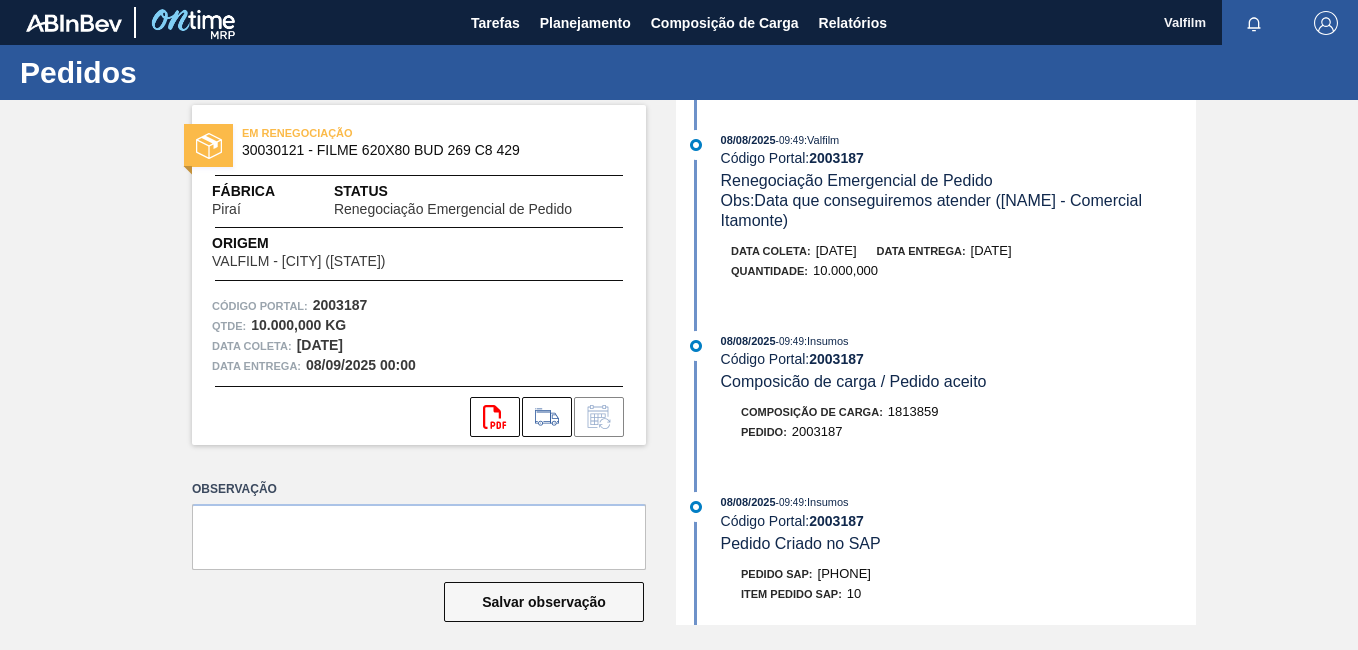 scroll, scrollTop: 0, scrollLeft: 0, axis: both 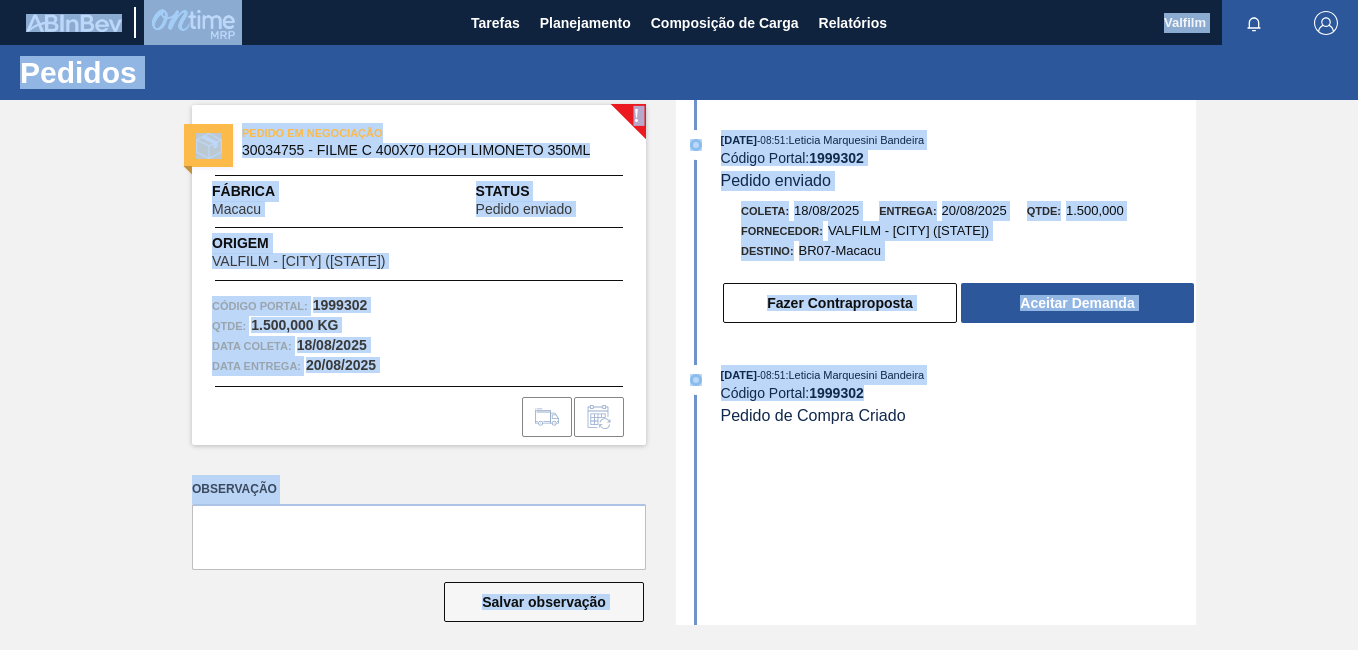 click on "Tarefas Planejamento Composição de Carga Relatórios Valfilm Marcar todas como lido Pedidos ! PEDIDO EM NEGOCIAÇÃO 30034755 - FILME C 400X70 H2OH LIMONETO 350ML Fábrica Macacu Status Pedido enviado Origem VALFILM - ITAMONTE (MG)   Código Portal:  1999302 Qtde : 1.500,000 KG Data coleta: 18/08/2025 Data entrega: 20/08/2025  Observação Salvar observação 31/07/2025  -  08:51 :  Leticia Marquesini Bandeira Código Portal:  1999302 Pedido enviado Coleta: 18/08/2025 Entrega: 20/08/2025 Qtde: 1.500,000 Fornecedor: VALFILM - ITAMONTE (MG) Destino: BR07-Macacu Fazer Contraproposta Aceitar Demanda 31/07/2025  -  08:51 :  Leticia Marquesini Bandeira Código Portal:  1999302 Pedido de Compra Criado Pedidos Volume Plano Diário Estoque Fornecedor  Plano de Produção do Fornecedor Wiki Upload Garrafas Tema Sair" at bounding box center (679, 0) 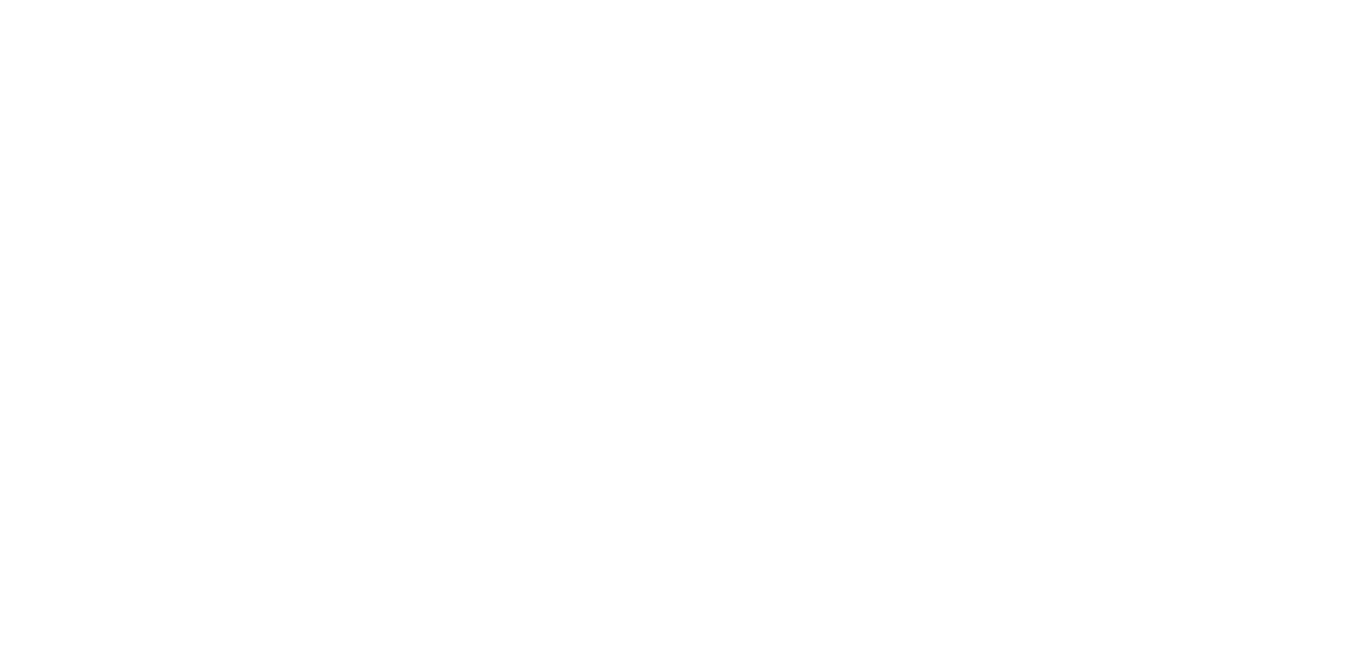 scroll, scrollTop: 0, scrollLeft: 0, axis: both 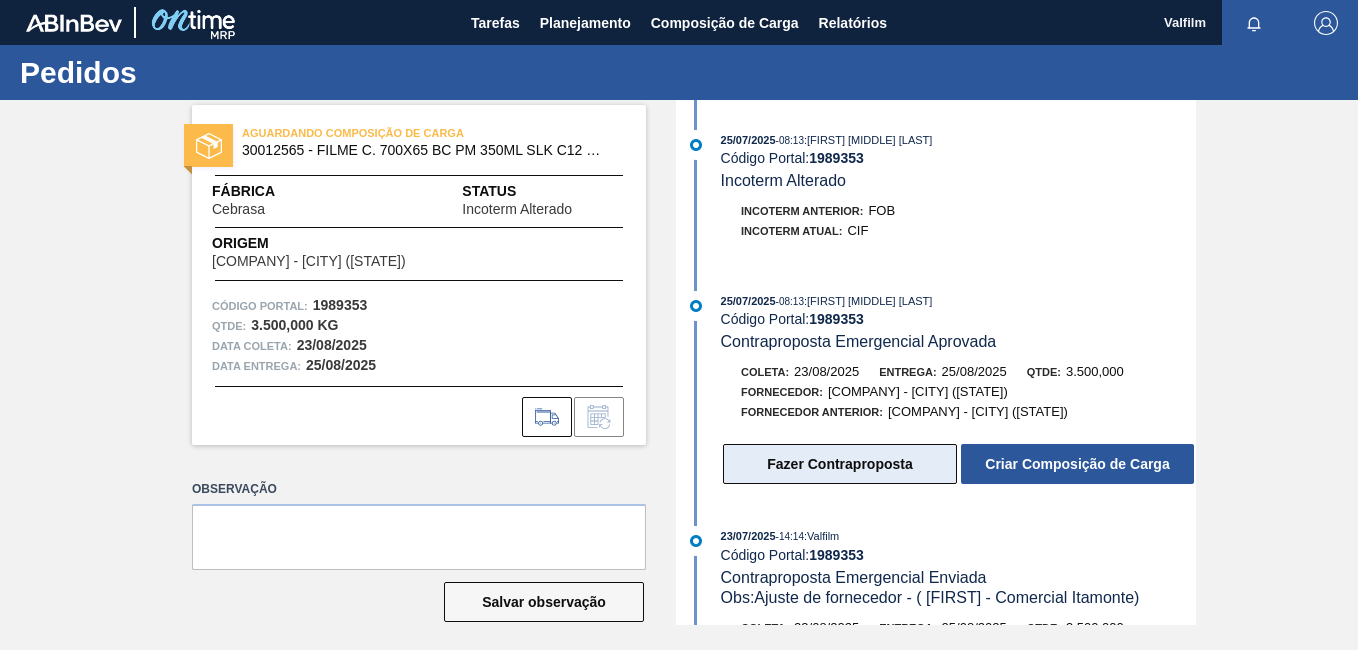 click on "Fazer Contraproposta" at bounding box center (840, 464) 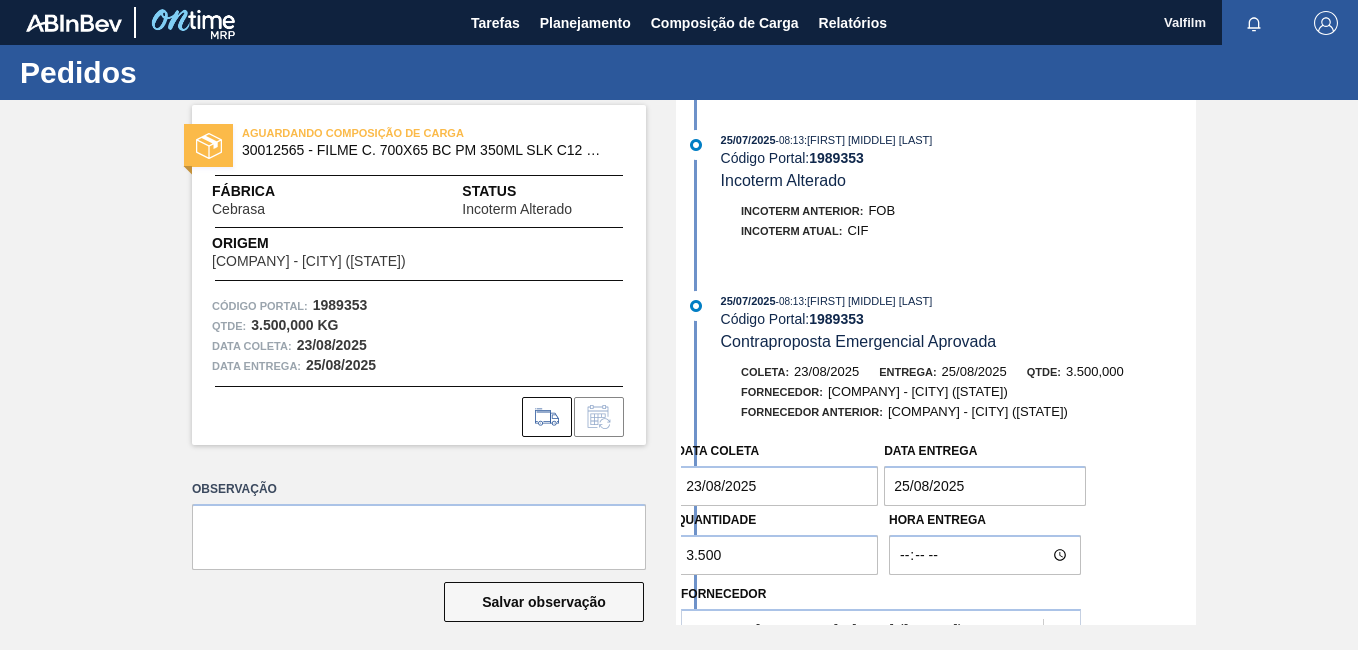 click on "Quantidade" at bounding box center [716, 520] 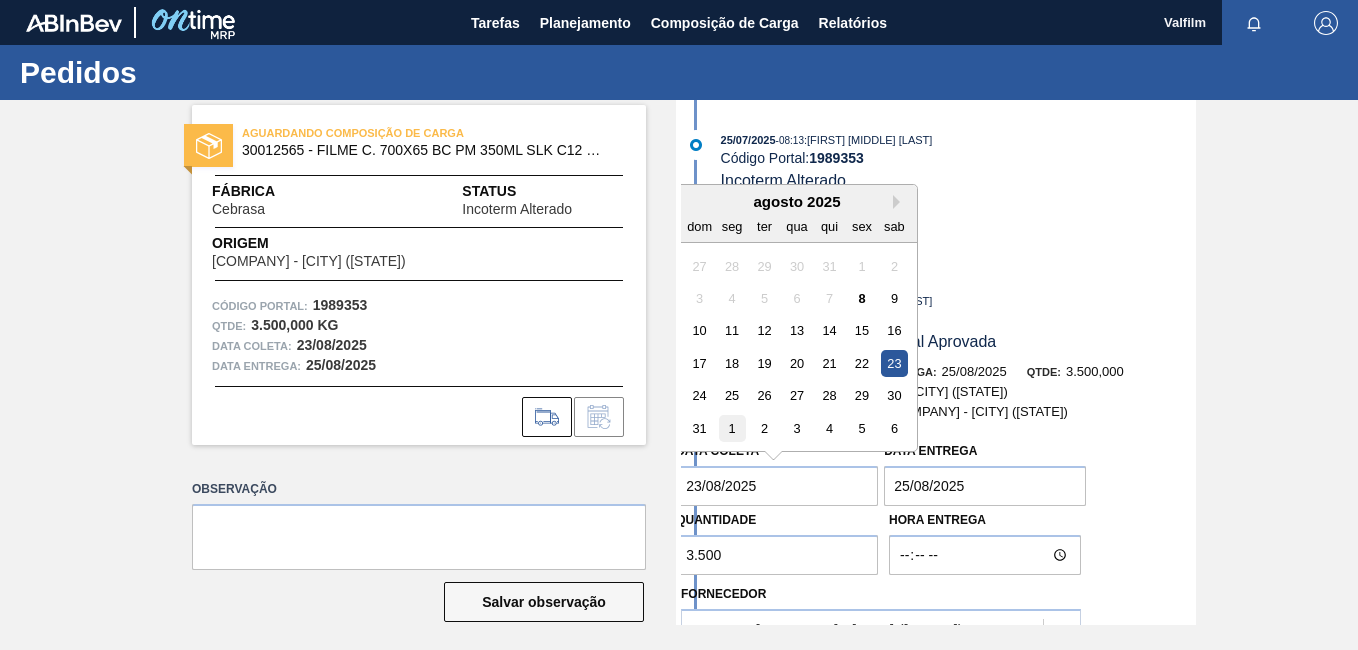 click on "1" at bounding box center [732, 428] 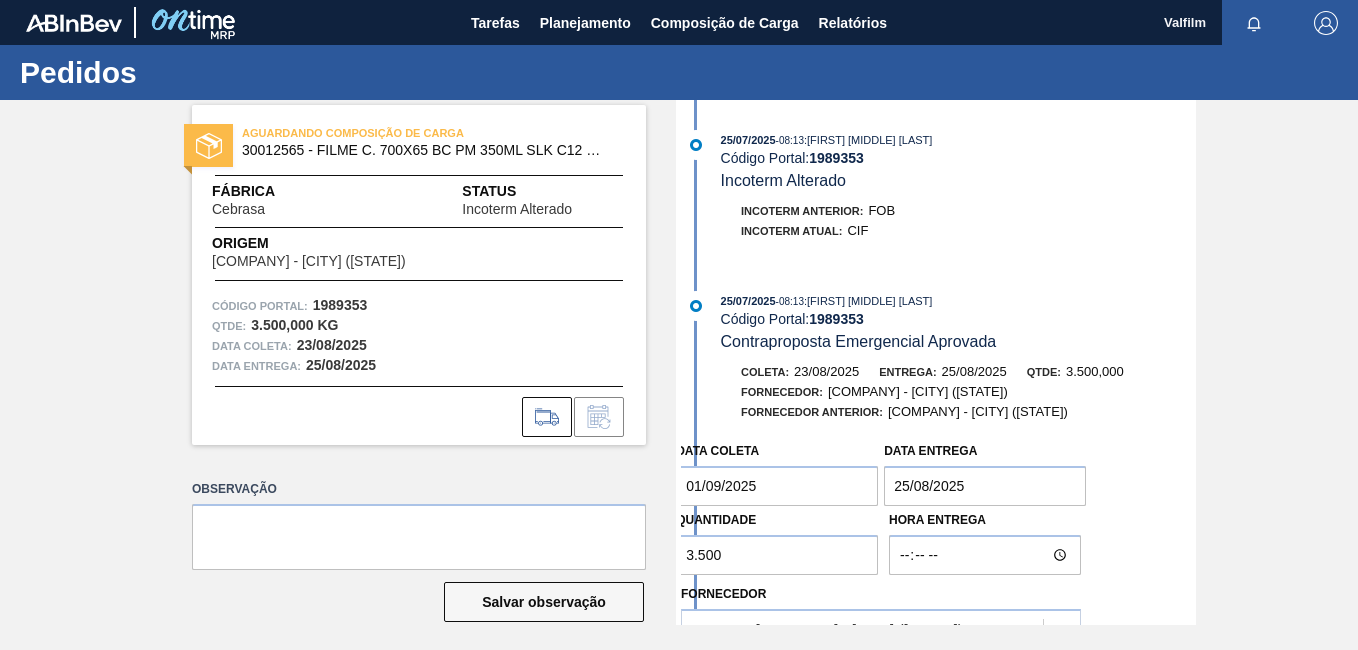 click on "Data entrega 25/08/2025" at bounding box center (985, 471) 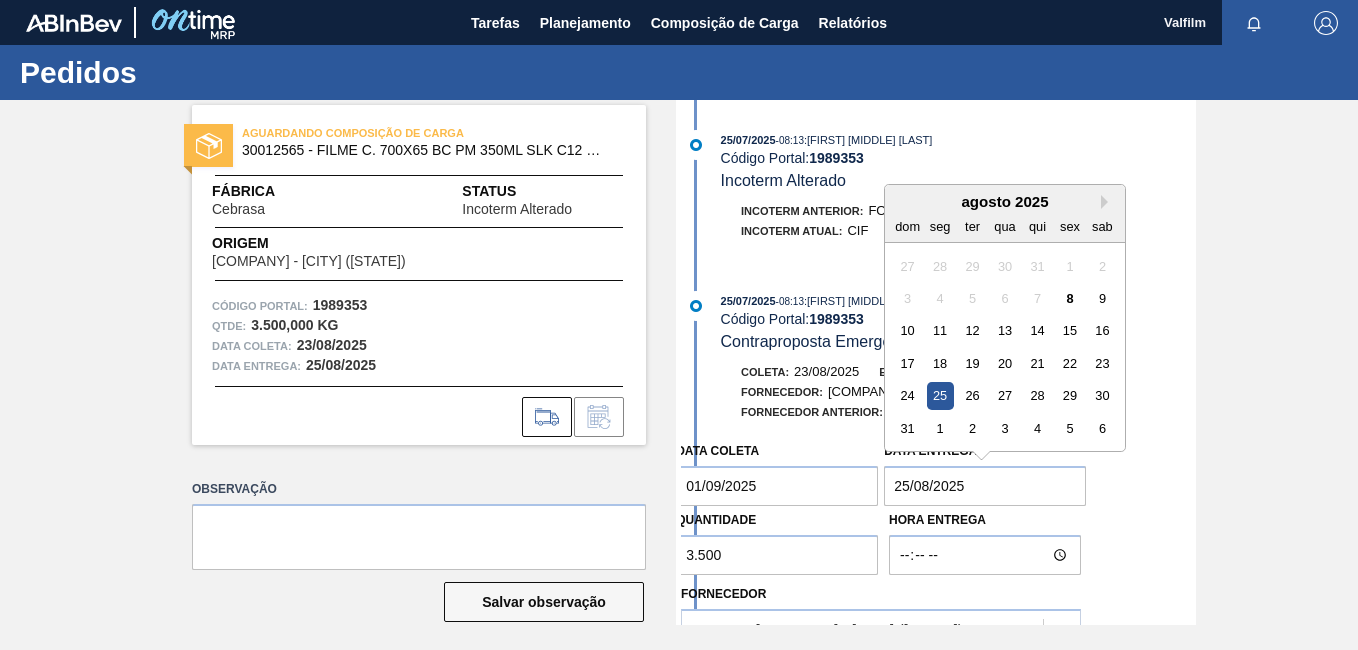 drag, startPoint x: 1013, startPoint y: 422, endPoint x: 795, endPoint y: 555, distance: 255.36836 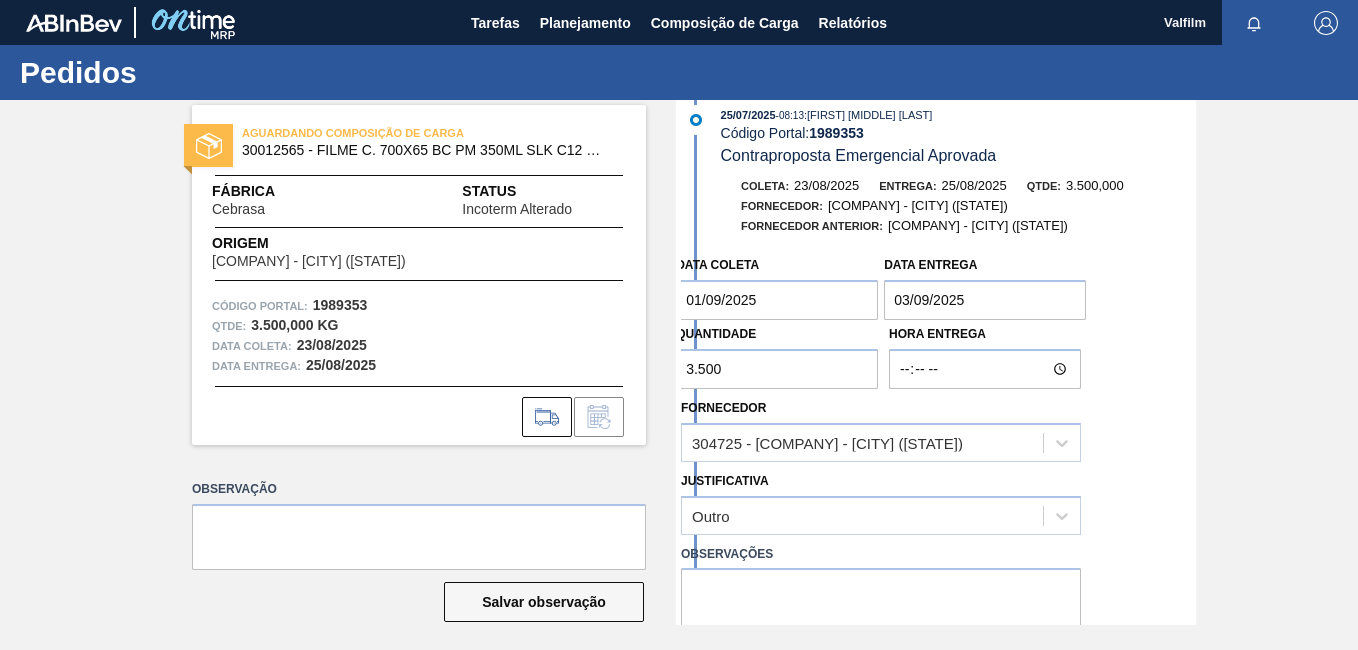 scroll, scrollTop: 300, scrollLeft: 0, axis: vertical 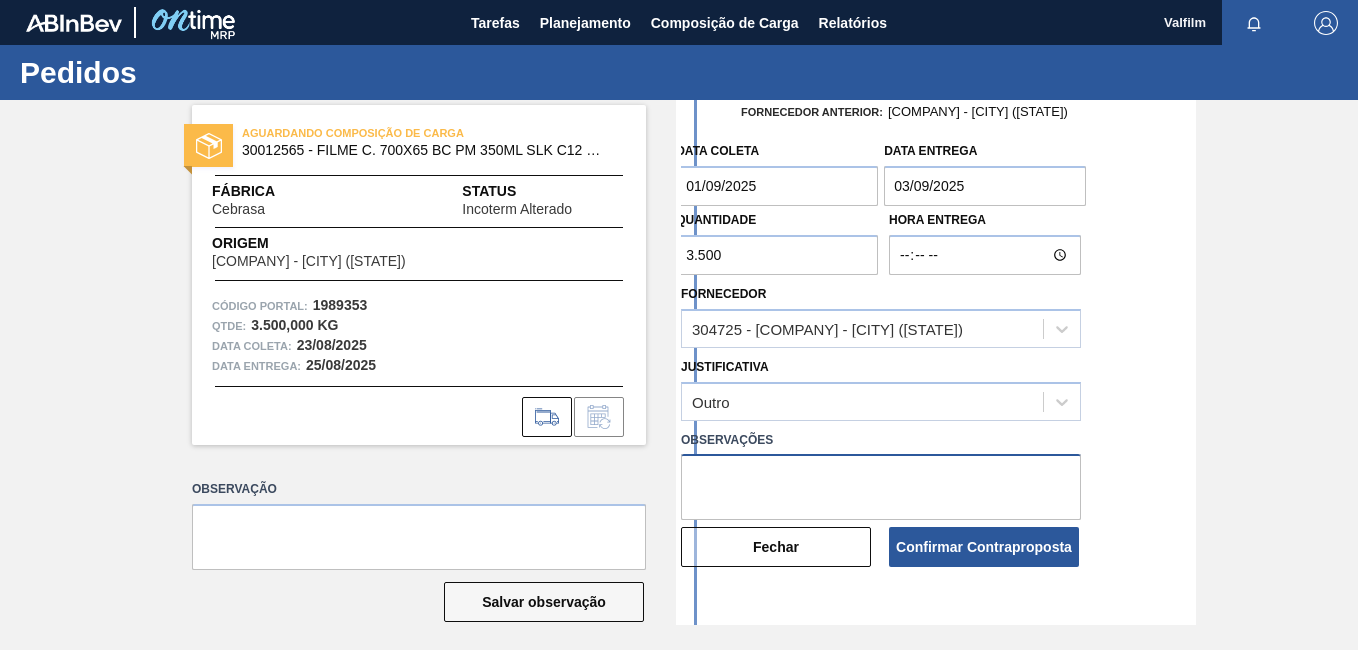 click at bounding box center (881, 487) 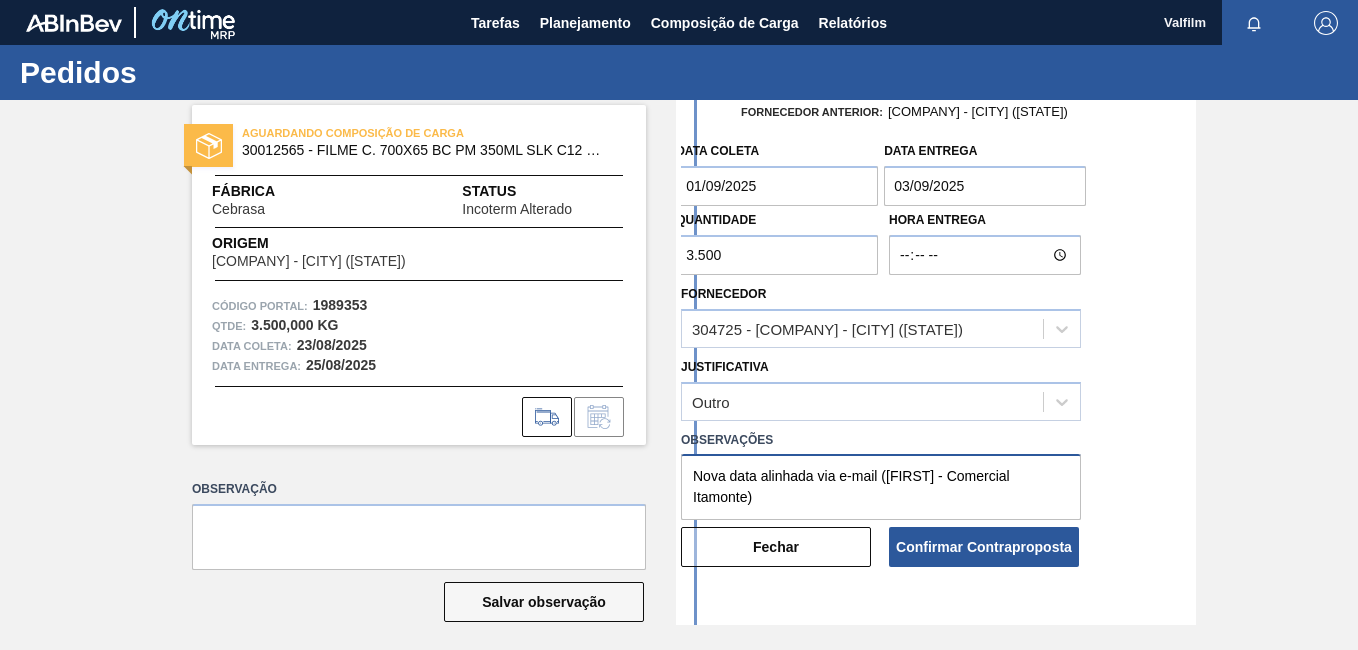 drag, startPoint x: 830, startPoint y: 498, endPoint x: 399, endPoint y: 370, distance: 449.60538 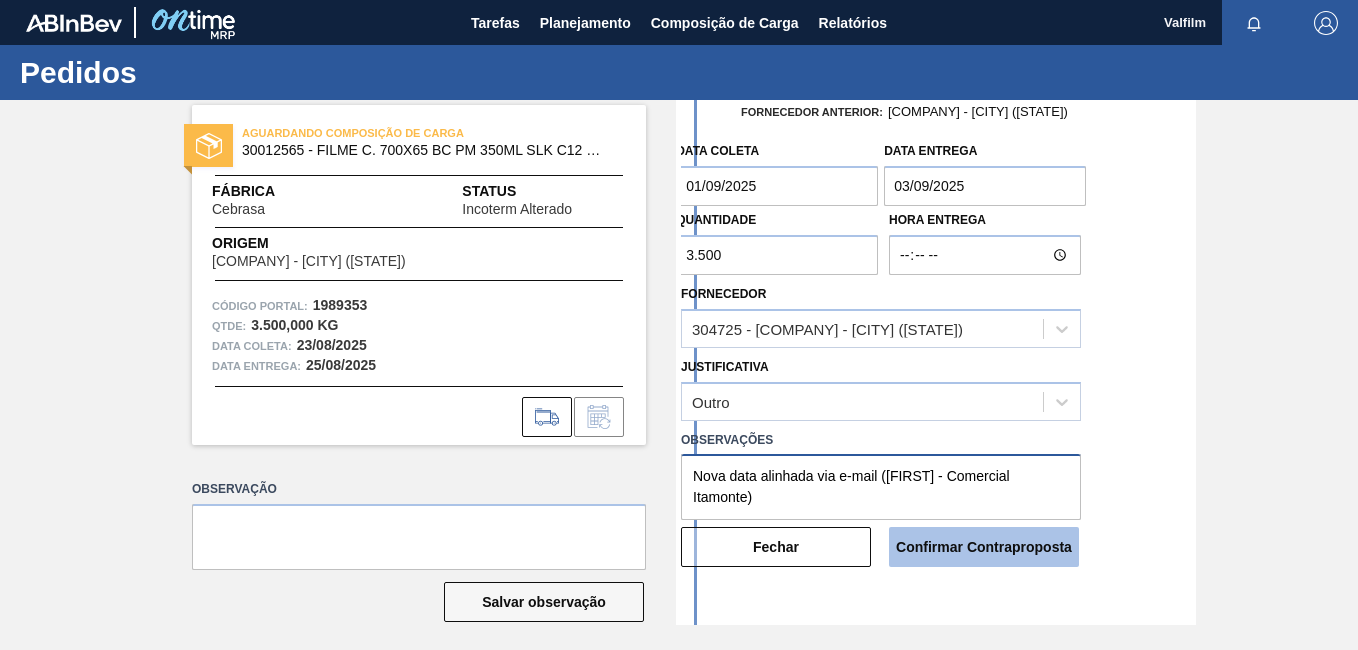 type on "Nova data alinhada via e-mail ([NAME] - Comercial Itamonte)" 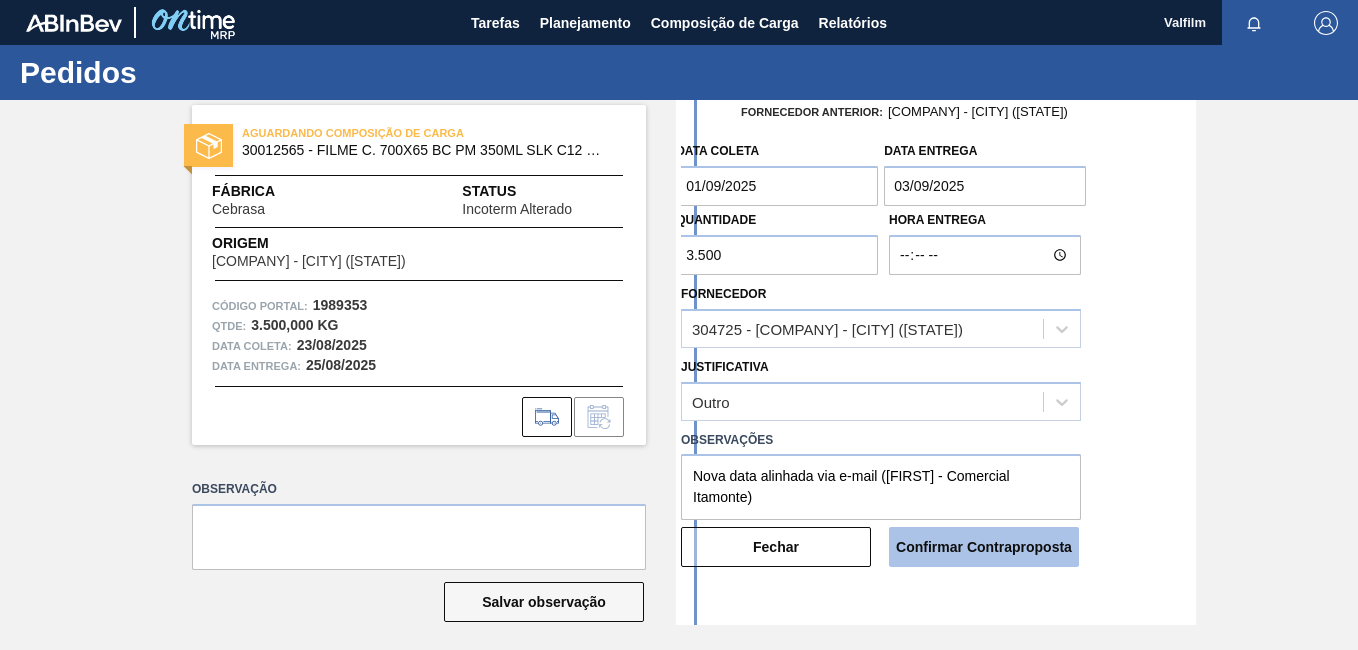 click on "Confirmar Contraproposta" at bounding box center [984, 547] 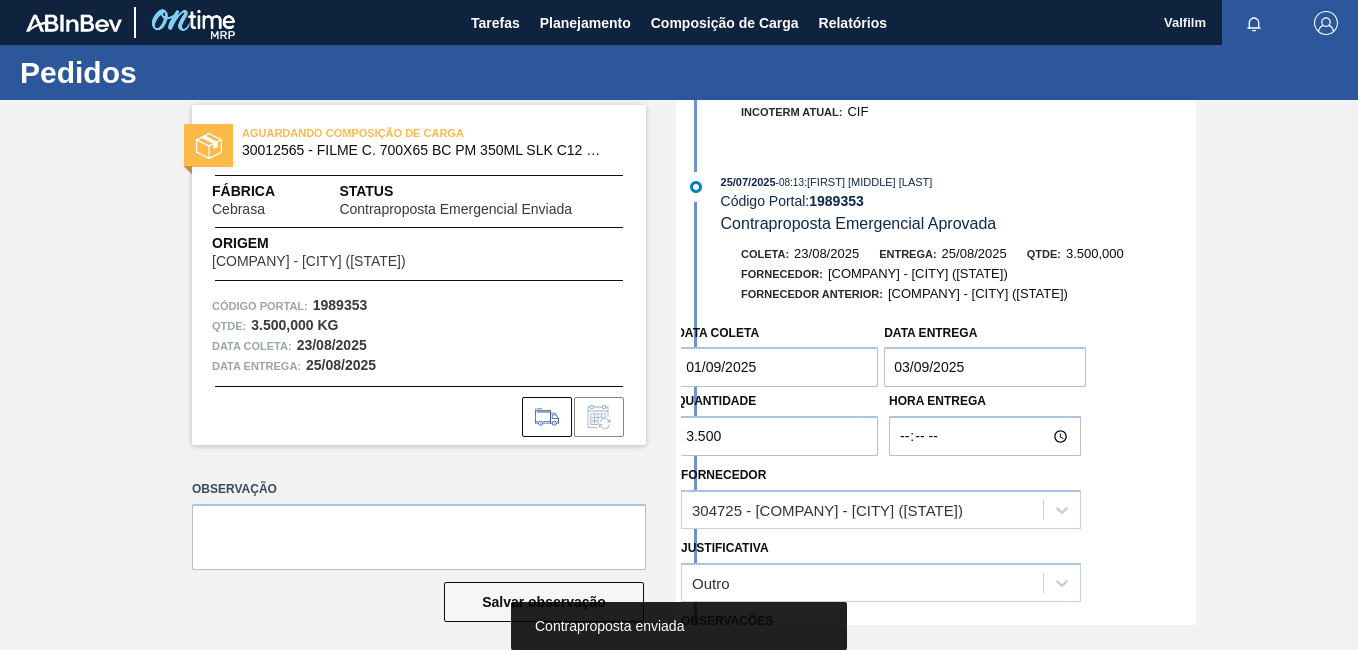 scroll, scrollTop: 502, scrollLeft: 0, axis: vertical 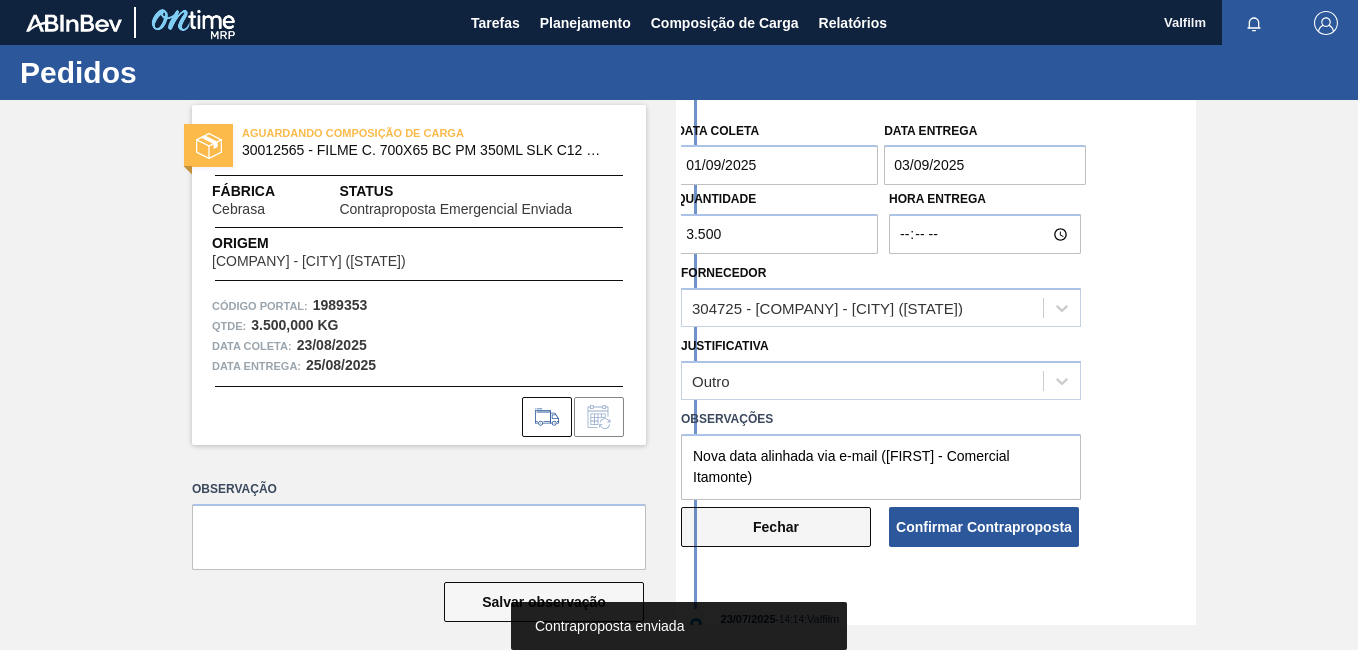 click on "Fechar" at bounding box center (776, 527) 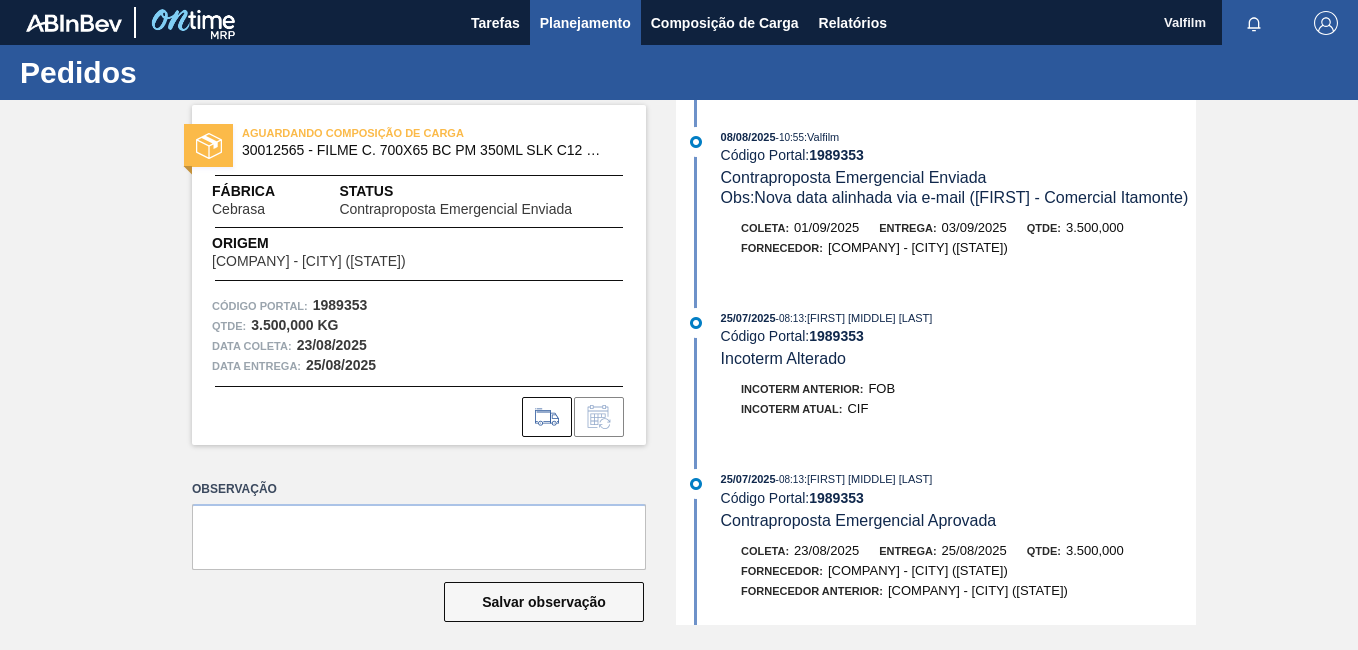 scroll, scrollTop: 0, scrollLeft: 0, axis: both 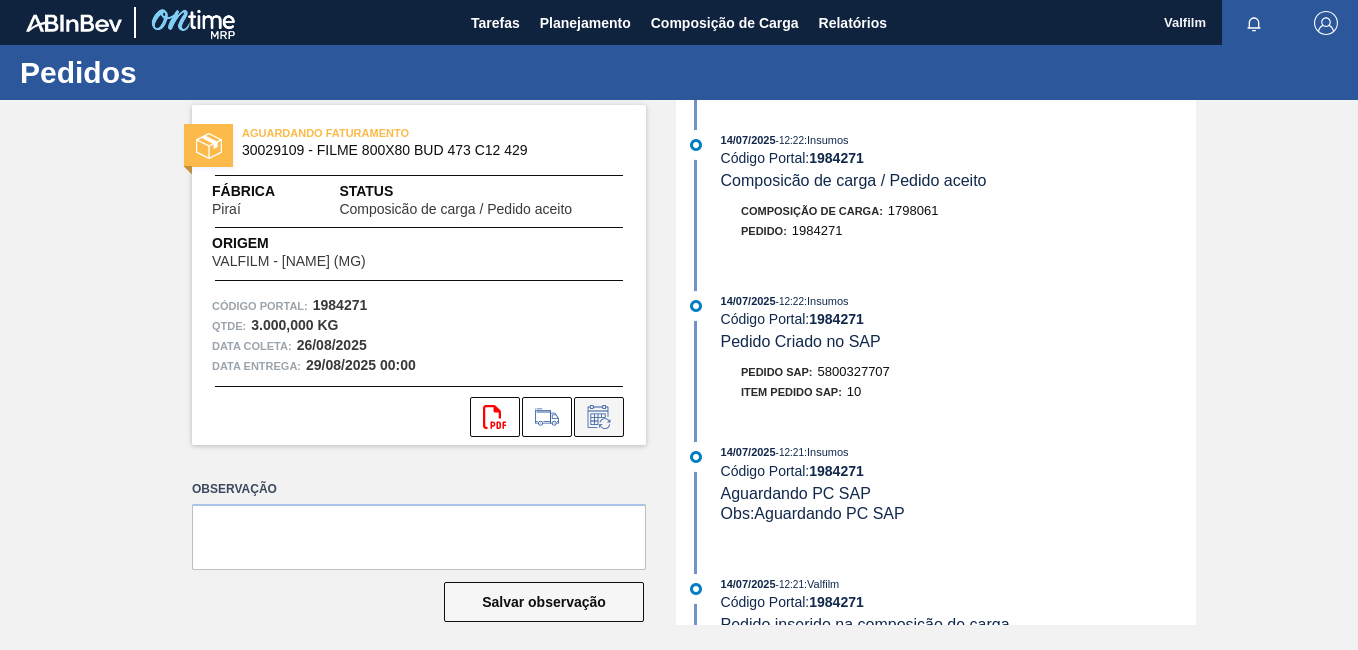 click 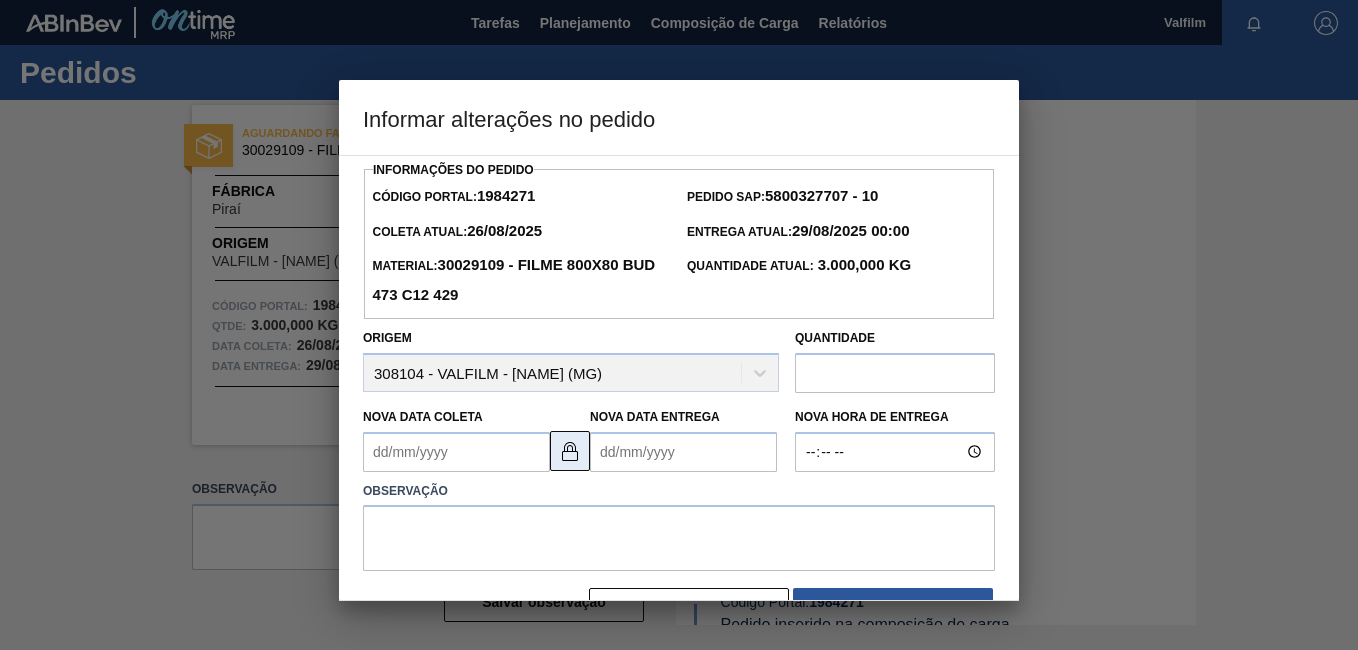 click at bounding box center [570, 451] 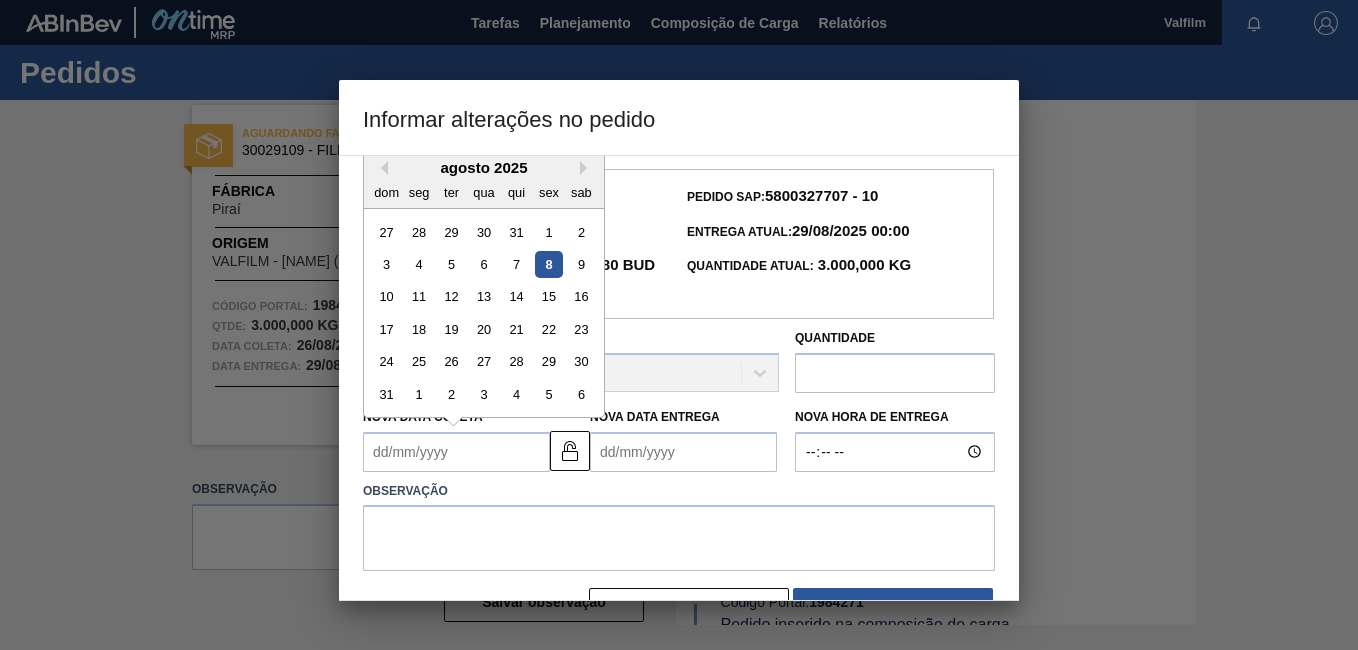 click on "Nova Data Coleta" at bounding box center [456, 452] 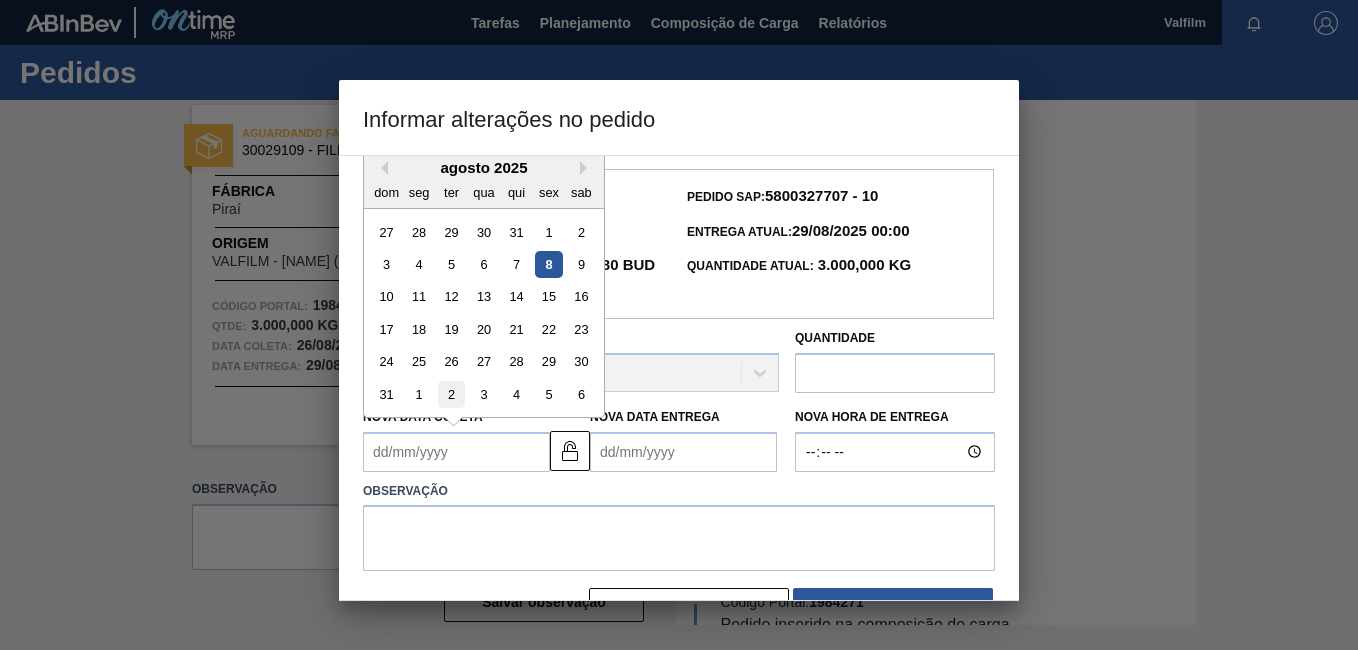 click on "2" at bounding box center [451, 394] 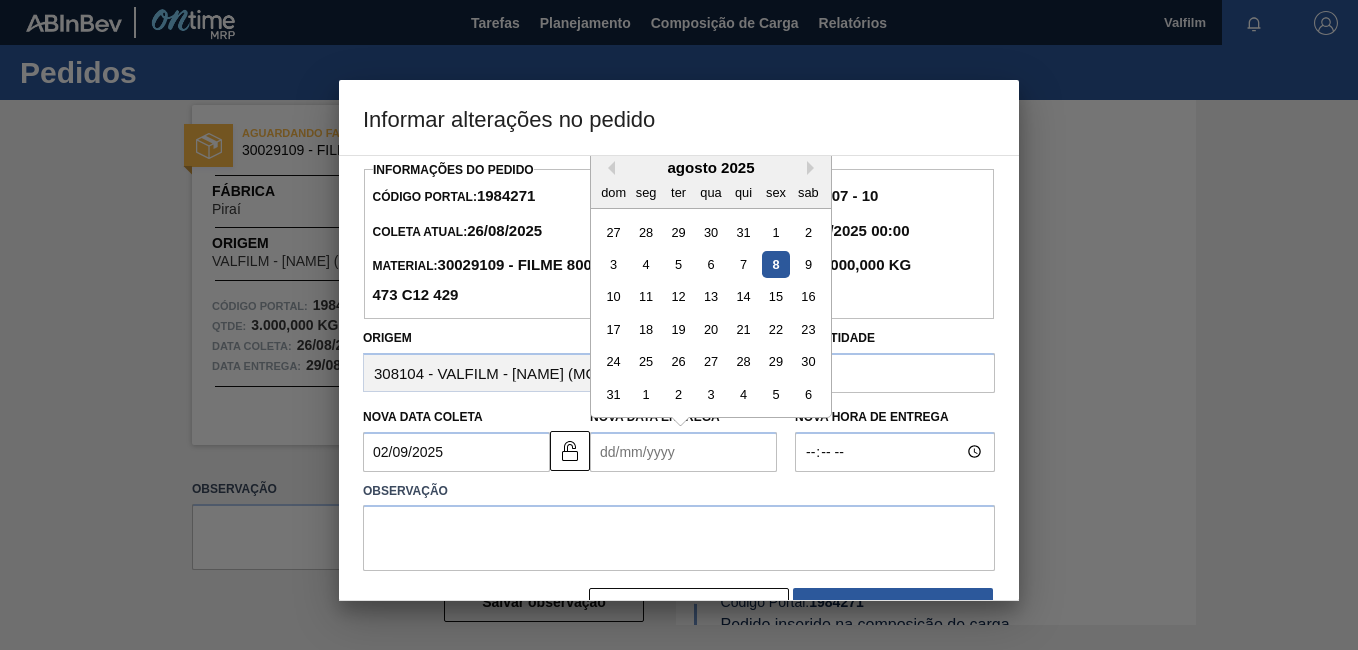 click on "Nova Data Entrega" at bounding box center [683, 452] 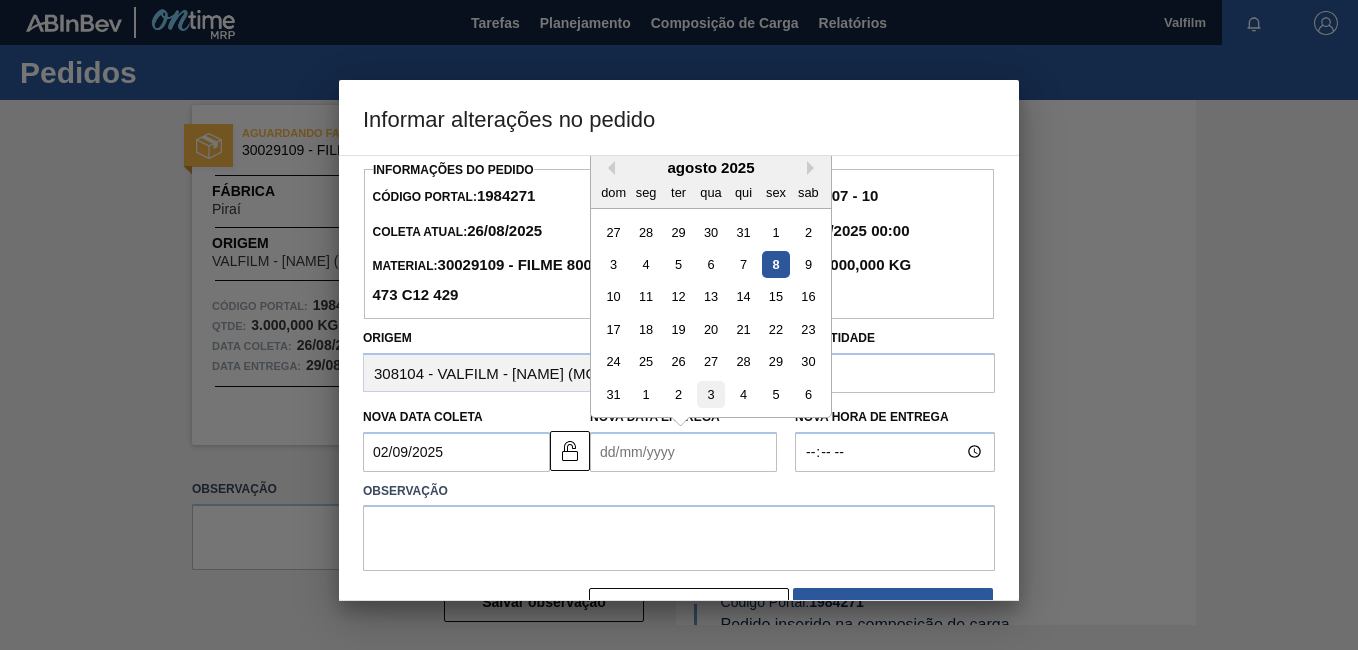 click on "3" at bounding box center [710, 394] 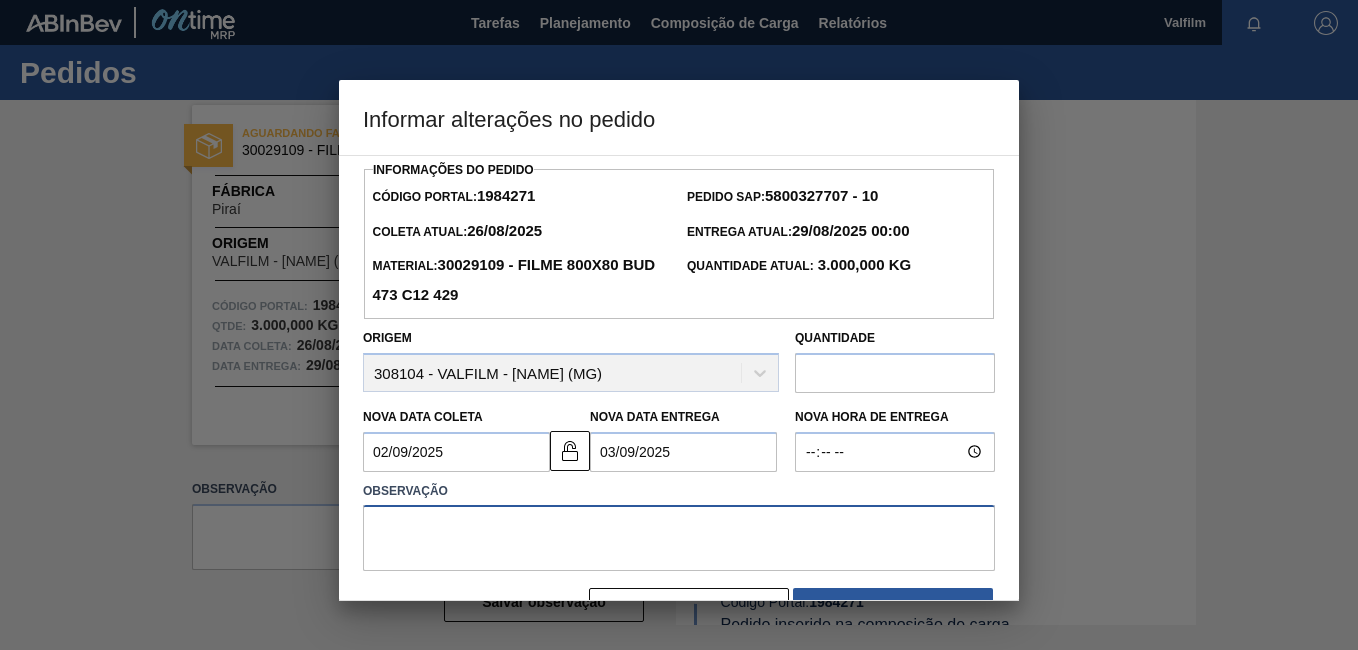click at bounding box center (679, 538) 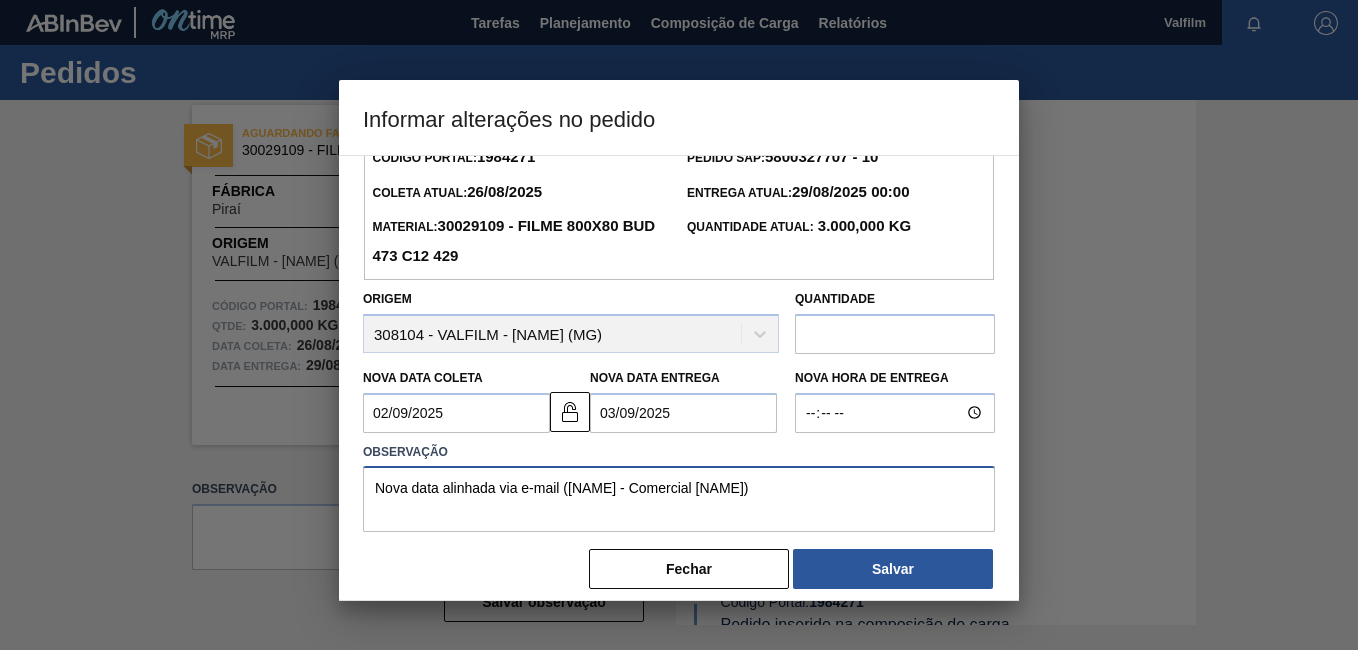 scroll, scrollTop: 58, scrollLeft: 0, axis: vertical 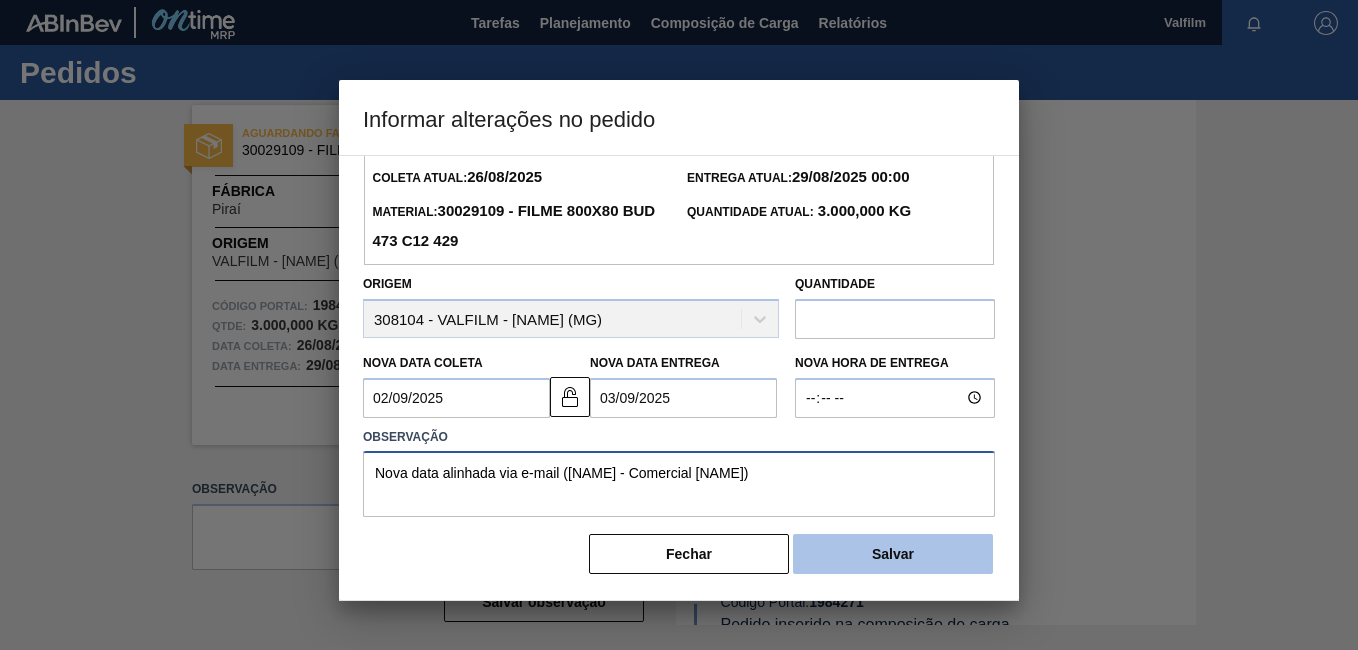type on "Nova data alinhada via e-mail ([EMAIL] - Comercial Itamonte)" 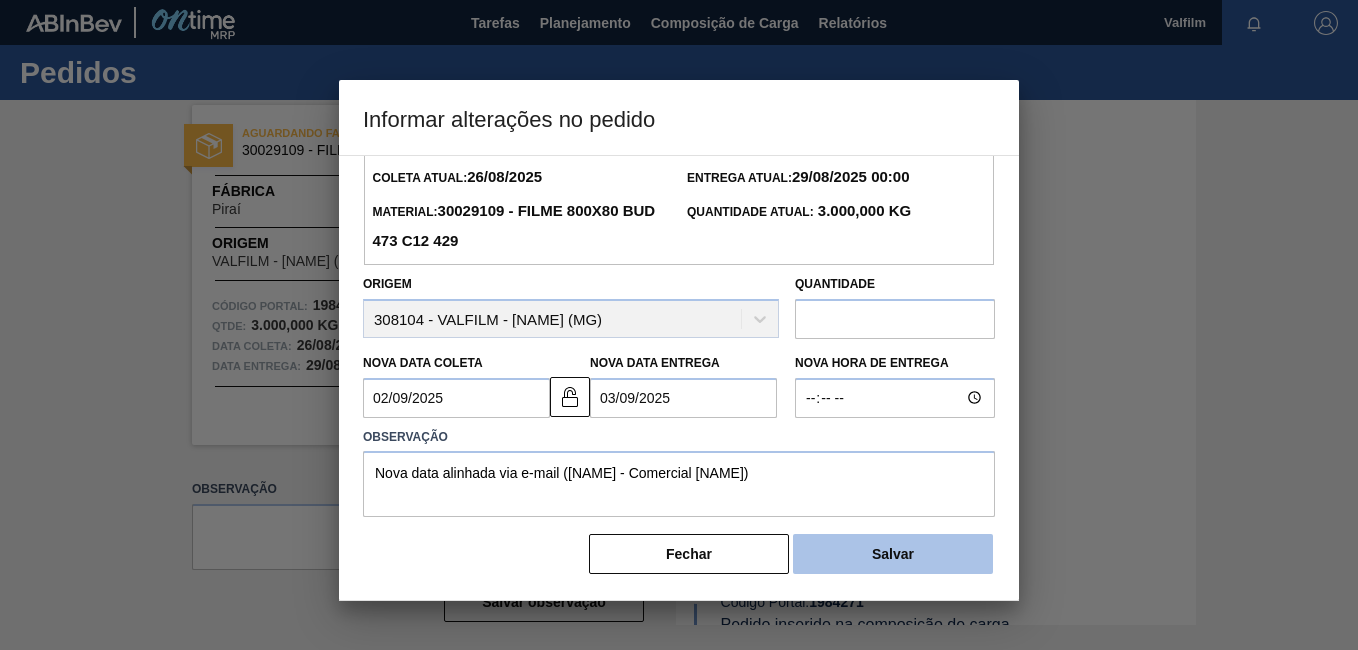 click on "Salvar" at bounding box center [893, 554] 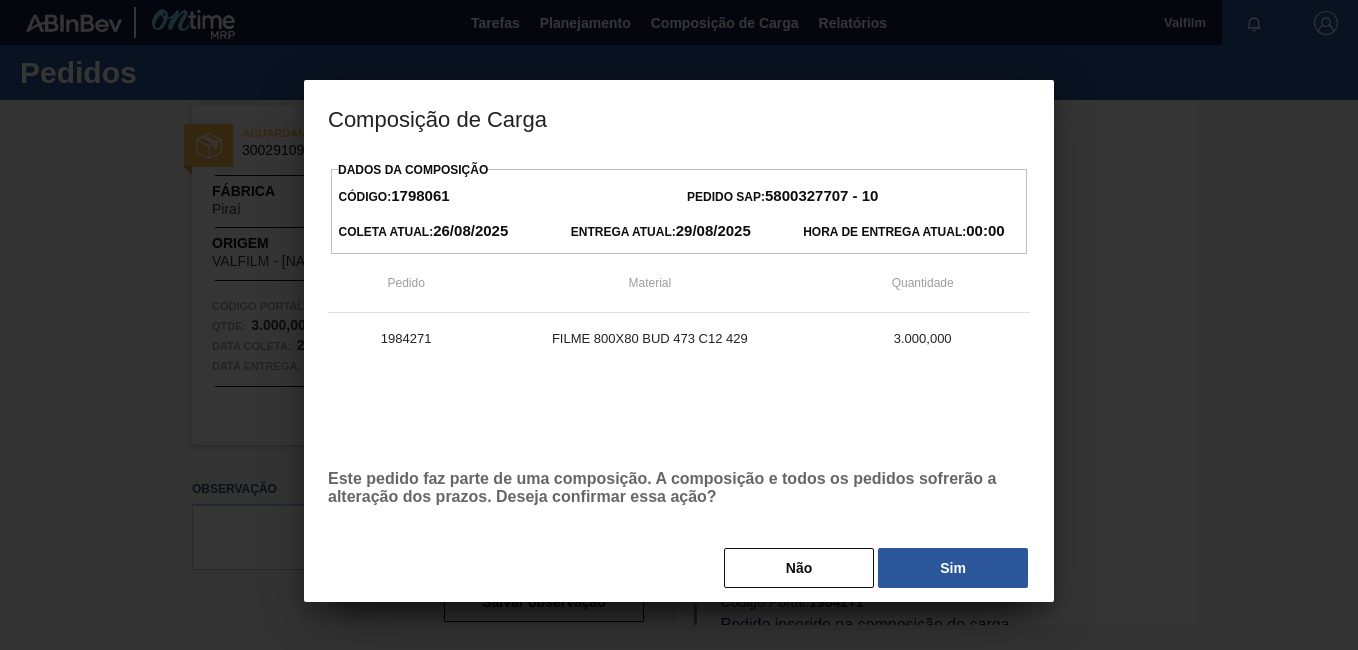 drag, startPoint x: 924, startPoint y: 568, endPoint x: 921, endPoint y: 556, distance: 12.369317 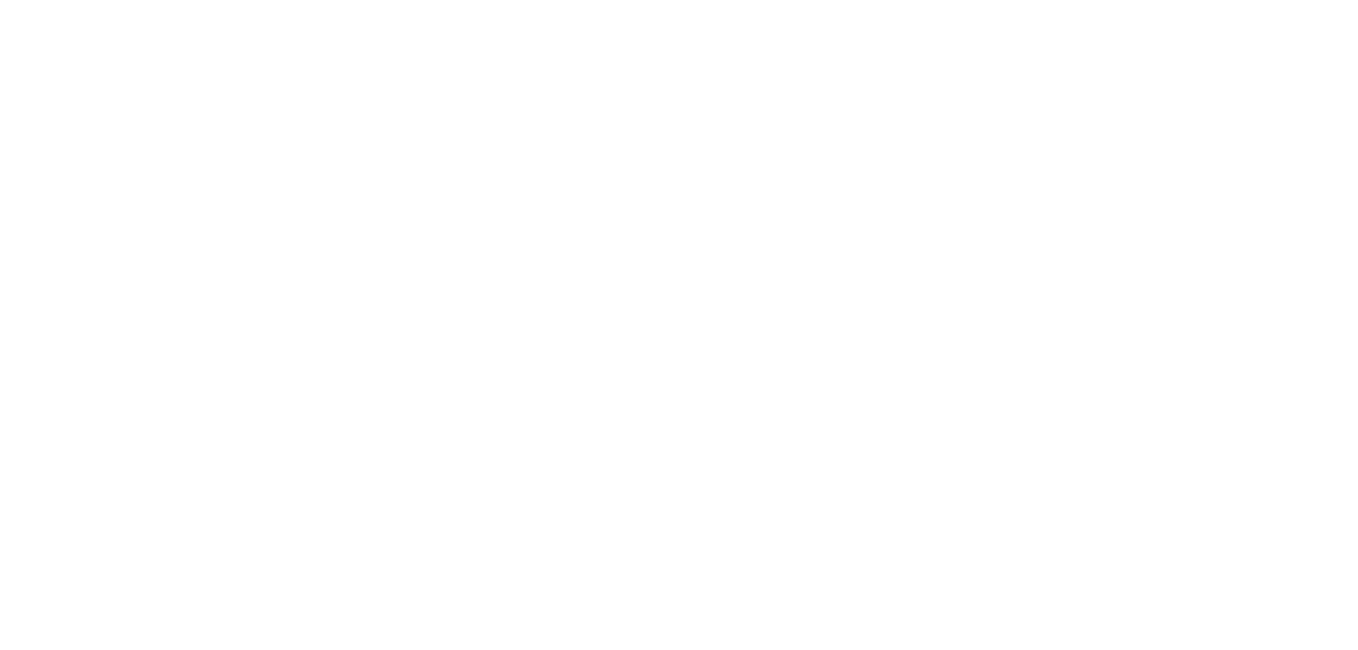 scroll, scrollTop: 0, scrollLeft: 0, axis: both 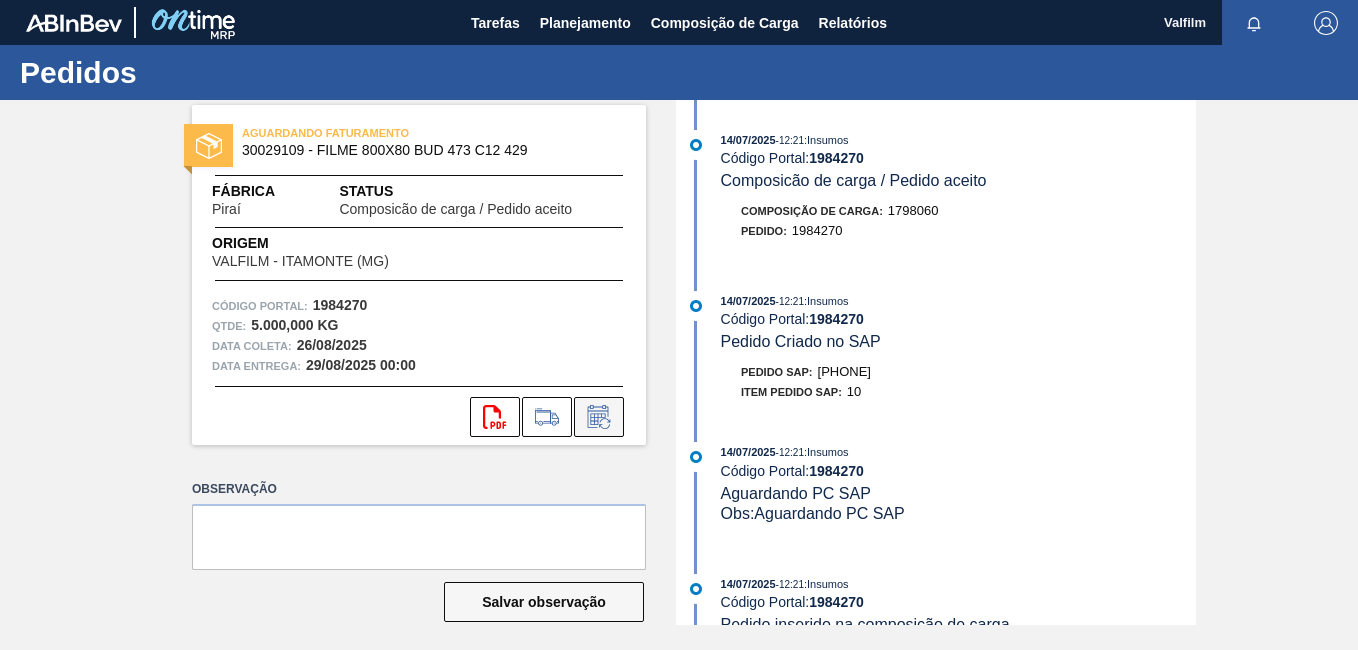 click 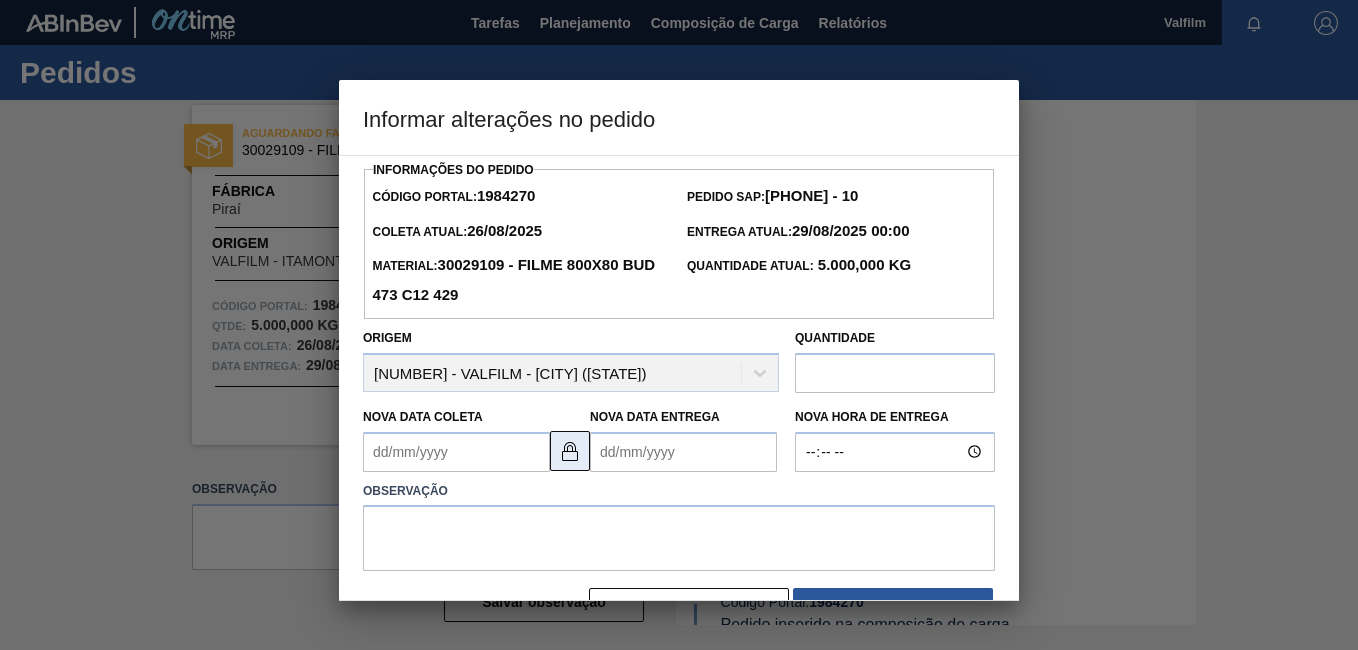 click at bounding box center [570, 451] 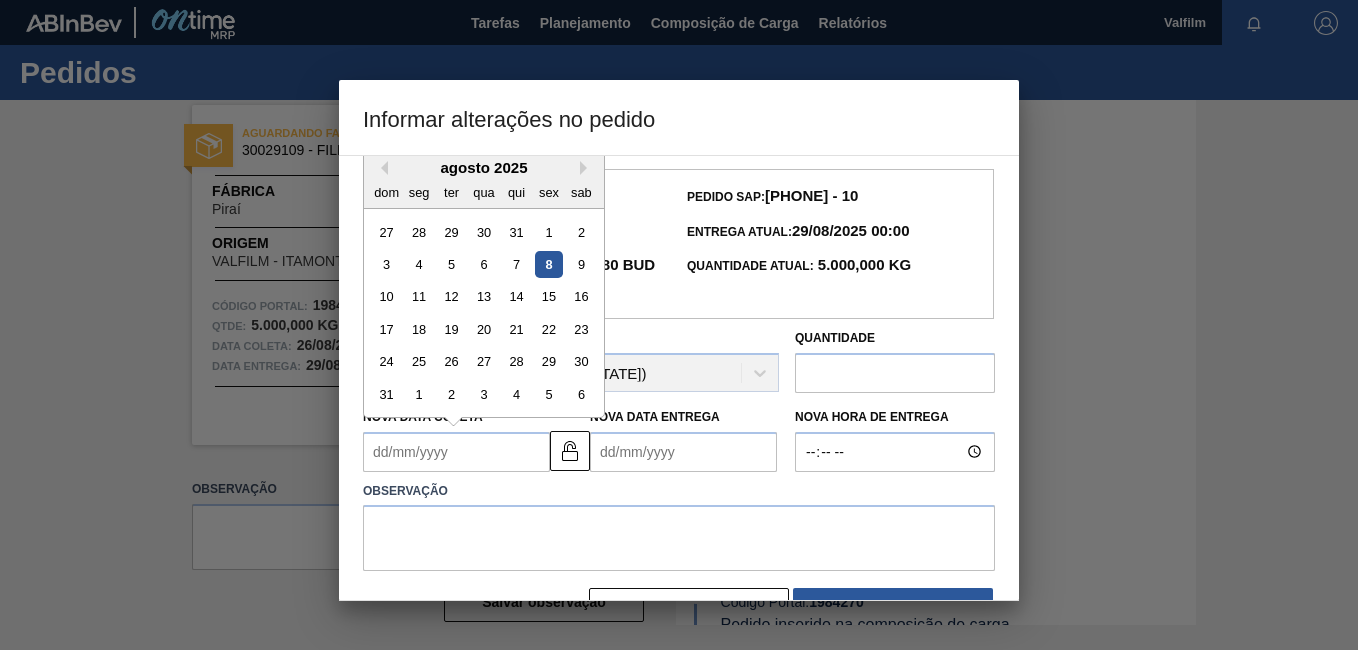 click on "Nova Data Coleta" at bounding box center [456, 452] 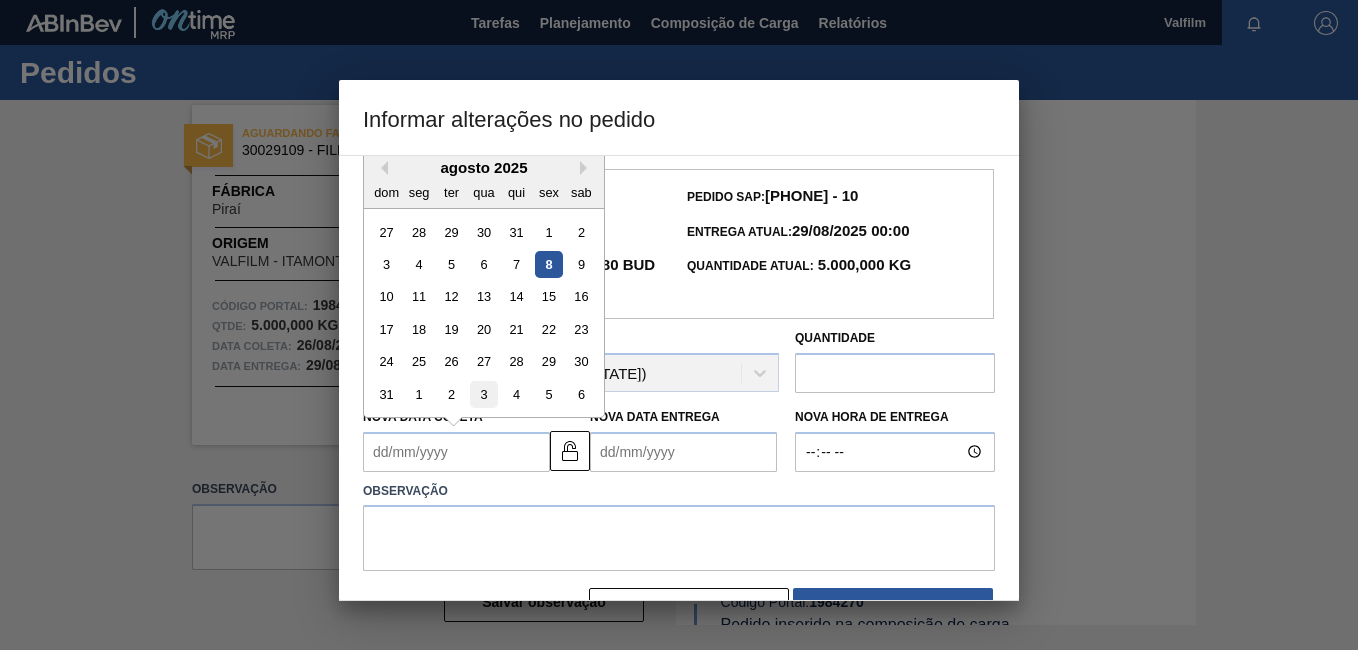click on "3" at bounding box center [483, 394] 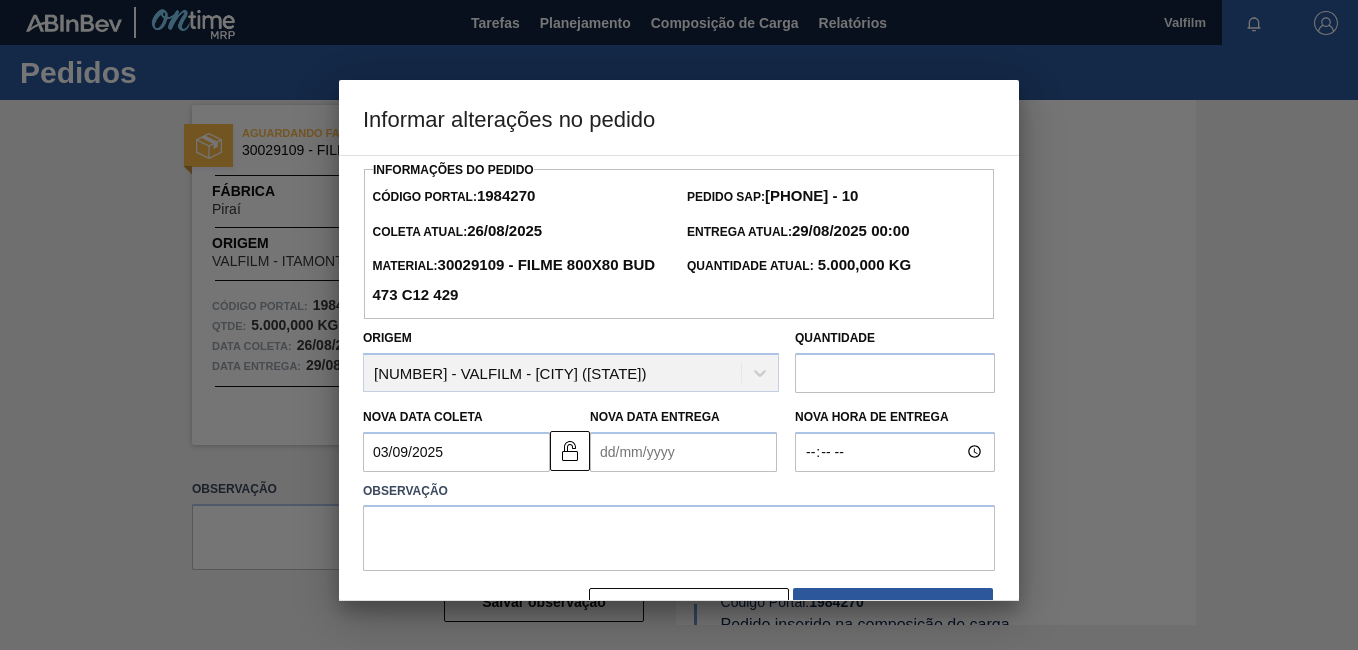 click on "Nova Data Entrega" at bounding box center (683, 452) 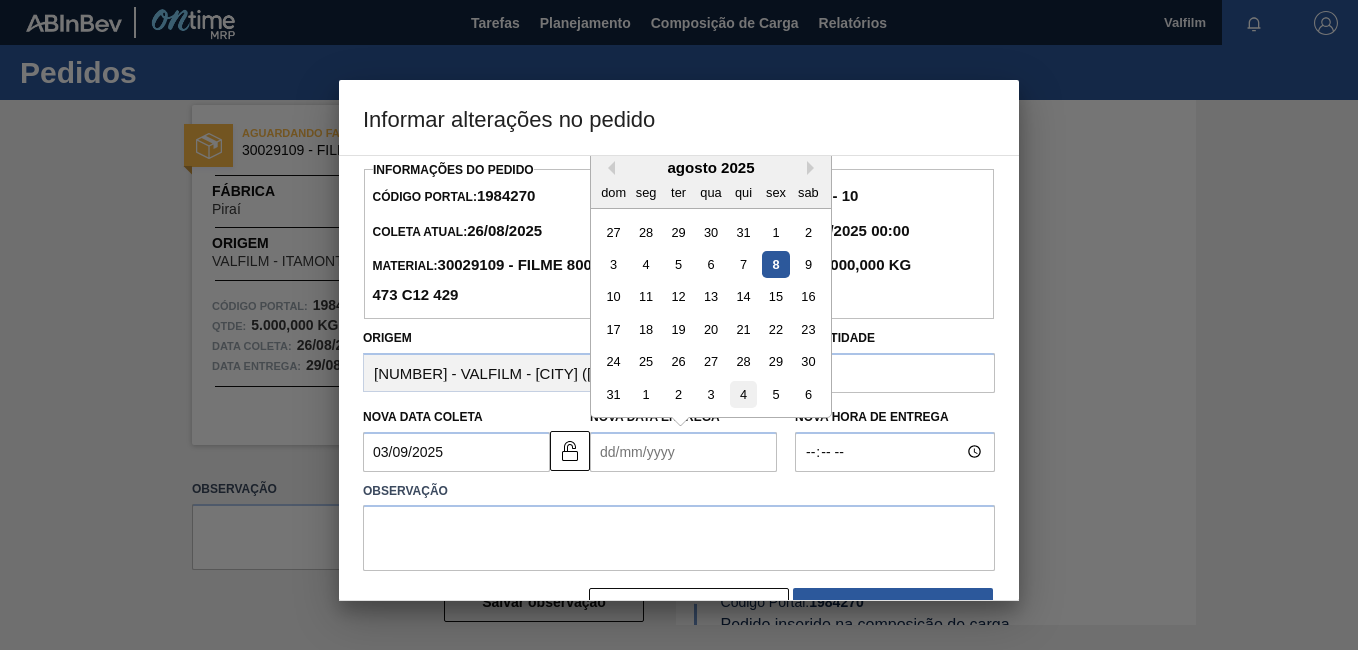 click on "4" at bounding box center (743, 394) 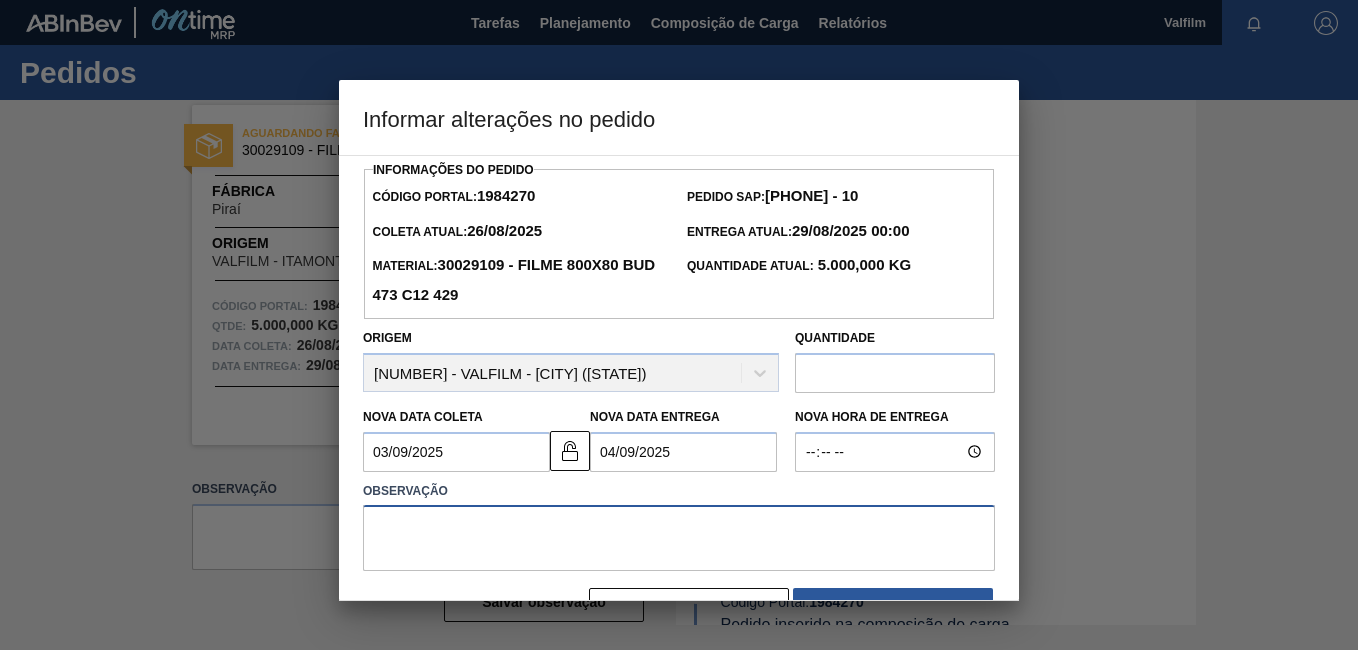 click at bounding box center [679, 538] 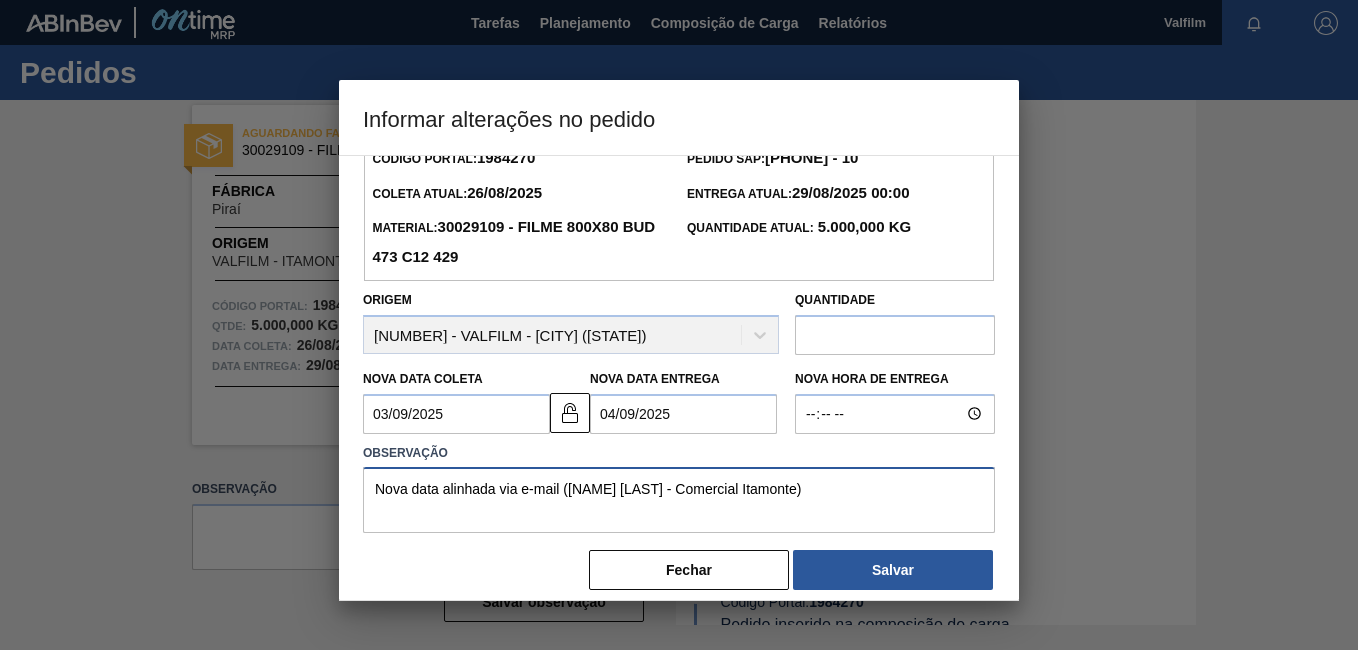 scroll, scrollTop: 58, scrollLeft: 0, axis: vertical 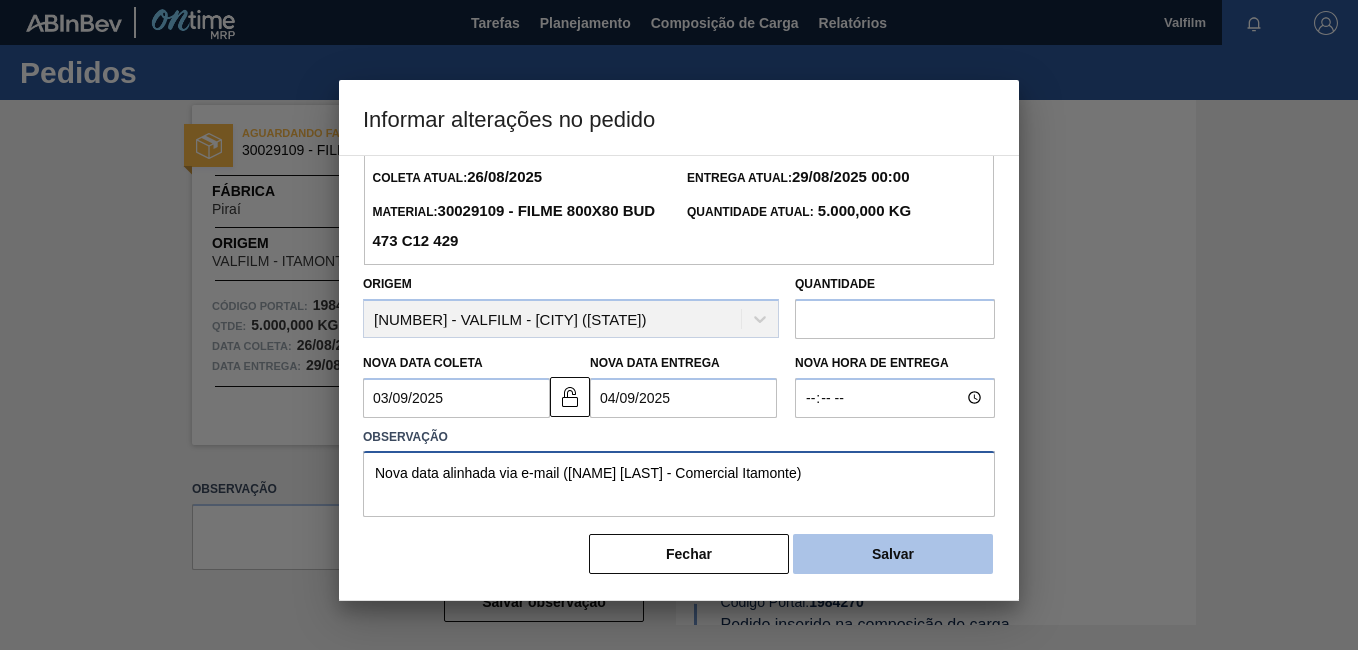 type on "Nova data alinhada via e-mail (Ana Carolina - Comercial Itamonte)" 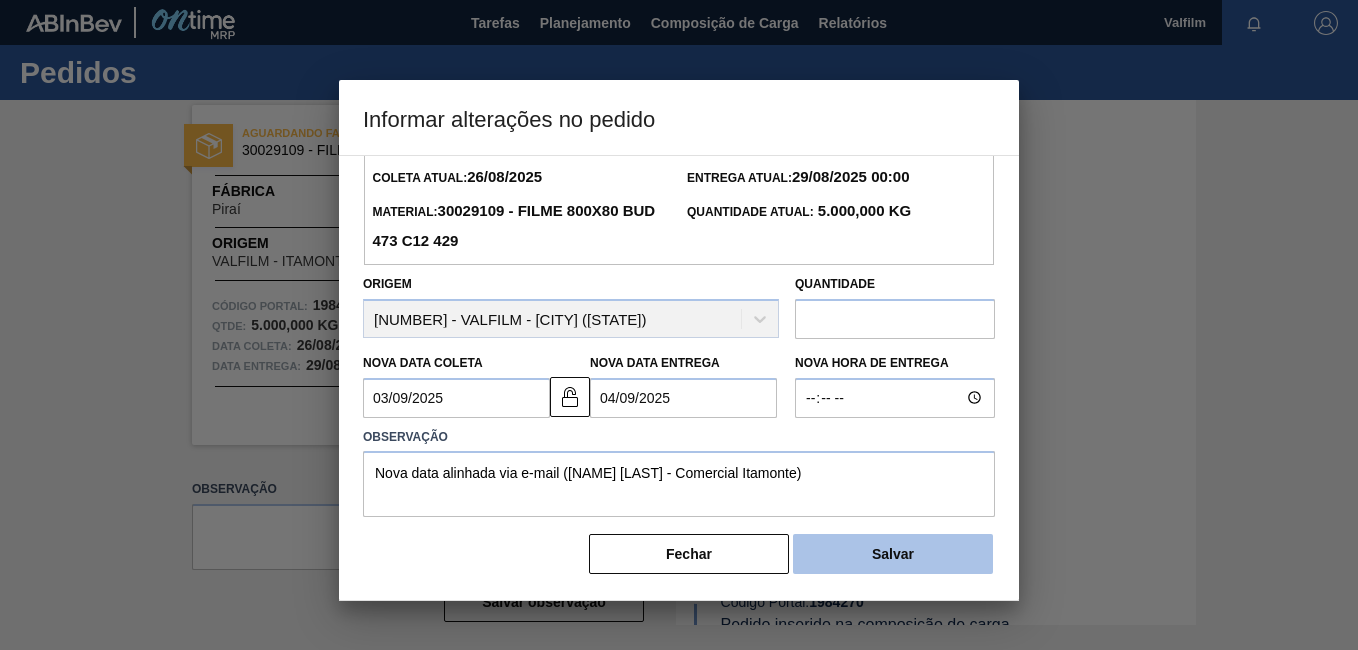 click on "Salvar" at bounding box center [893, 554] 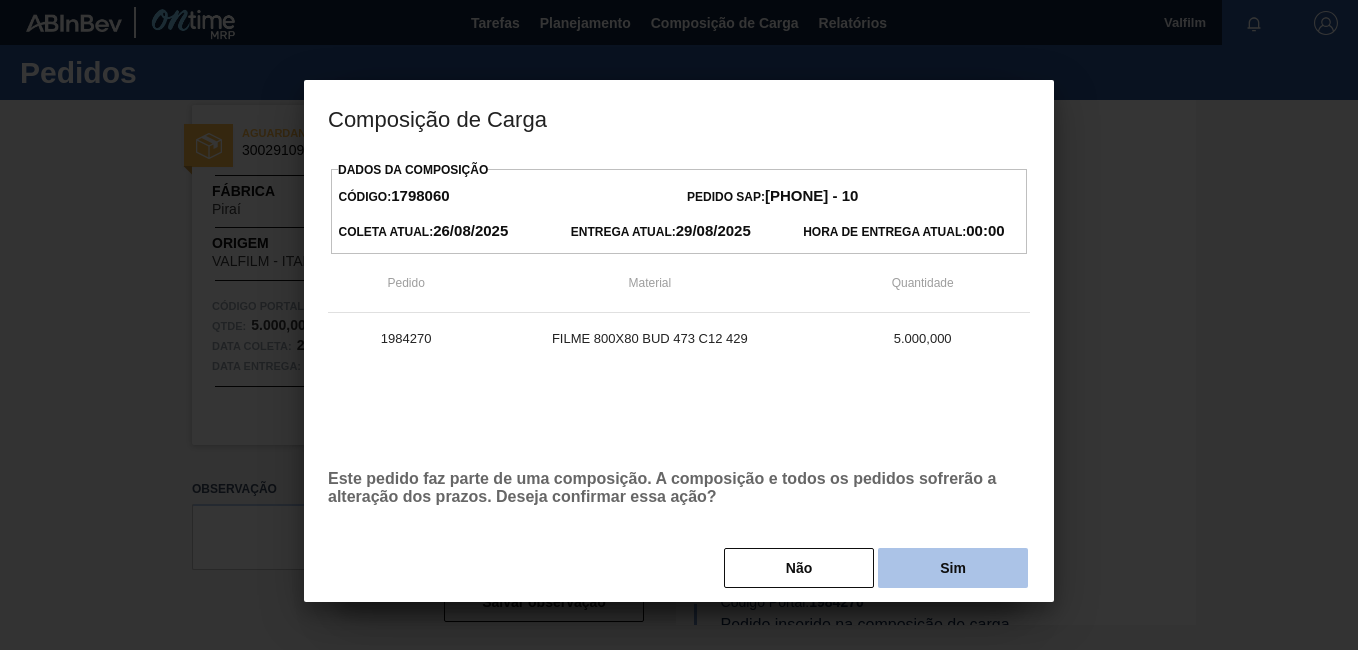 click on "Sim" at bounding box center [953, 568] 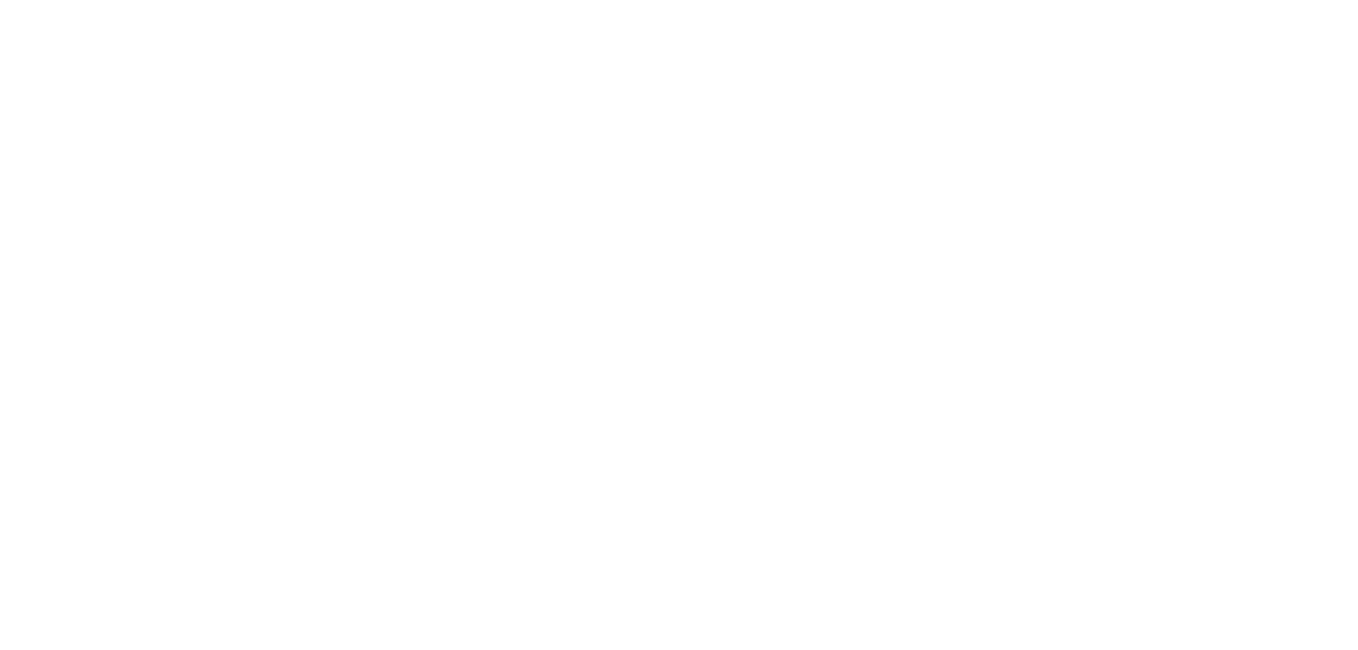 scroll, scrollTop: 0, scrollLeft: 0, axis: both 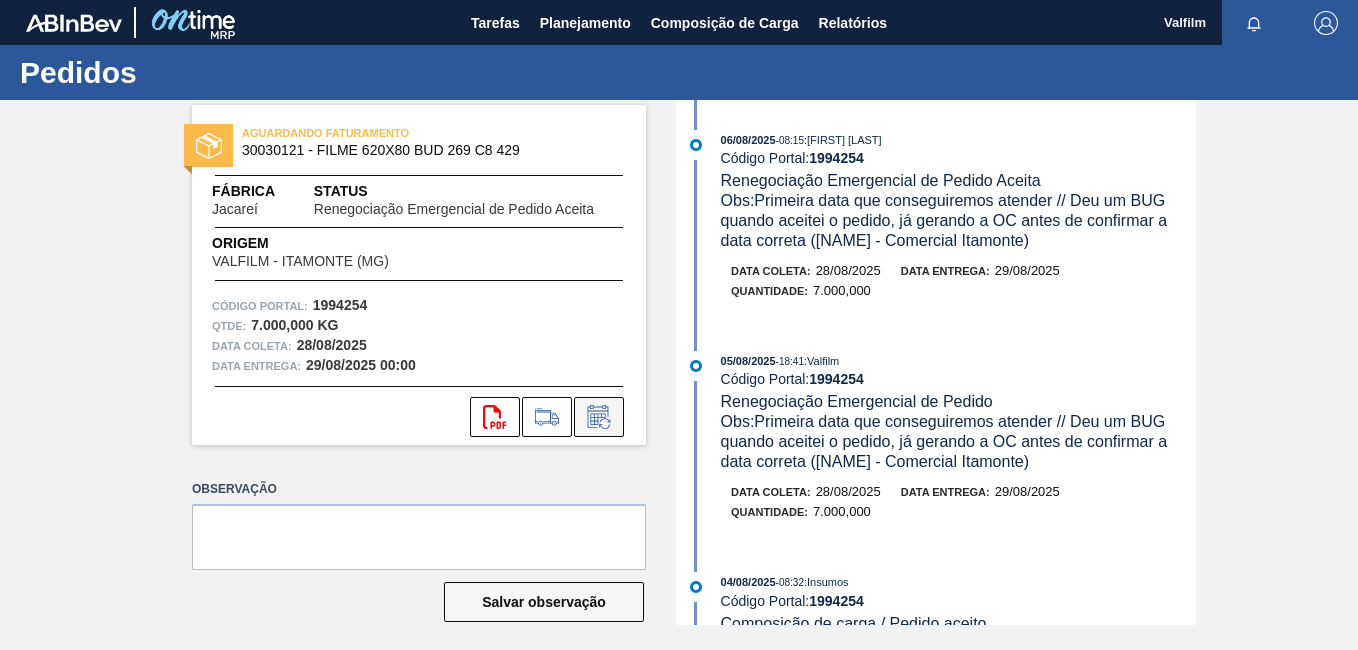 click 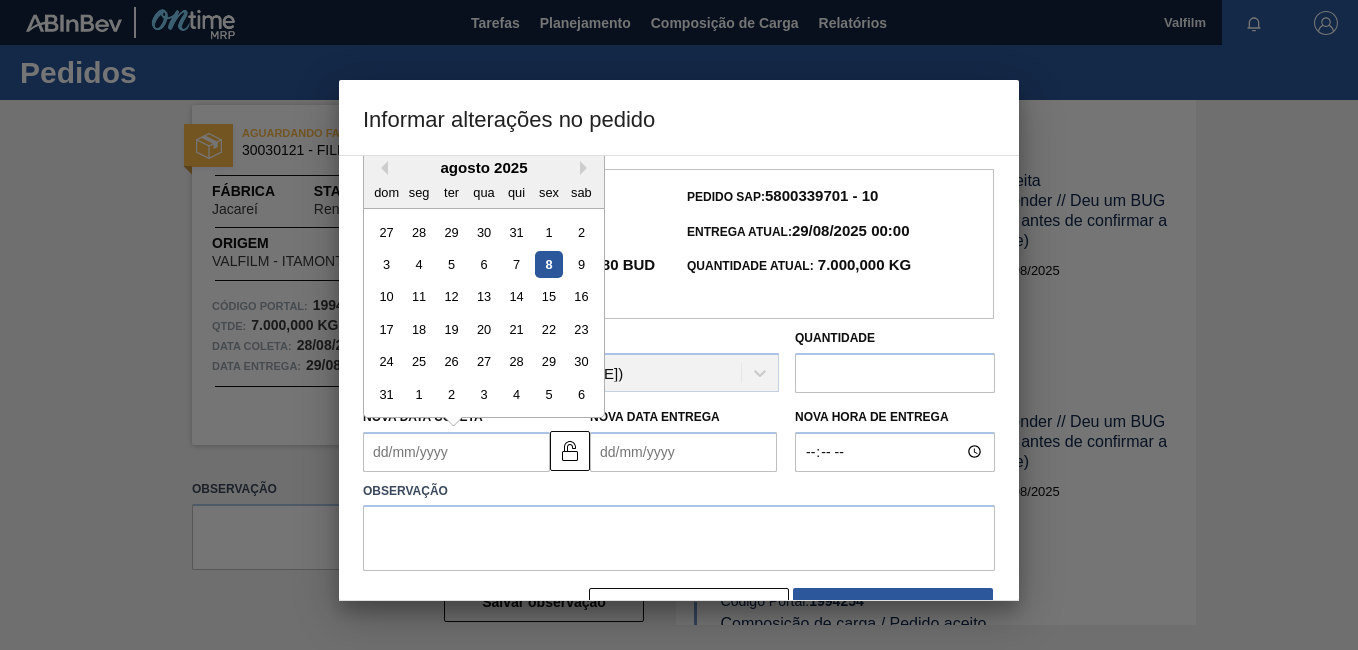 click on "Nova Data Coleta" at bounding box center [456, 452] 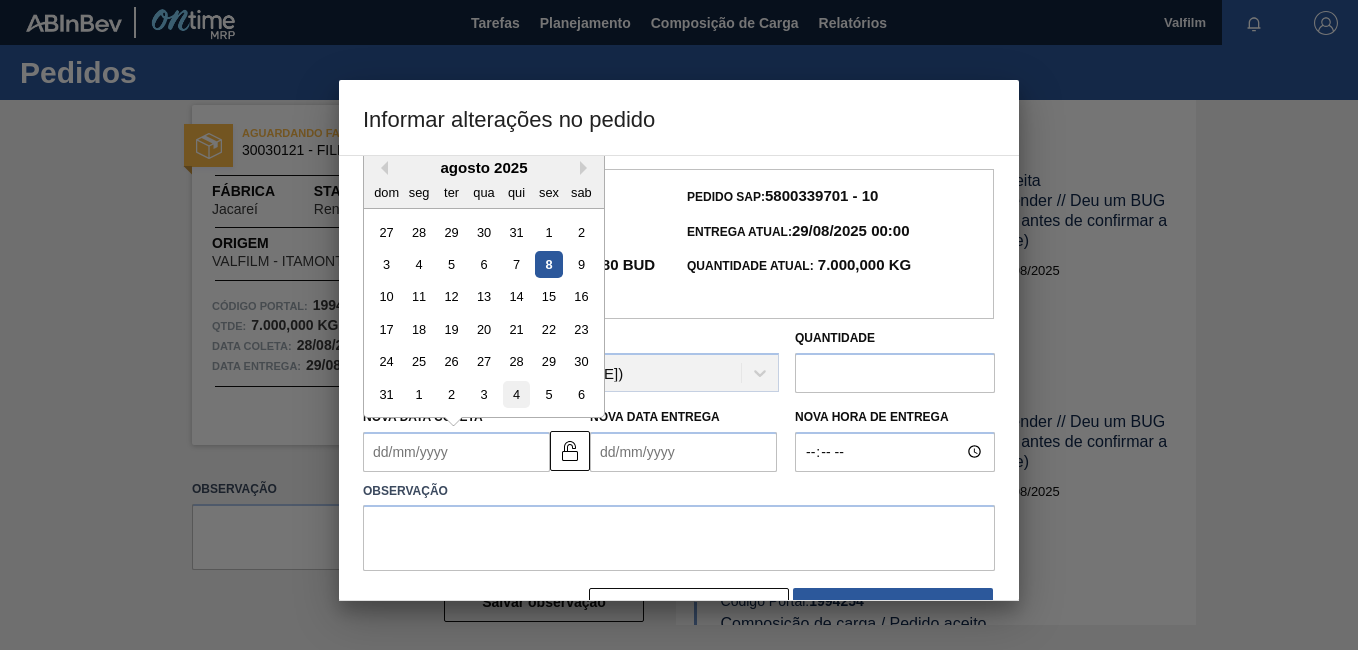 click on "4" at bounding box center [516, 394] 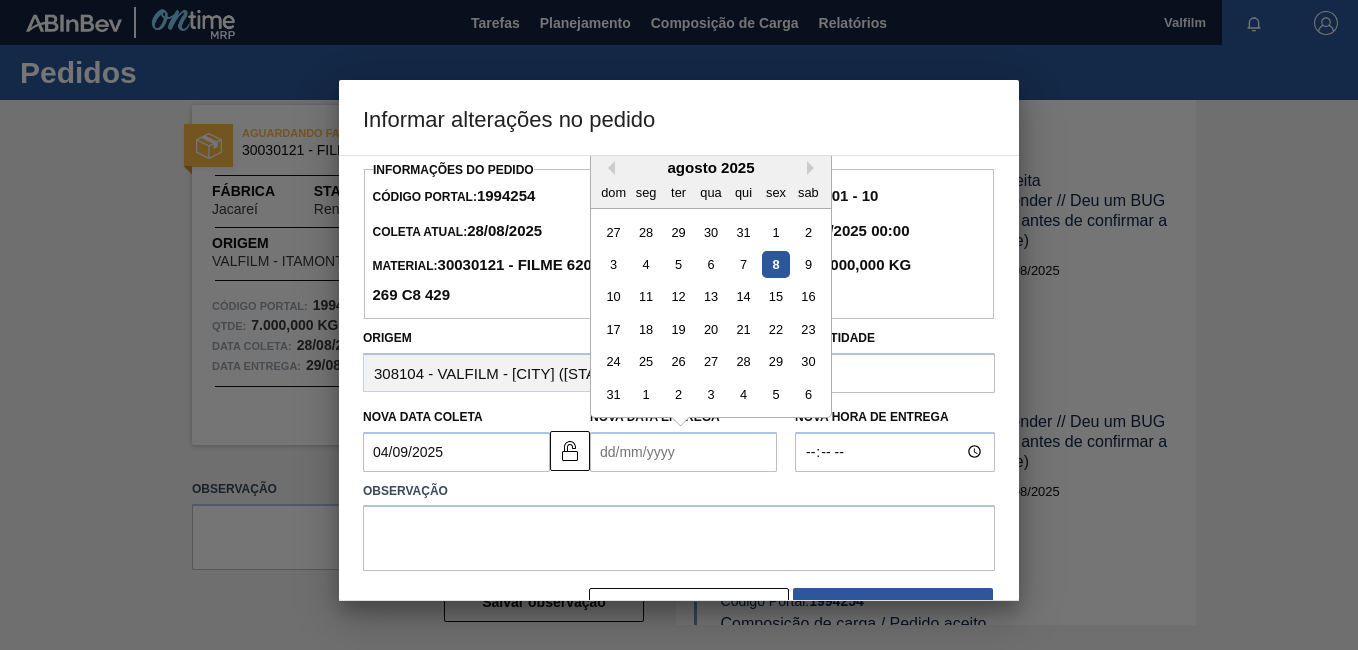 click on "Nova Data Entrega" at bounding box center [683, 452] 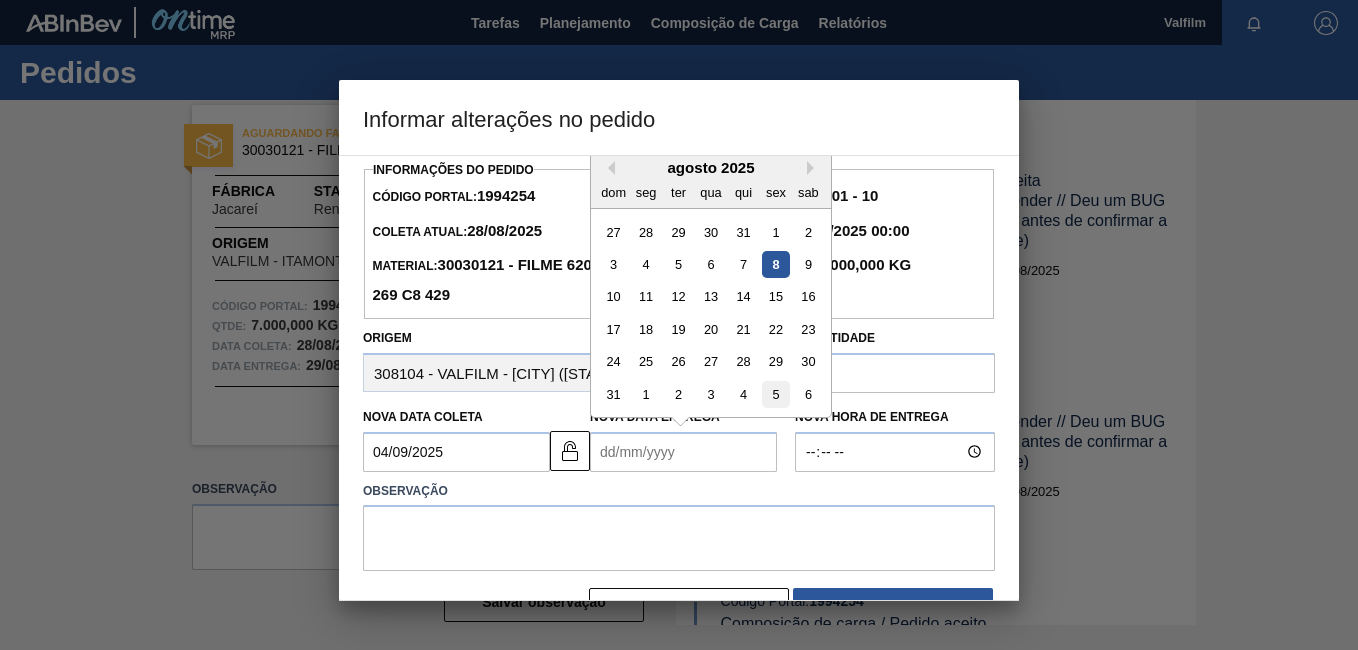 click on "5" at bounding box center [775, 394] 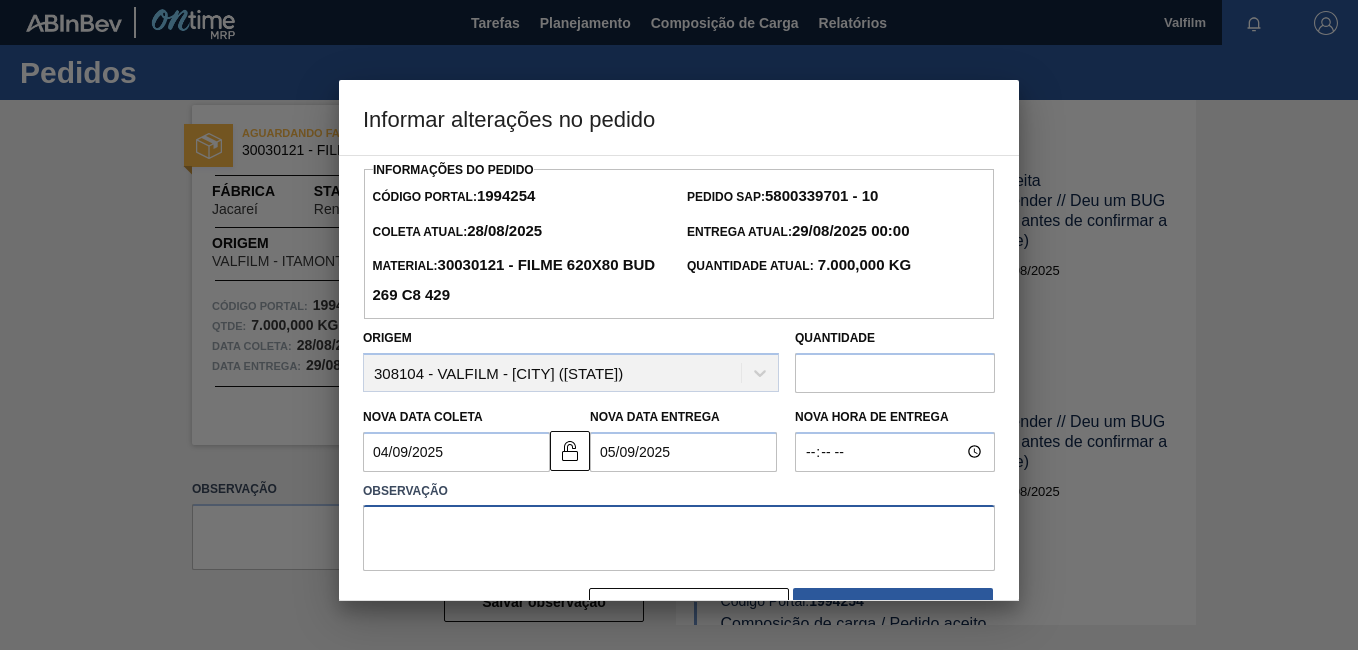 click at bounding box center [679, 538] 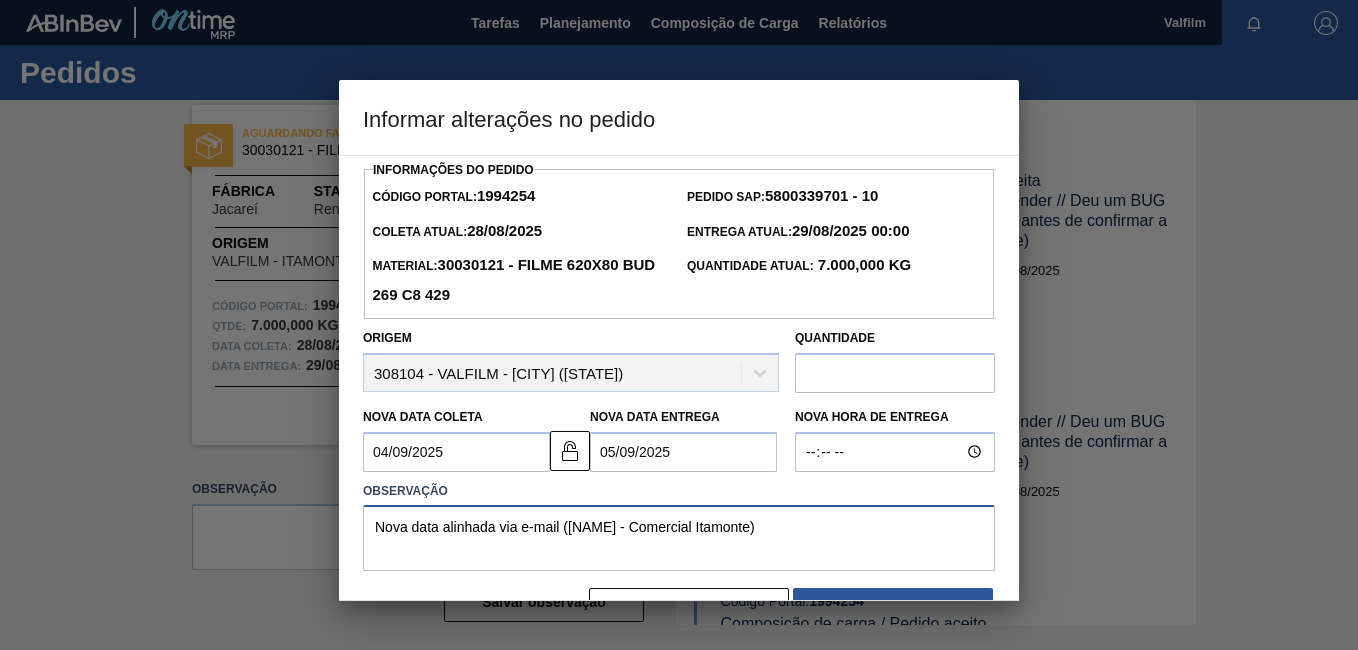scroll, scrollTop: 58, scrollLeft: 0, axis: vertical 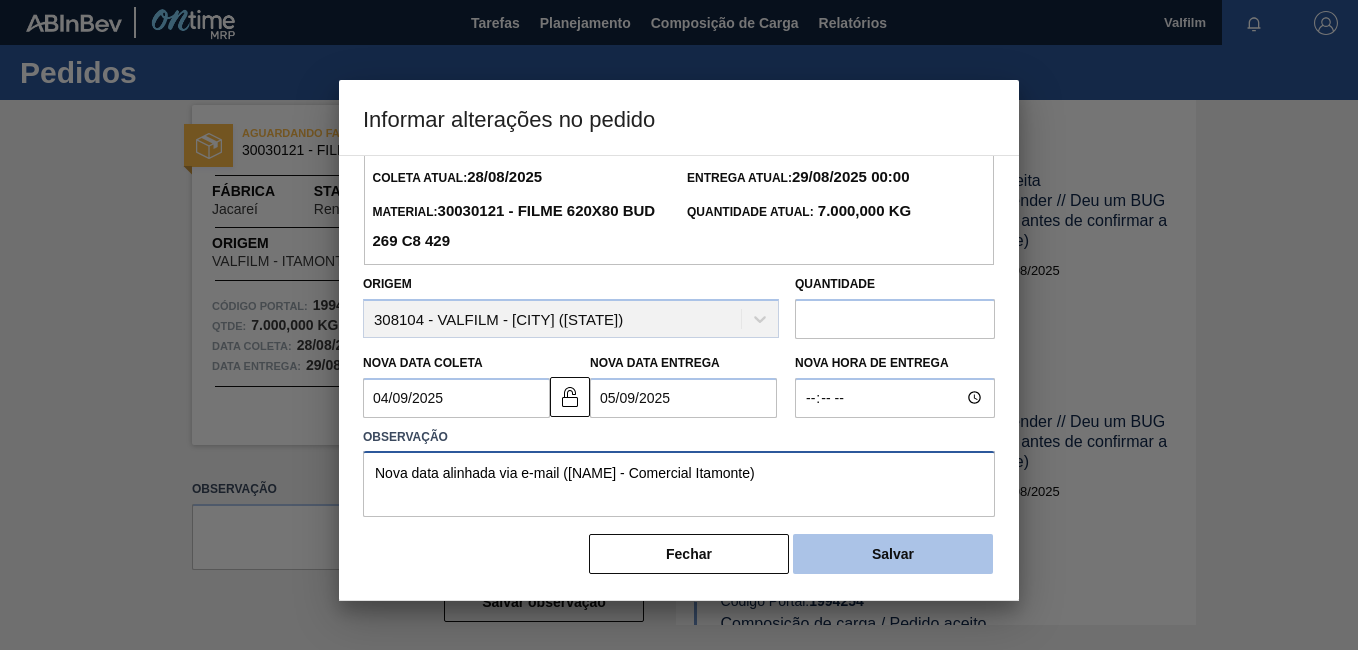 type on "Nova data alinhada via e-mail (Ana Carolina - Comercial Itamonte)" 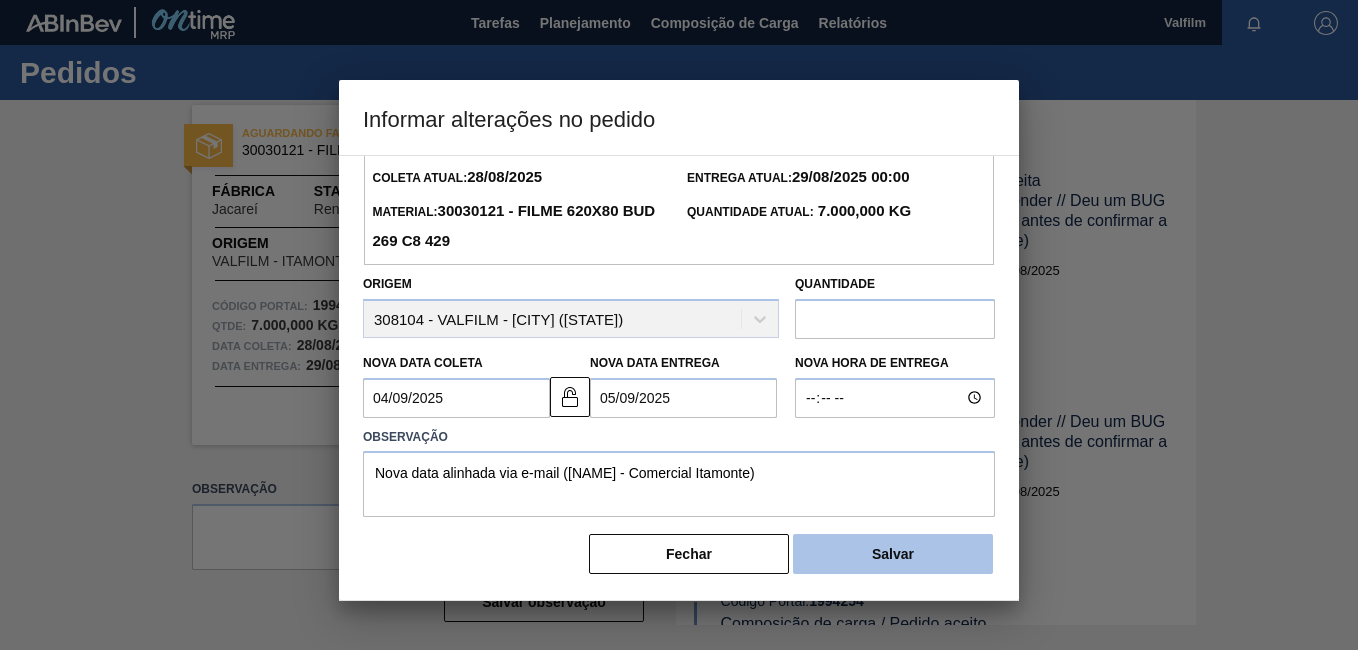 click on "Salvar" at bounding box center [893, 554] 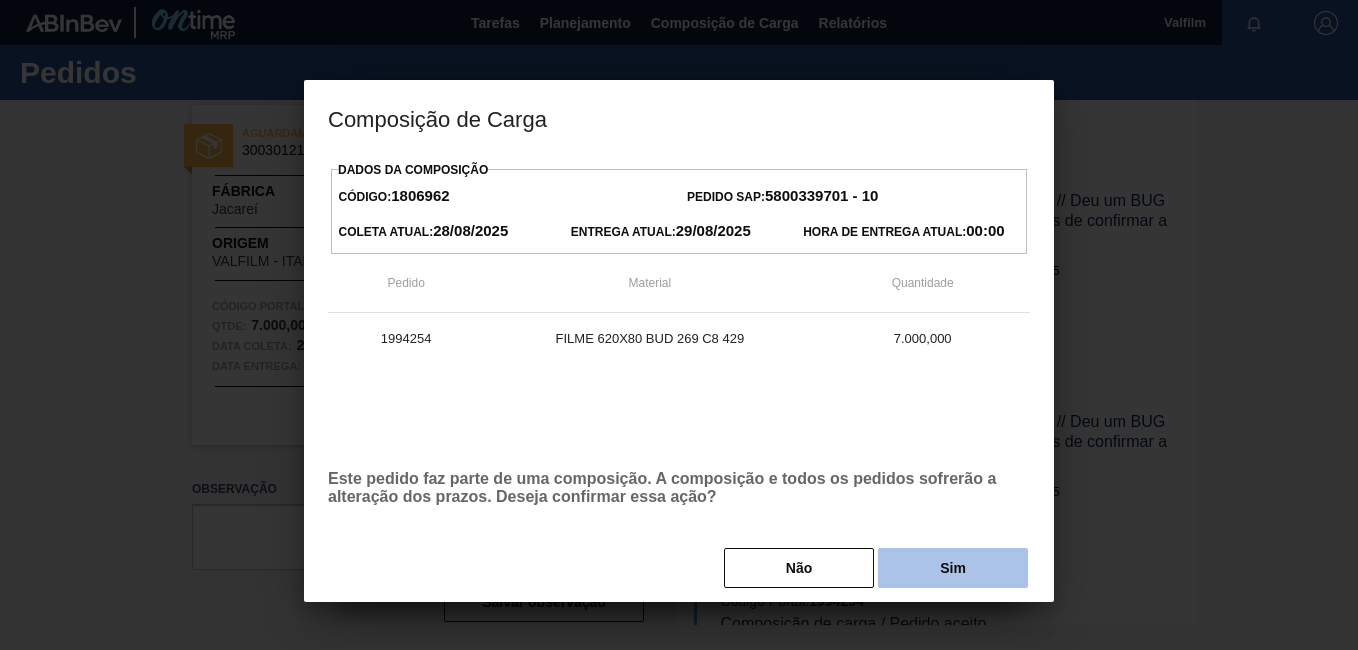 click on "Sim" at bounding box center (953, 568) 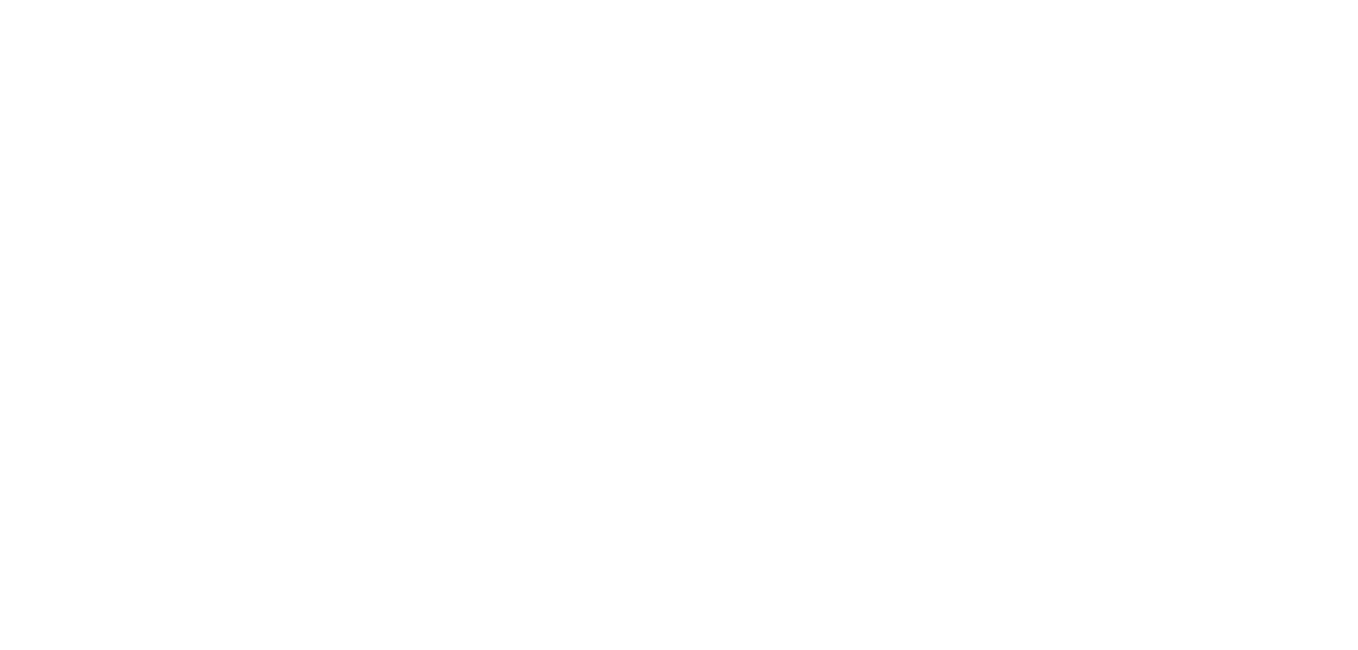 scroll, scrollTop: 0, scrollLeft: 0, axis: both 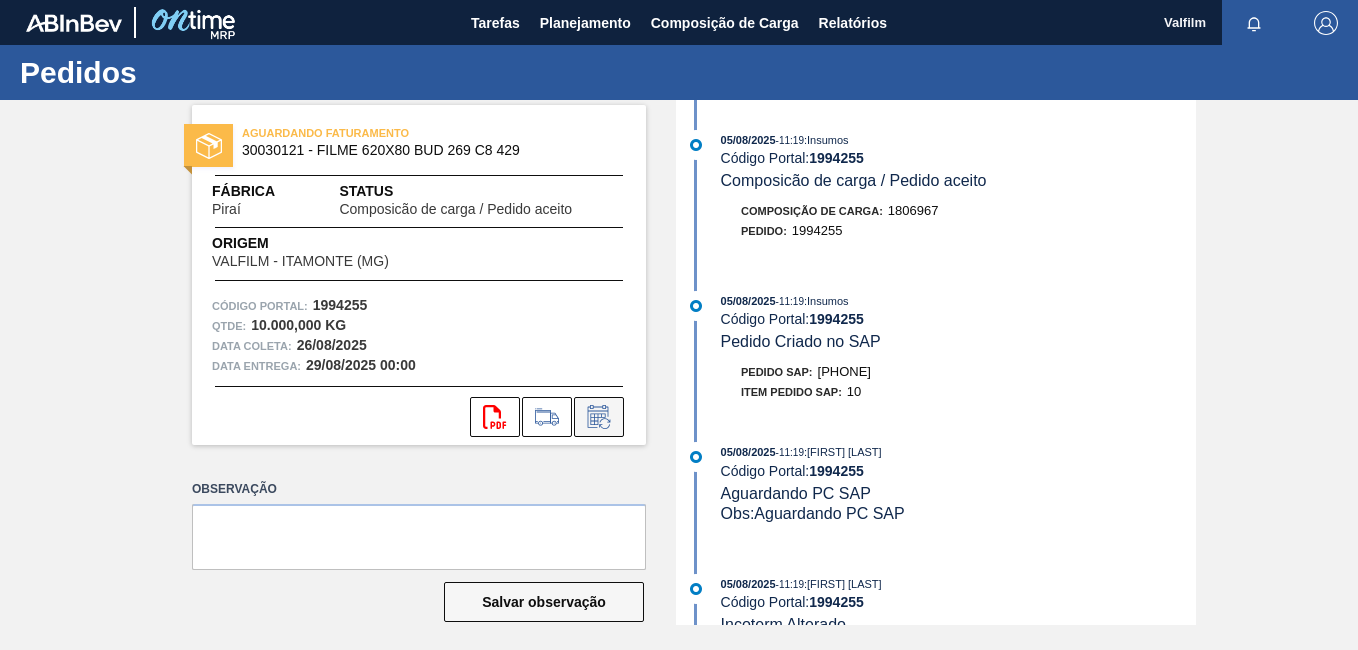 click 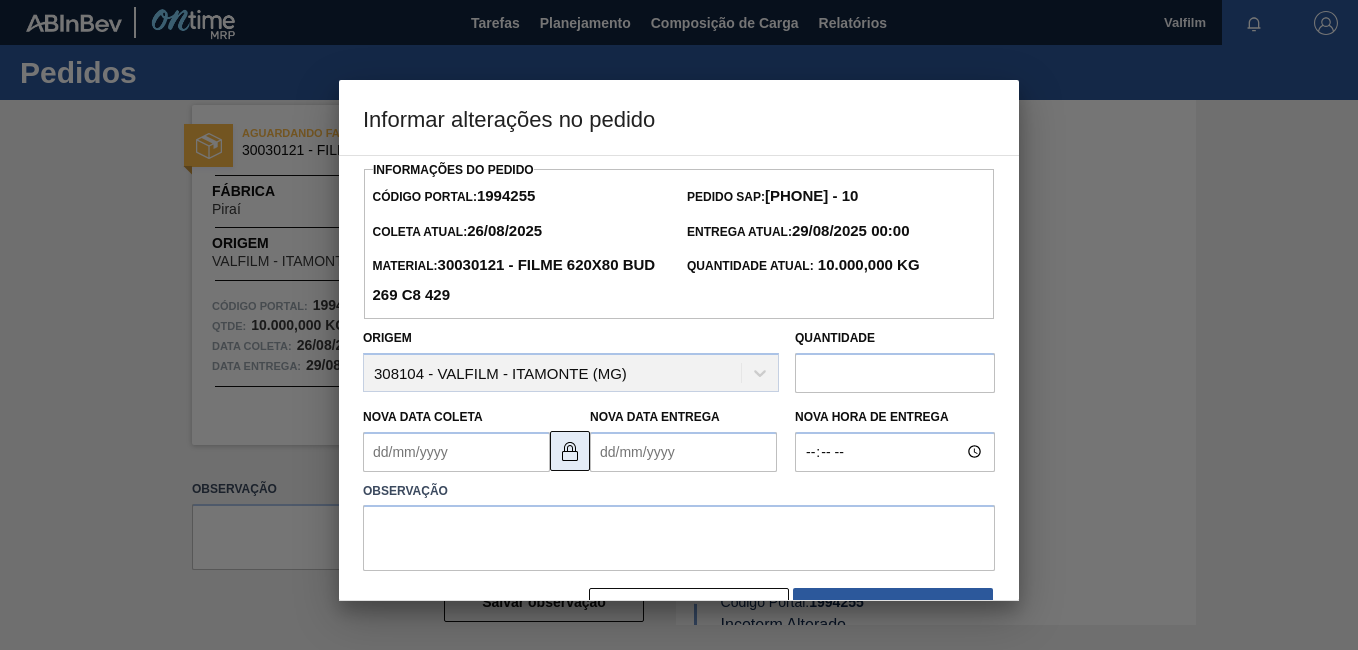 click at bounding box center (570, 451) 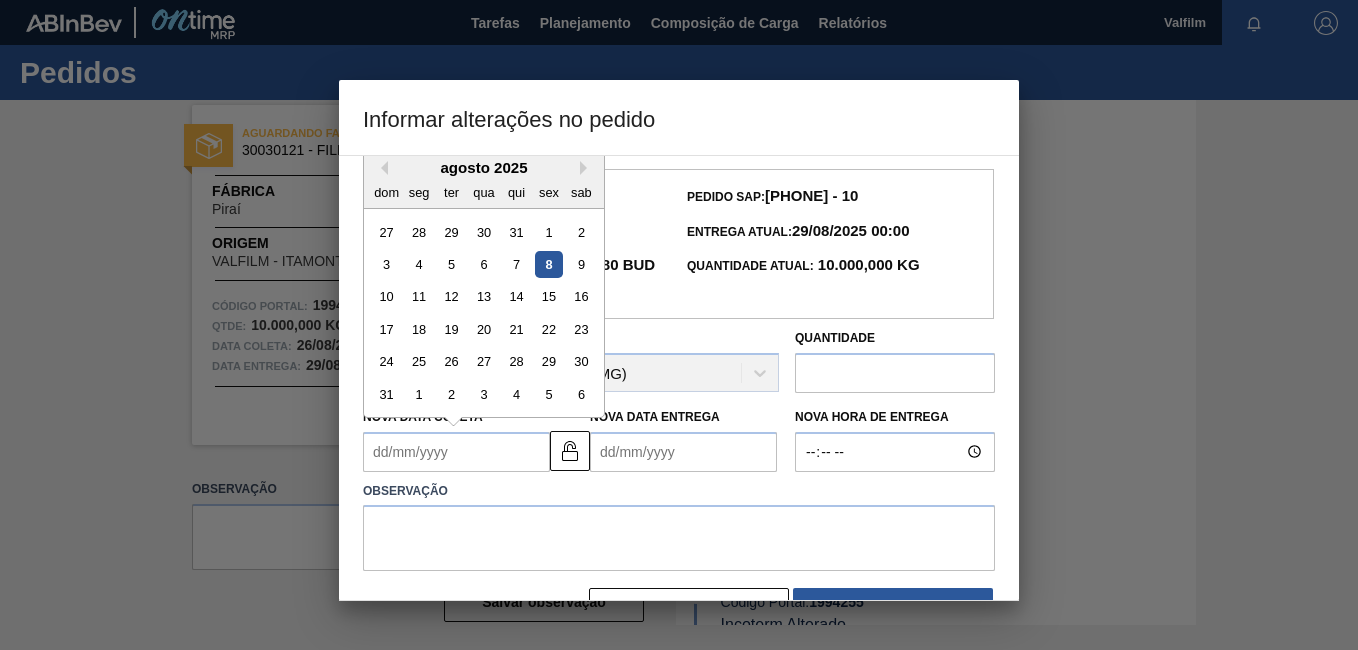 click on "Nova Data Coleta" at bounding box center (456, 452) 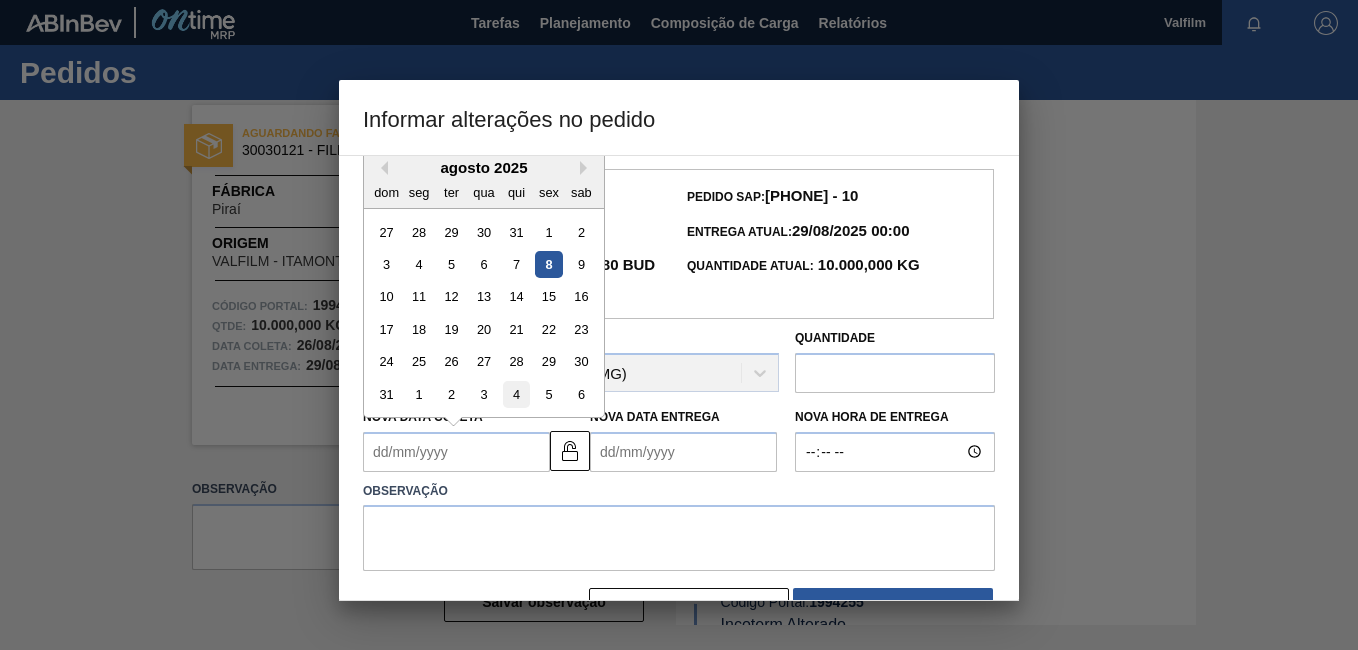click on "4" at bounding box center (516, 394) 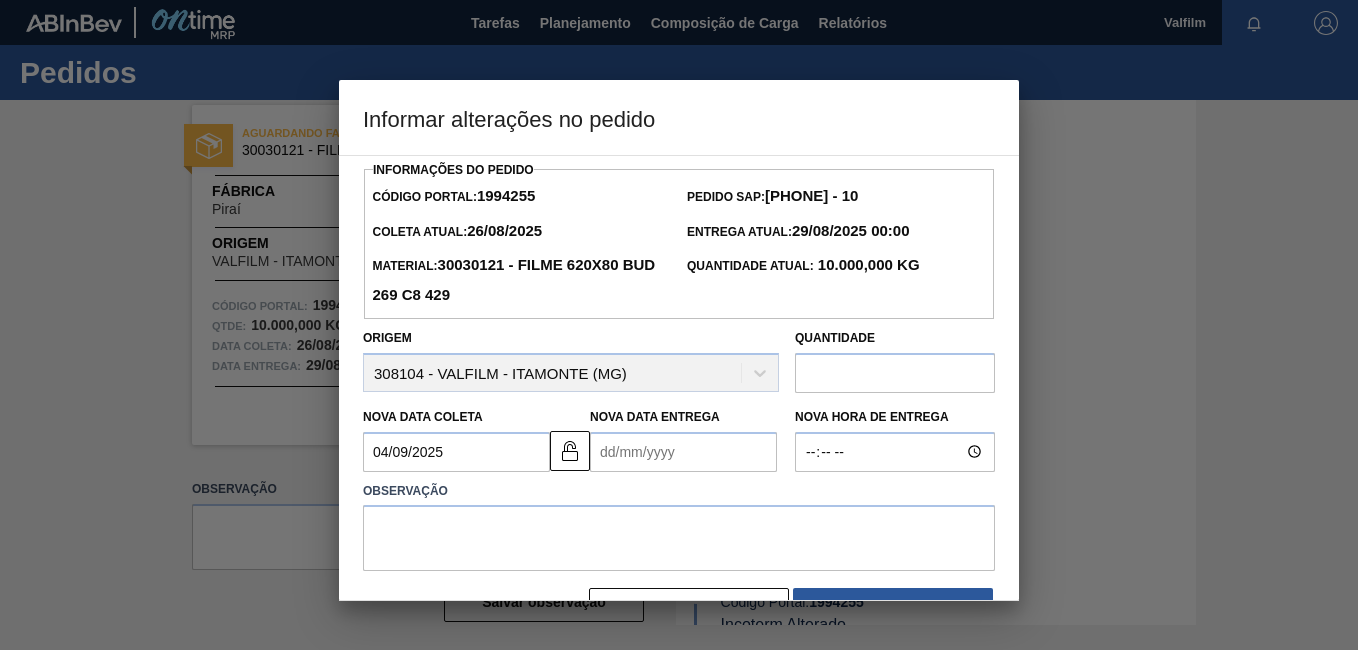 click on "Nova Data Entrega" at bounding box center (683, 452) 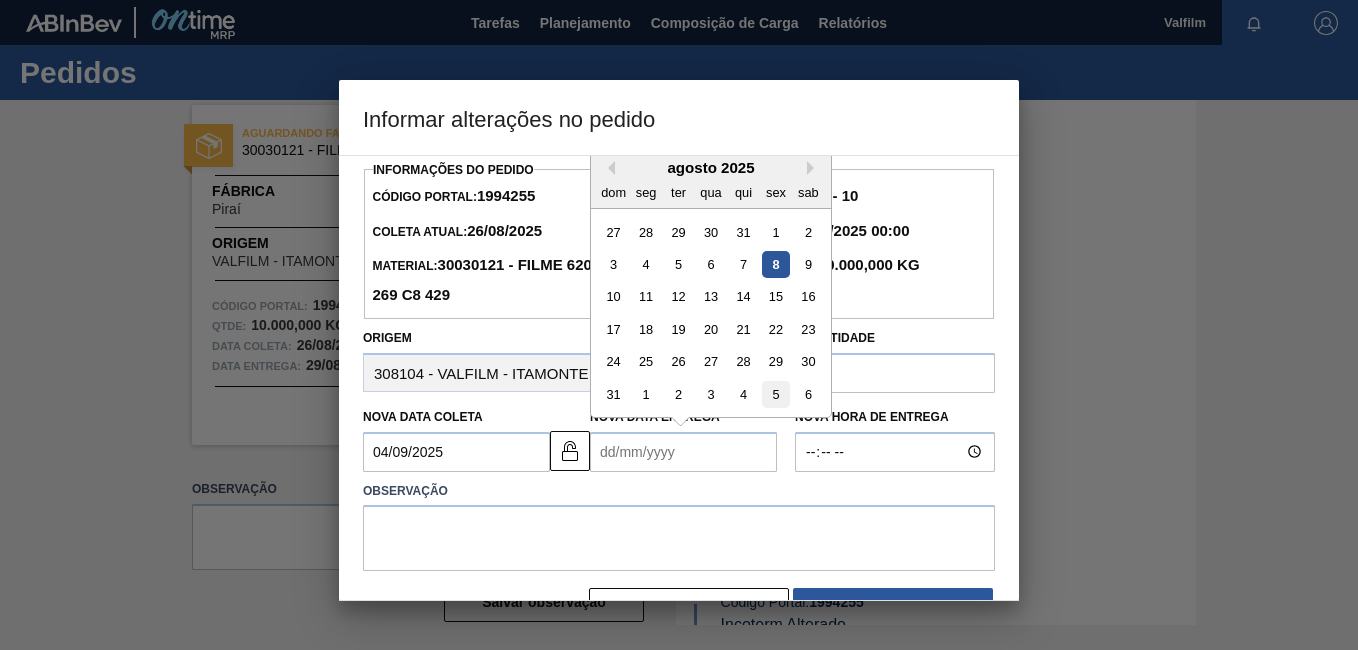 click on "5" at bounding box center [775, 394] 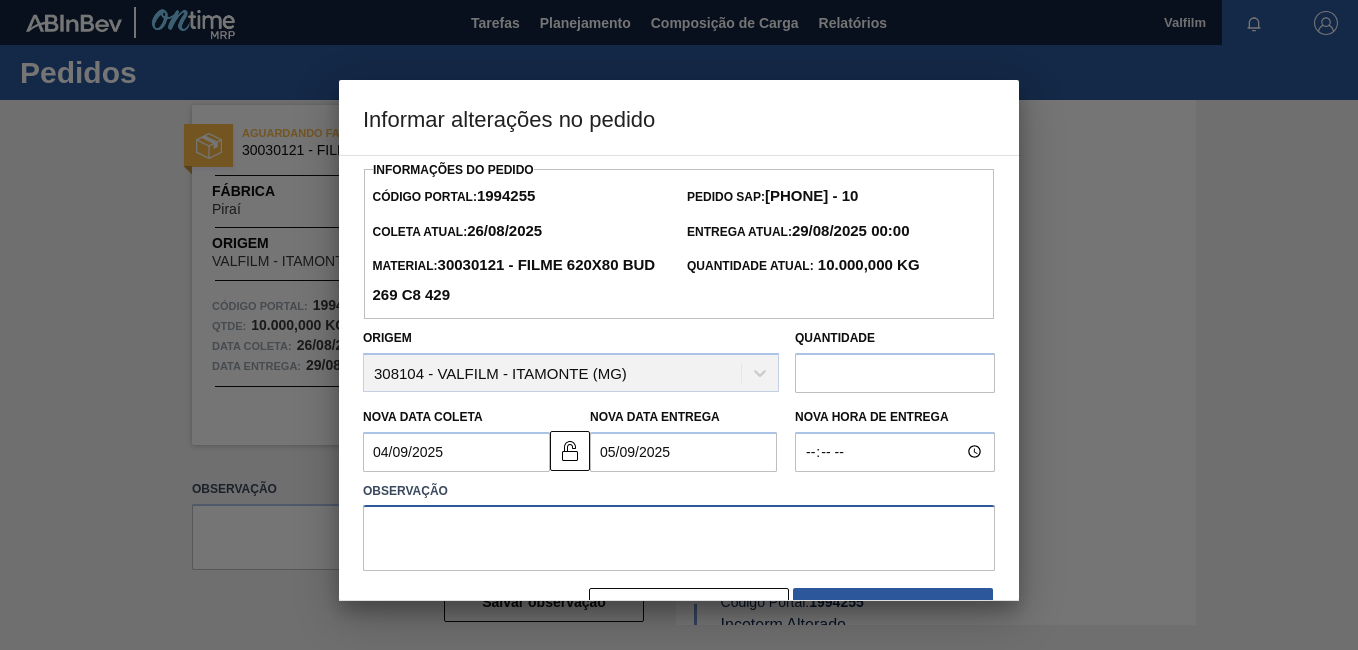 click at bounding box center [679, 538] 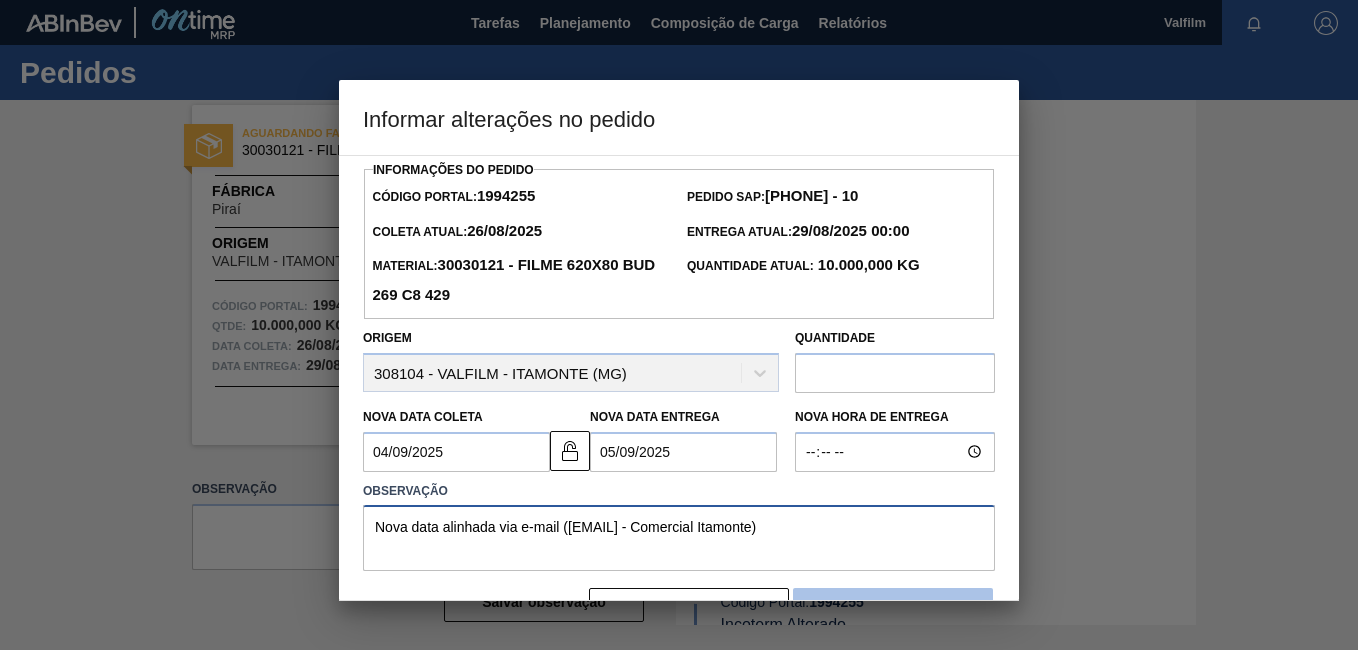 type on "Nova data alinhada via e-mail ([EMAIL] - Comercial Itamonte)" 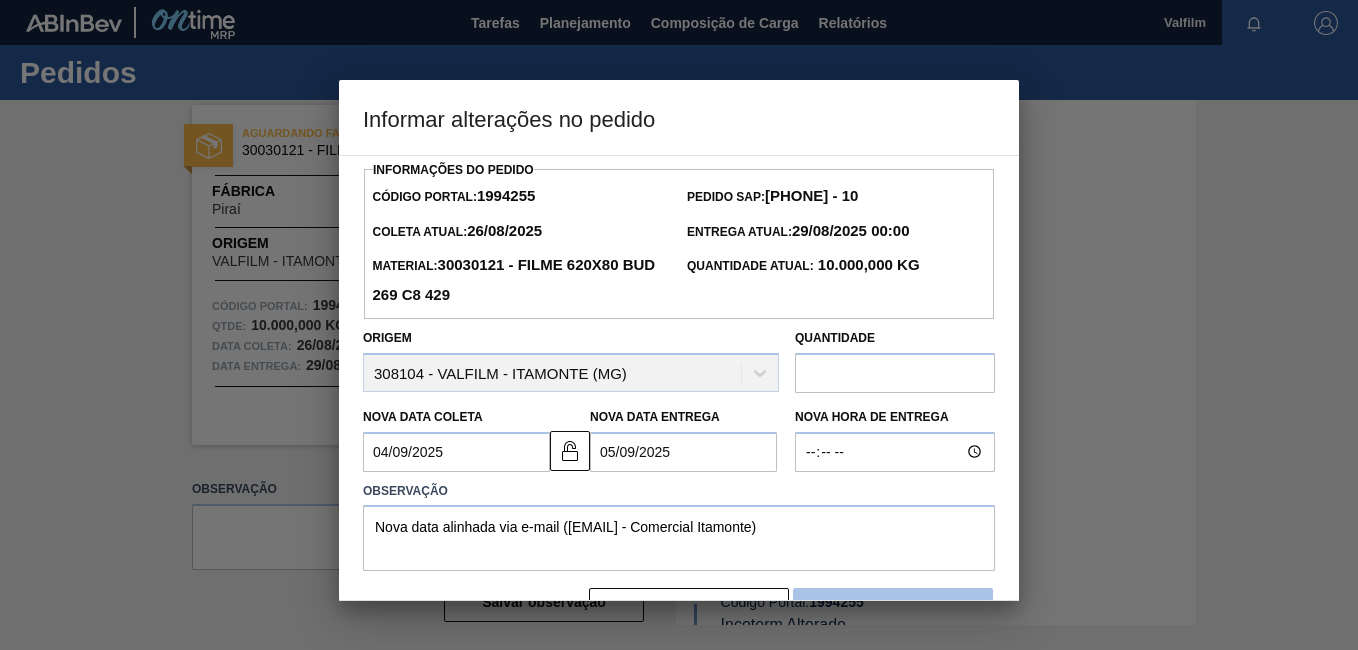 click on "Salvar" at bounding box center (893, 608) 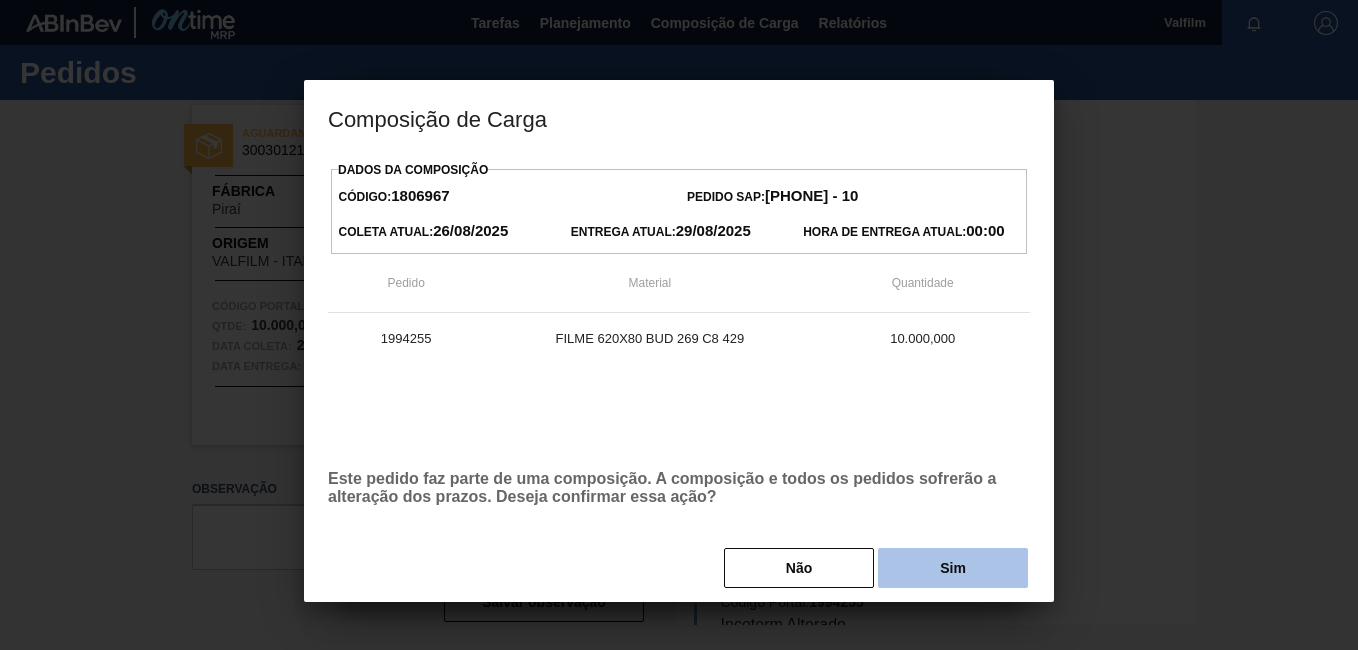 click on "Sim" at bounding box center [953, 568] 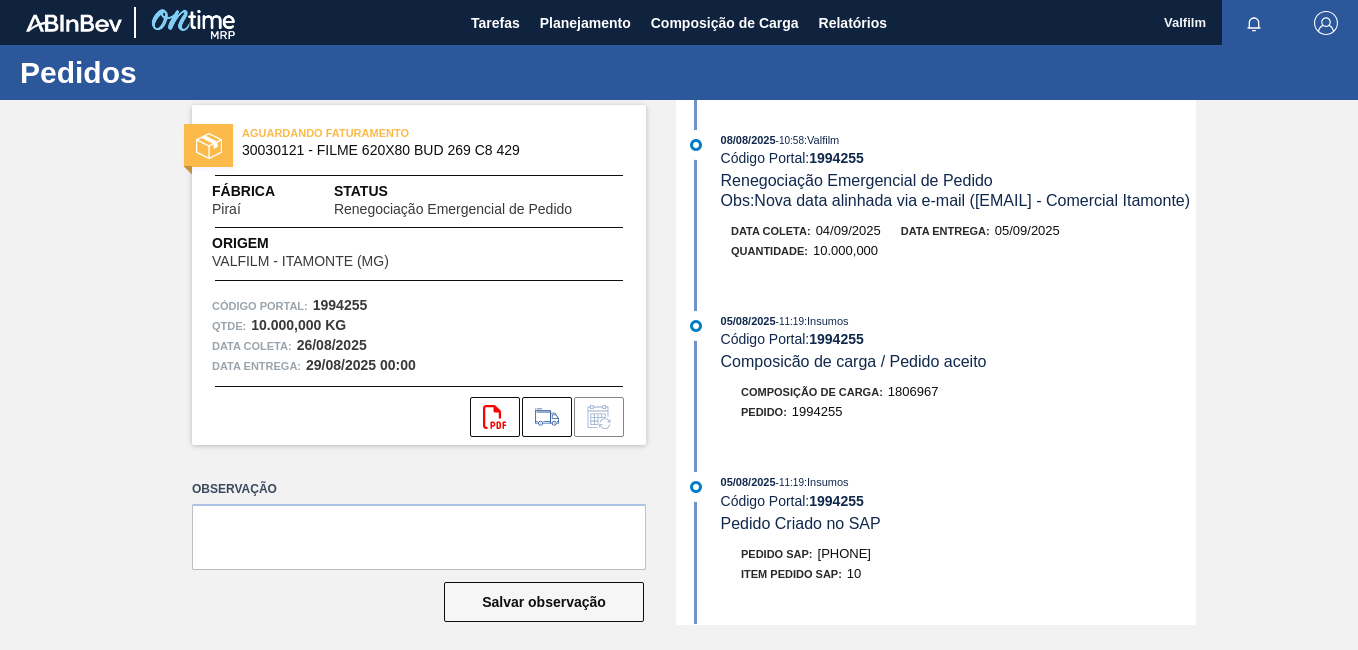 click on "AGUARDANDO FATURAMENTO 30030121 - FILME 620X80 BUD 269 C8 429 Fábrica Piraí Status Renegociação Emergencial de Pedido Origem VALFILM - ITAMONTE ([STATE])   Código Portal:  1994255 Qtde : 10.000,000 KG Data coleta: [DATE] Data entrega: [DATE] 00:00 svg{fill:#ff0000} Observação Salvar observação [DATE]  -  10:58 :  Valfilm Código Portal:  1994255 Renegociação Emergencial de Pedido Obs:  Nova data alinhada via e-mail ([EMAIL] - Comercial Itamonte) Data coleta: [DATE] Data entrega: [DATE] Quantidade : 10.000,000 [DATE]  -  11:19 :  Insumos Código Portal:  1994255 Composicão de carga / Pedido aceito Composição de Carga : 1806967 Pedido : 1994255 [DATE]  -  11:19 :  Insumos Código Portal:  1994255 Pedido Criado no SAP Pedido SAP:  [PHONE] Item pedido SAP: 10 [DATE]  -  11:19 :  [FIRST] [LAST] Código Portal:  1994255 Aguardando PC SAP Obs:  Aguardando PC SAP [DATE]  -  11:19 :  [FIRST] [LAST] Código Portal:  1994255 Incoterm Alterado FOB CIF  -  08:53" at bounding box center (679, 362) 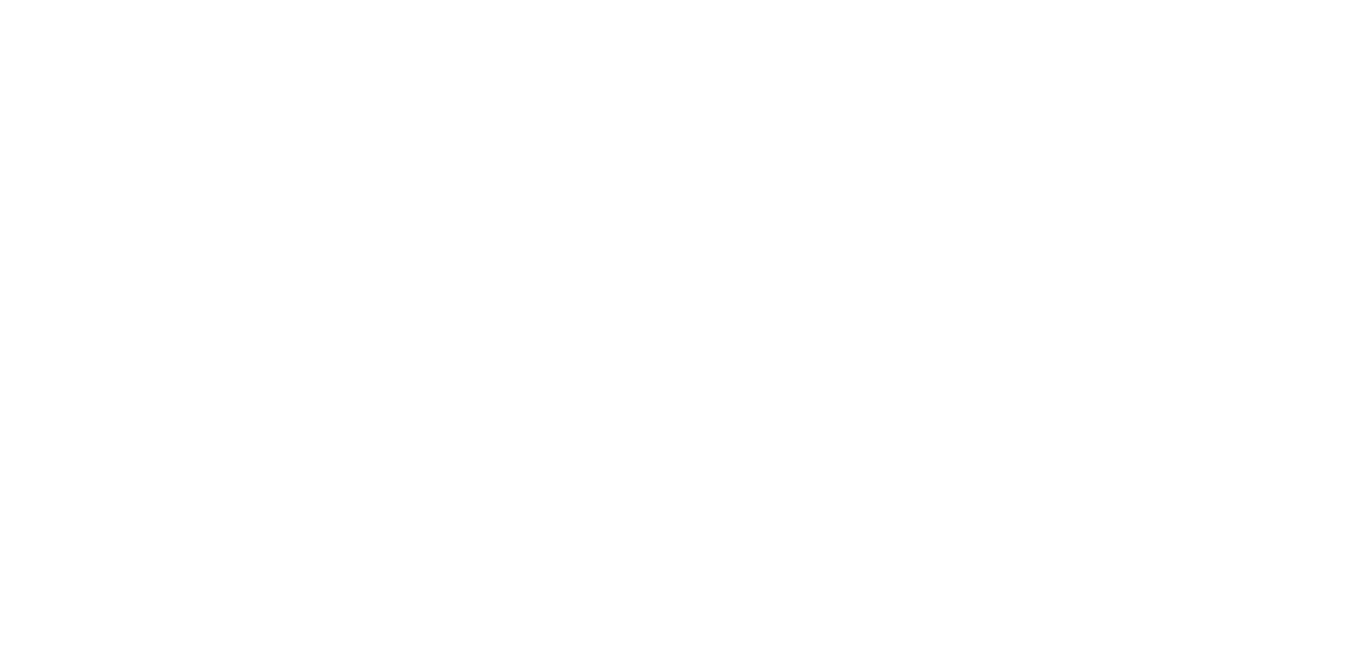 scroll, scrollTop: 0, scrollLeft: 0, axis: both 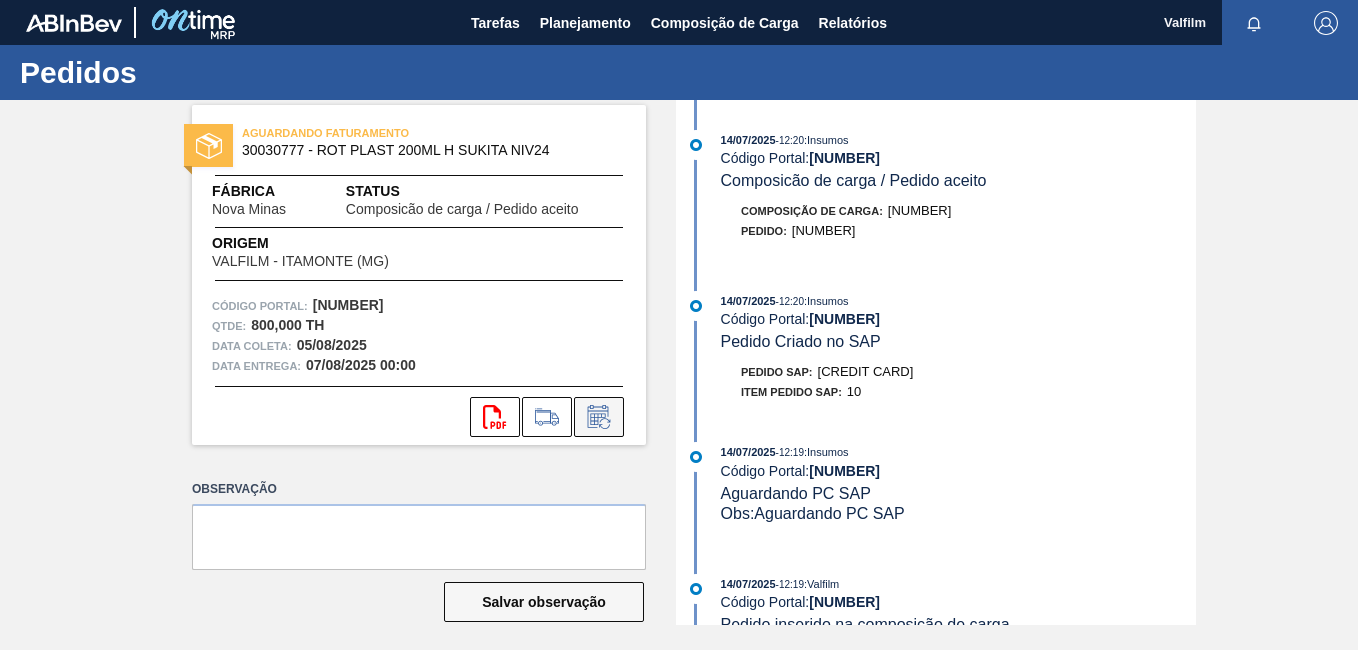 click 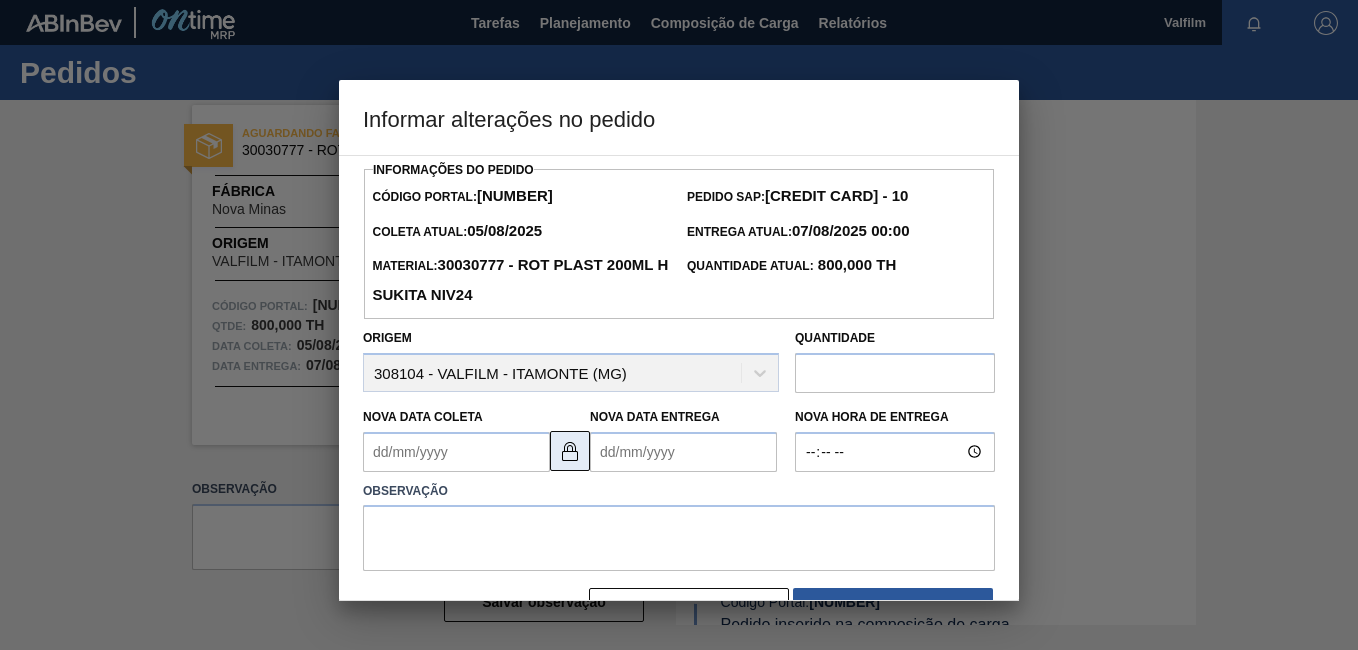 click at bounding box center [570, 451] 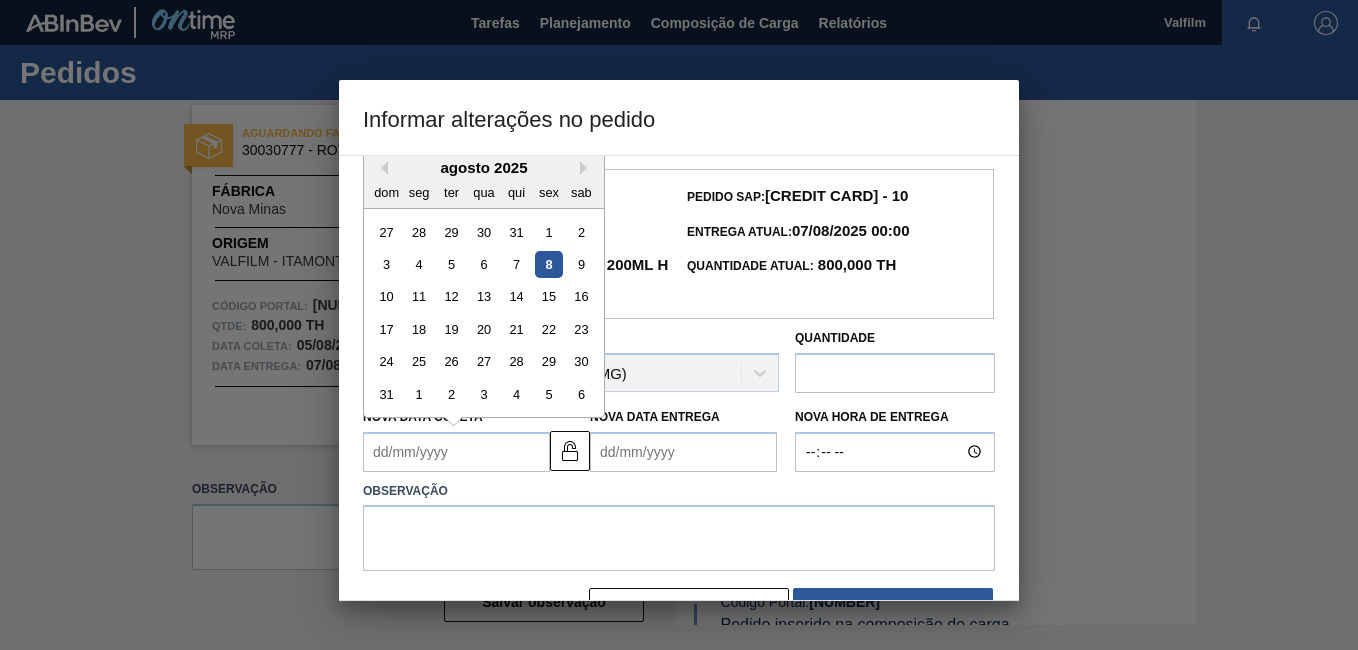 click on "Nova Data Coleta" at bounding box center [456, 452] 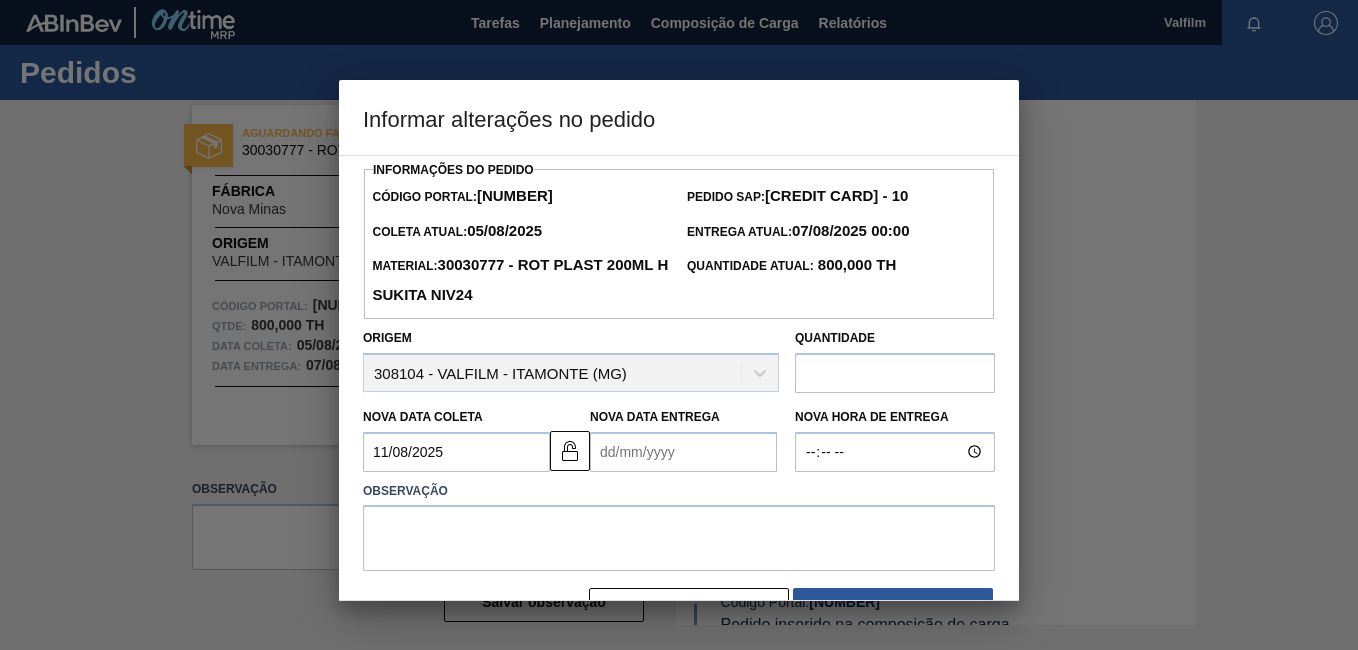click on "Nova Data Entrega" at bounding box center [683, 452] 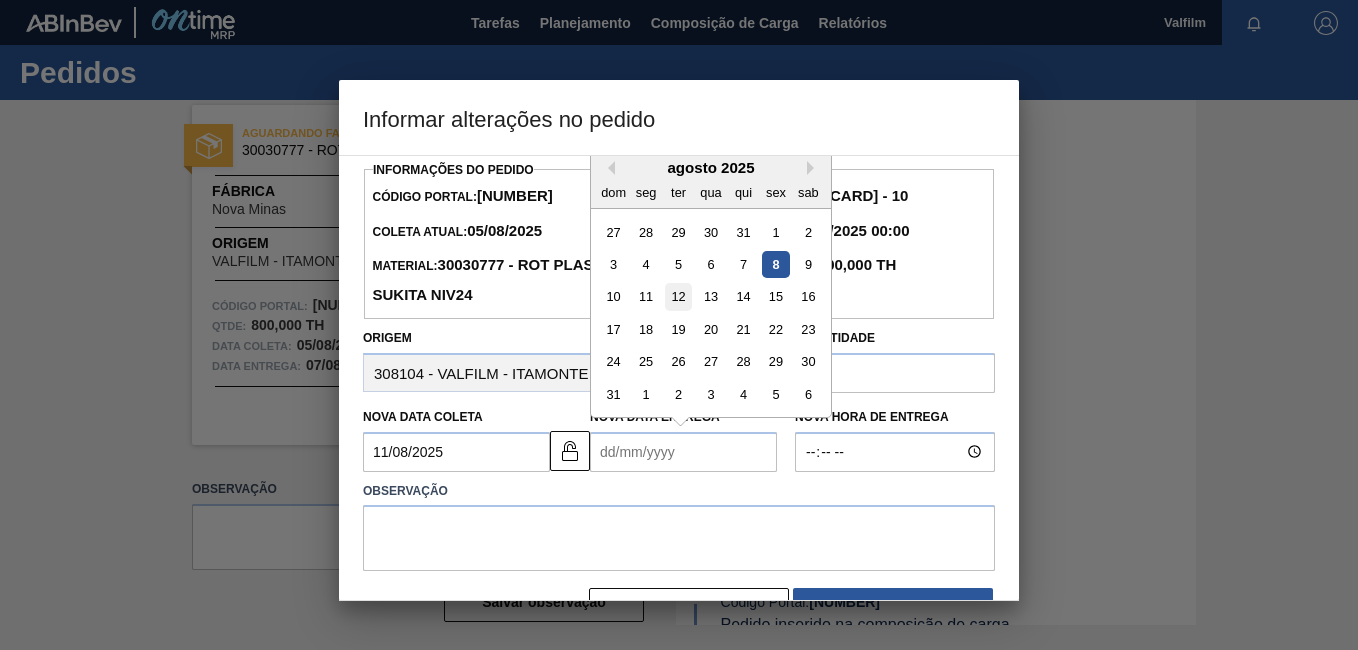 click on "12" at bounding box center [678, 296] 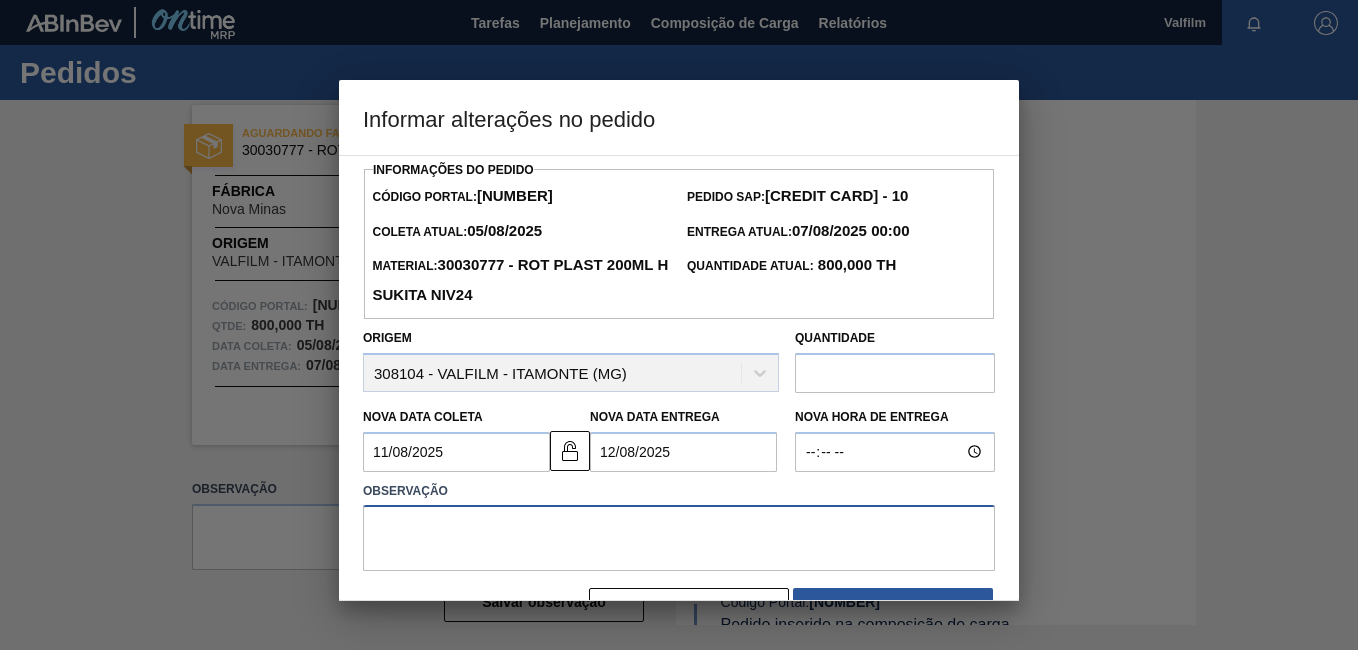 click at bounding box center (679, 538) 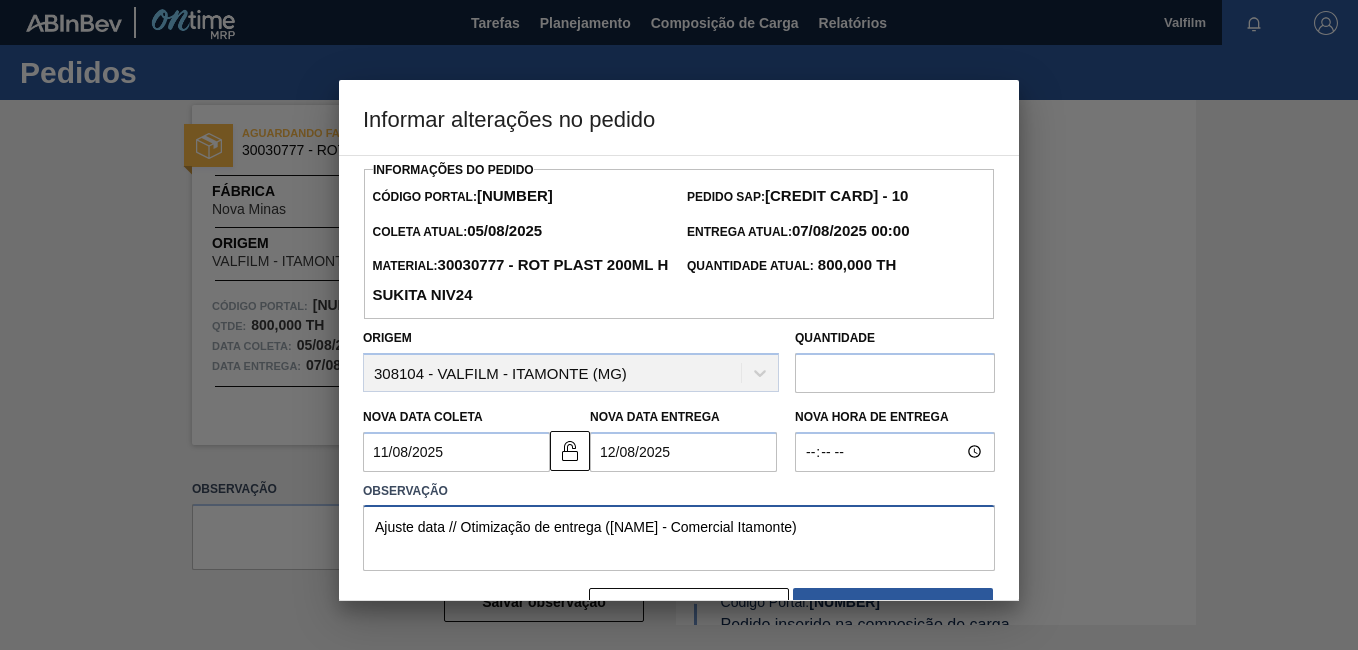 drag, startPoint x: 853, startPoint y: 541, endPoint x: 0, endPoint y: 348, distance: 874.5616 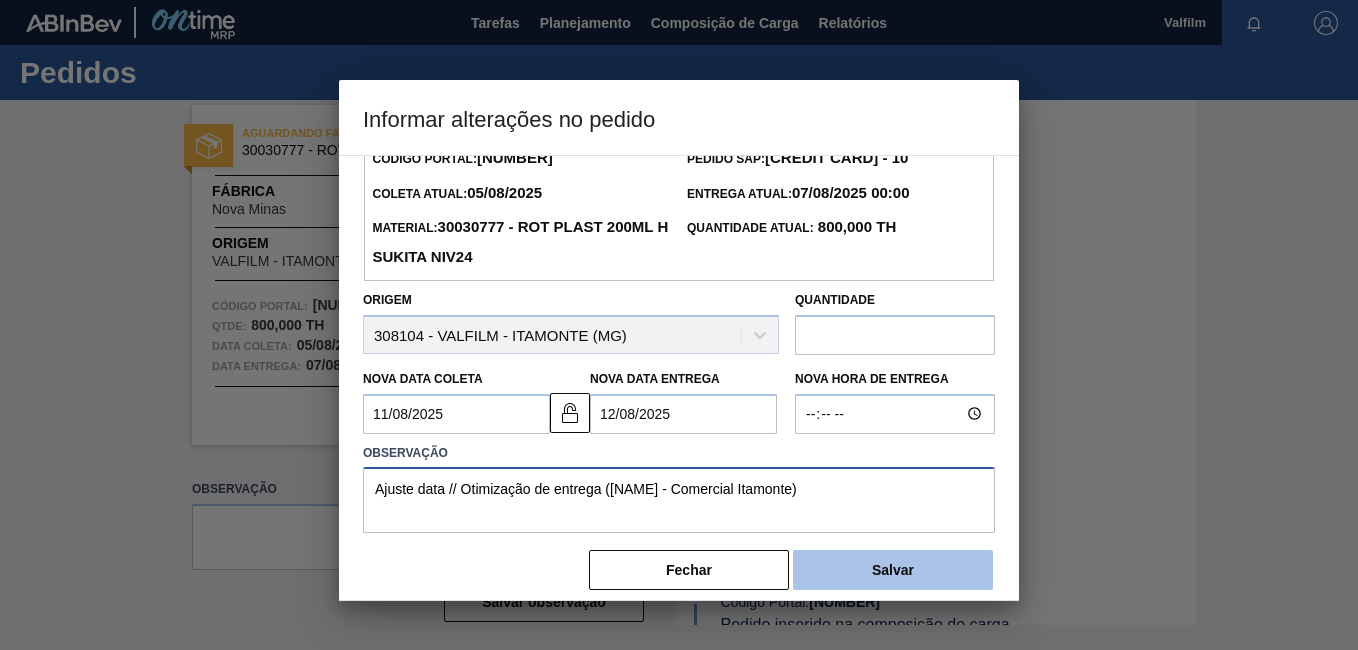 scroll, scrollTop: 58, scrollLeft: 0, axis: vertical 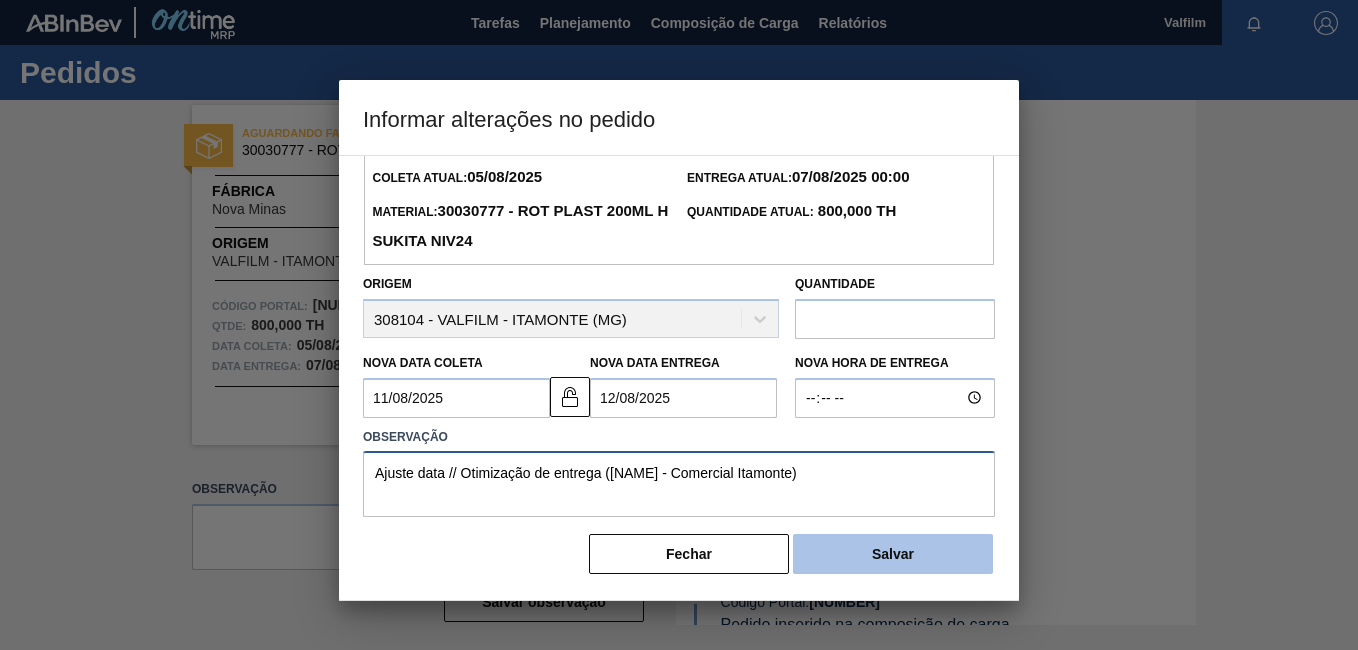 type on "Ajuste data // Otimização de entrega ([NAME] - Comercial Itamonte)" 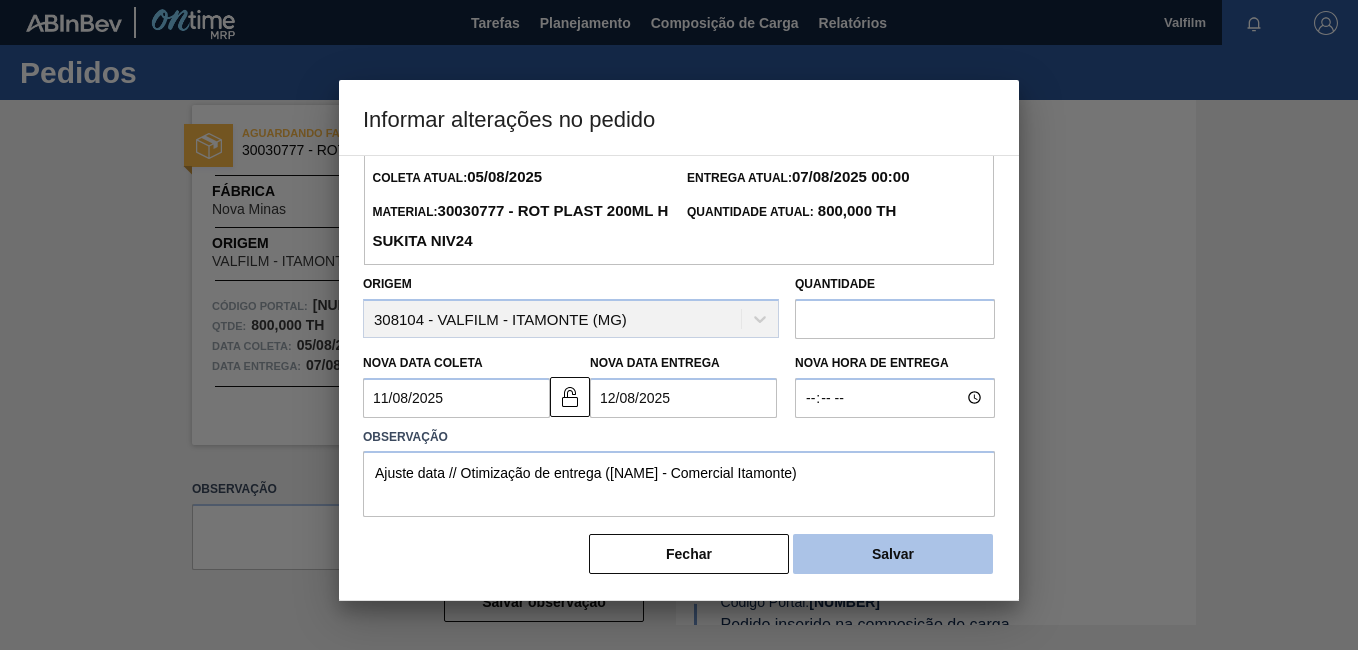 click on "Salvar" at bounding box center (893, 554) 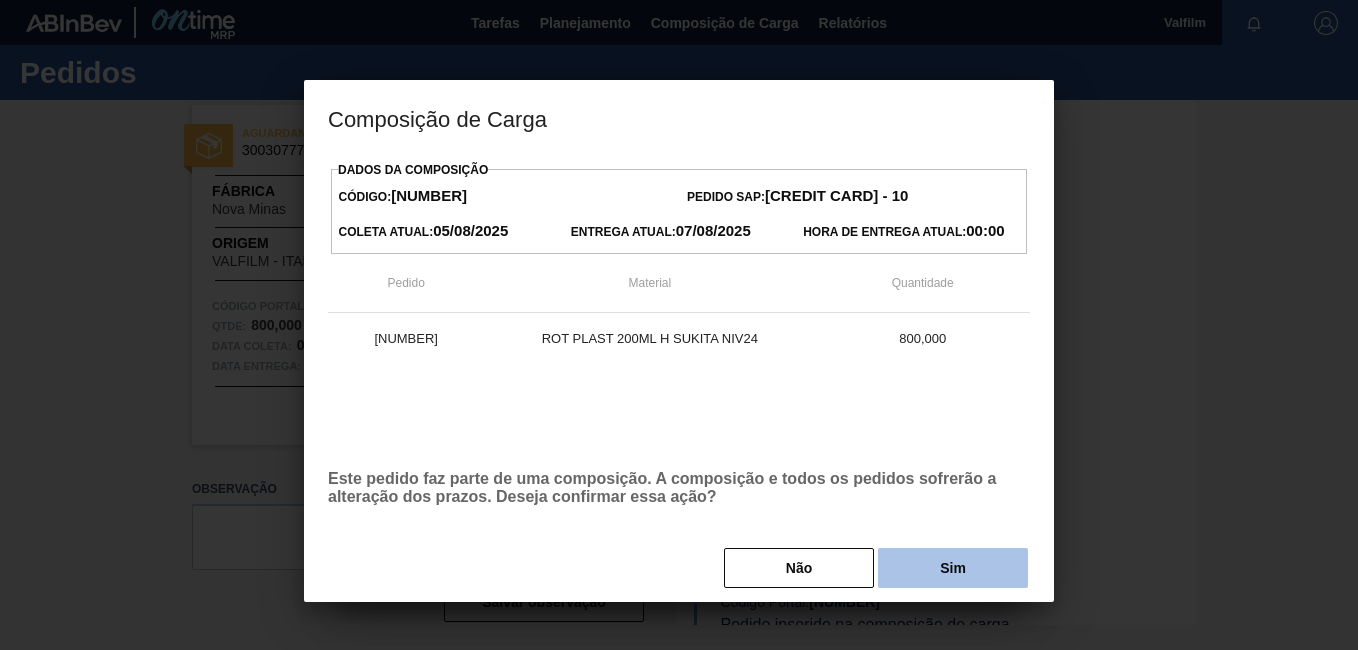 click on "Sim" at bounding box center (953, 568) 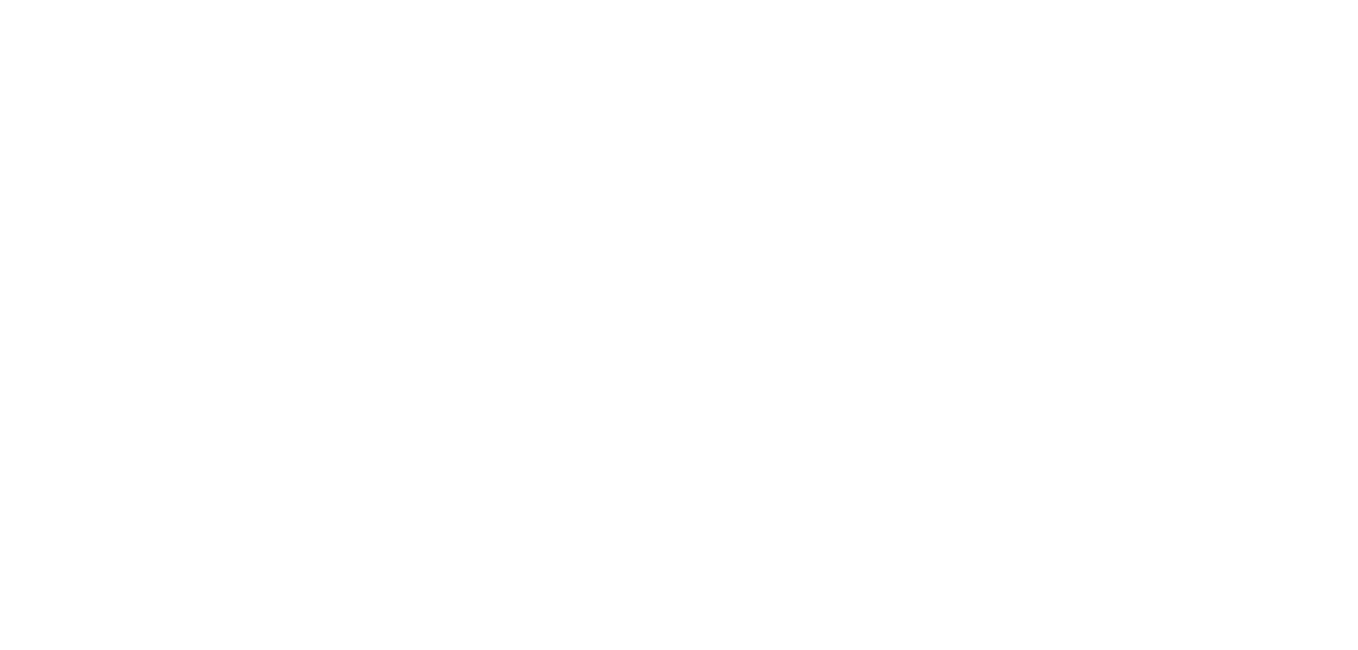 scroll, scrollTop: 0, scrollLeft: 0, axis: both 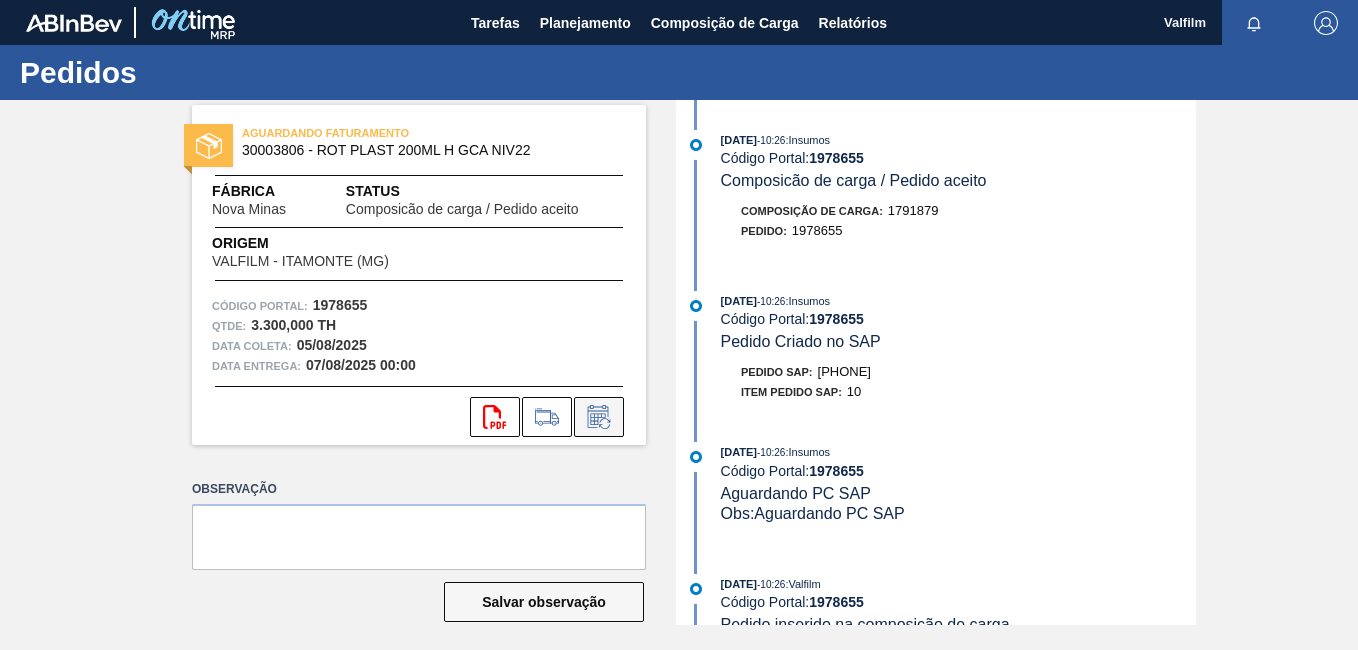 click 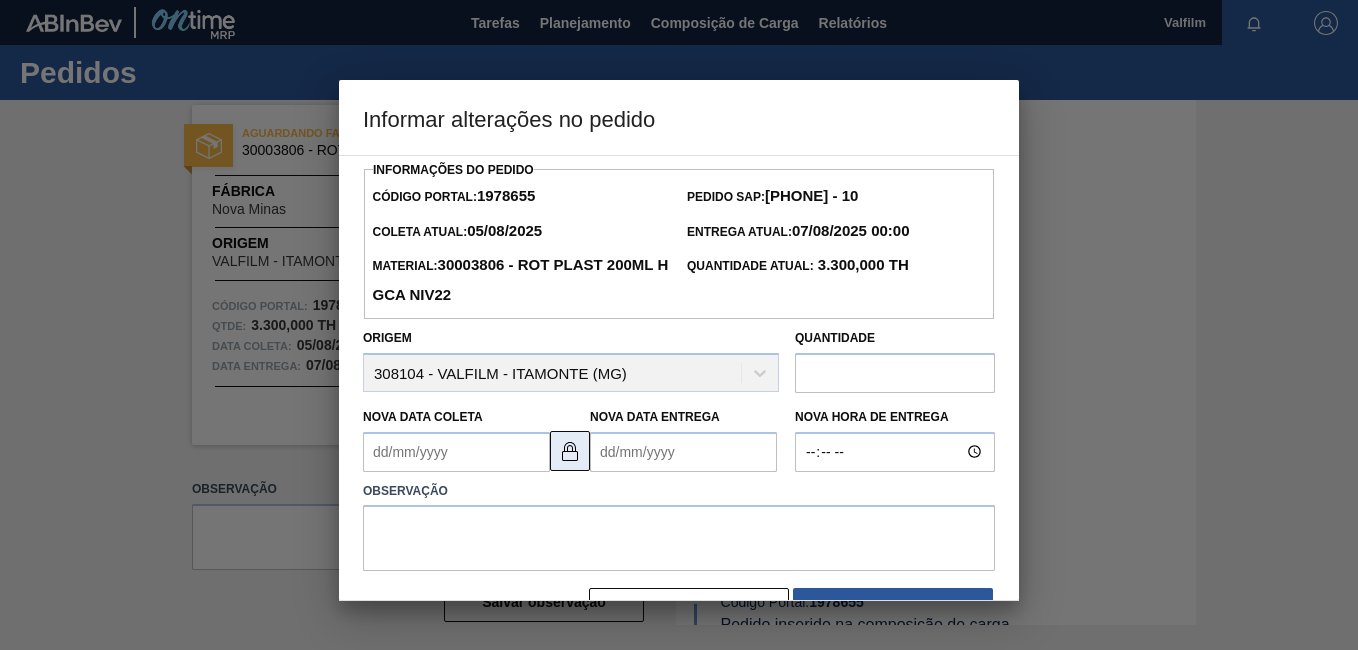 click at bounding box center [570, 451] 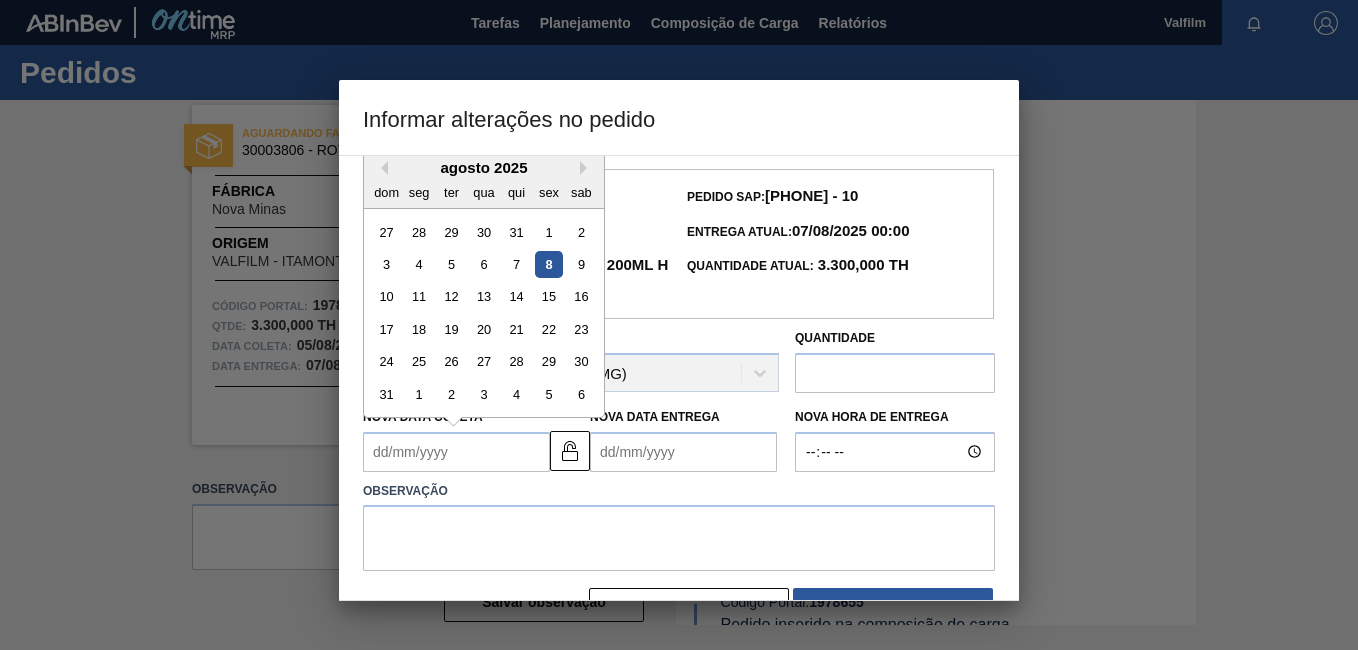 click on "Nova Data Coleta" at bounding box center [456, 452] 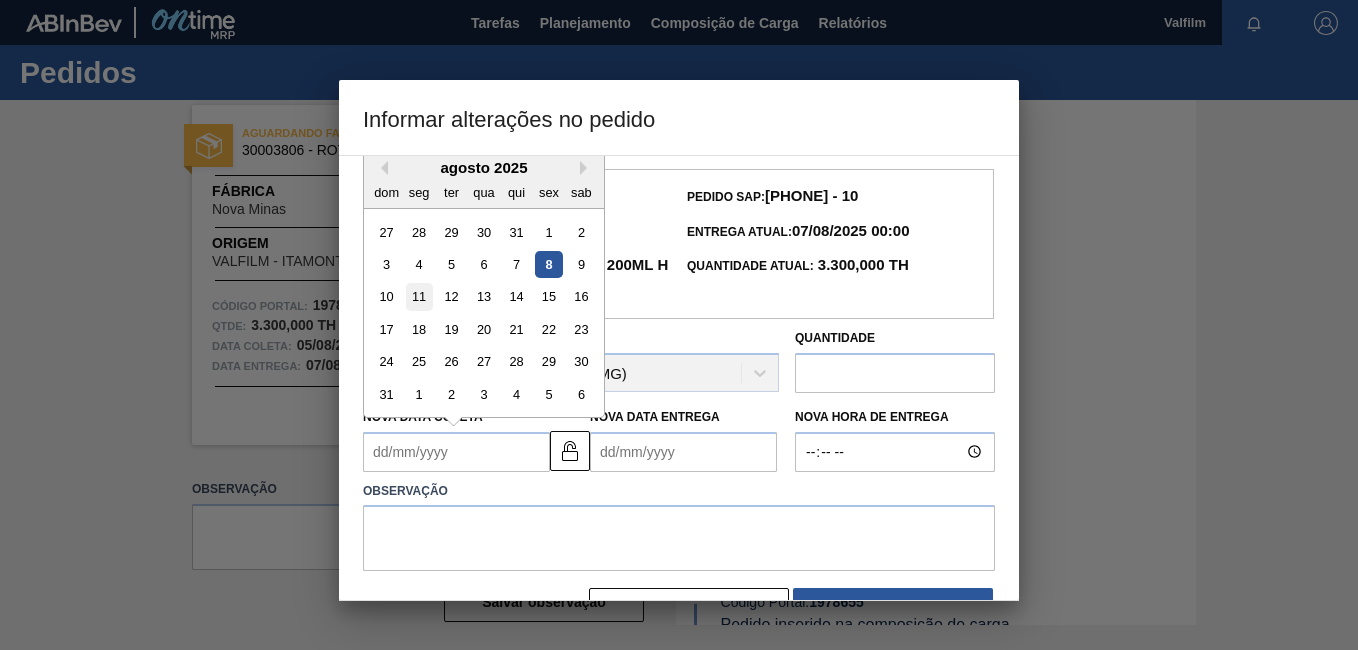 click on "11" at bounding box center [419, 296] 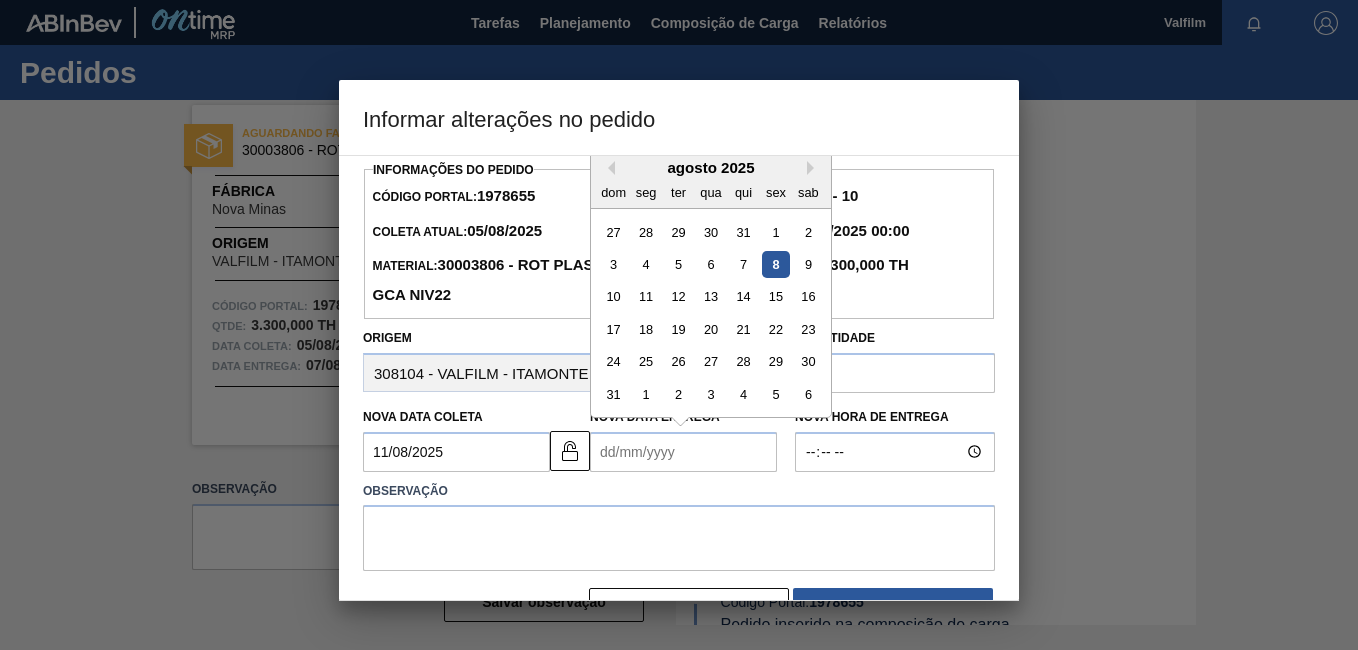 click on "Nova Data Entrega" at bounding box center [683, 452] 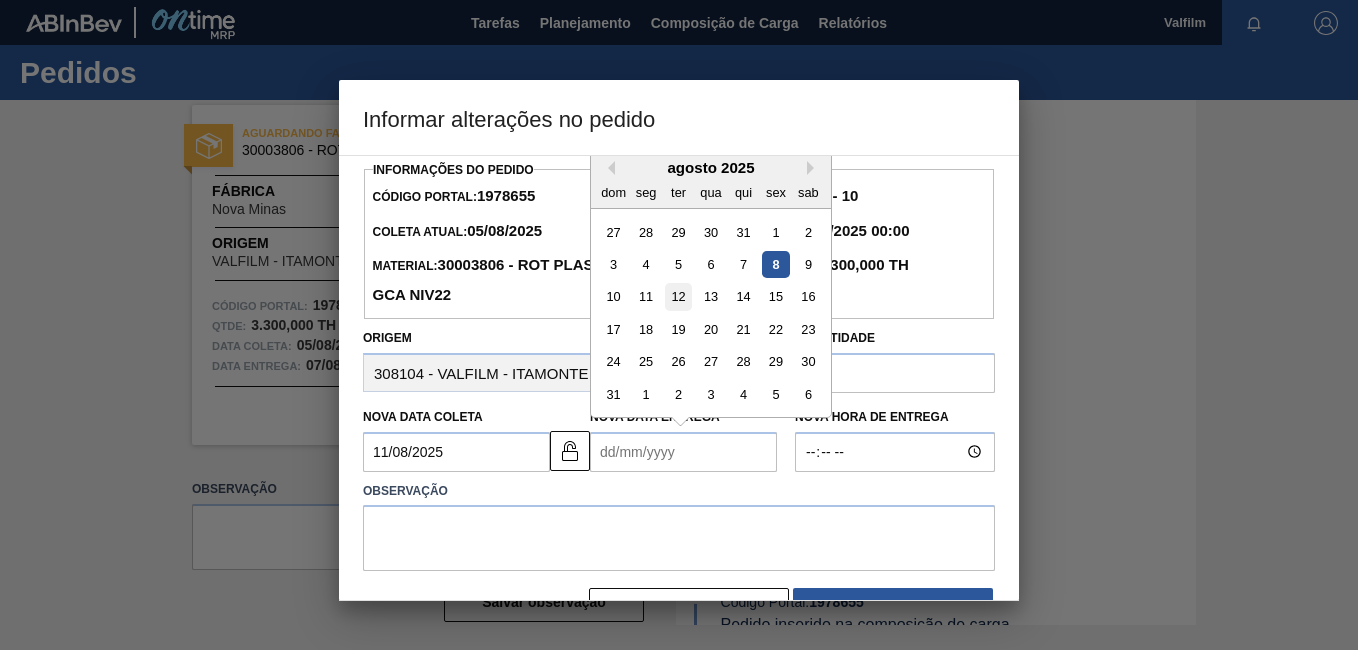 click on "12" at bounding box center (678, 296) 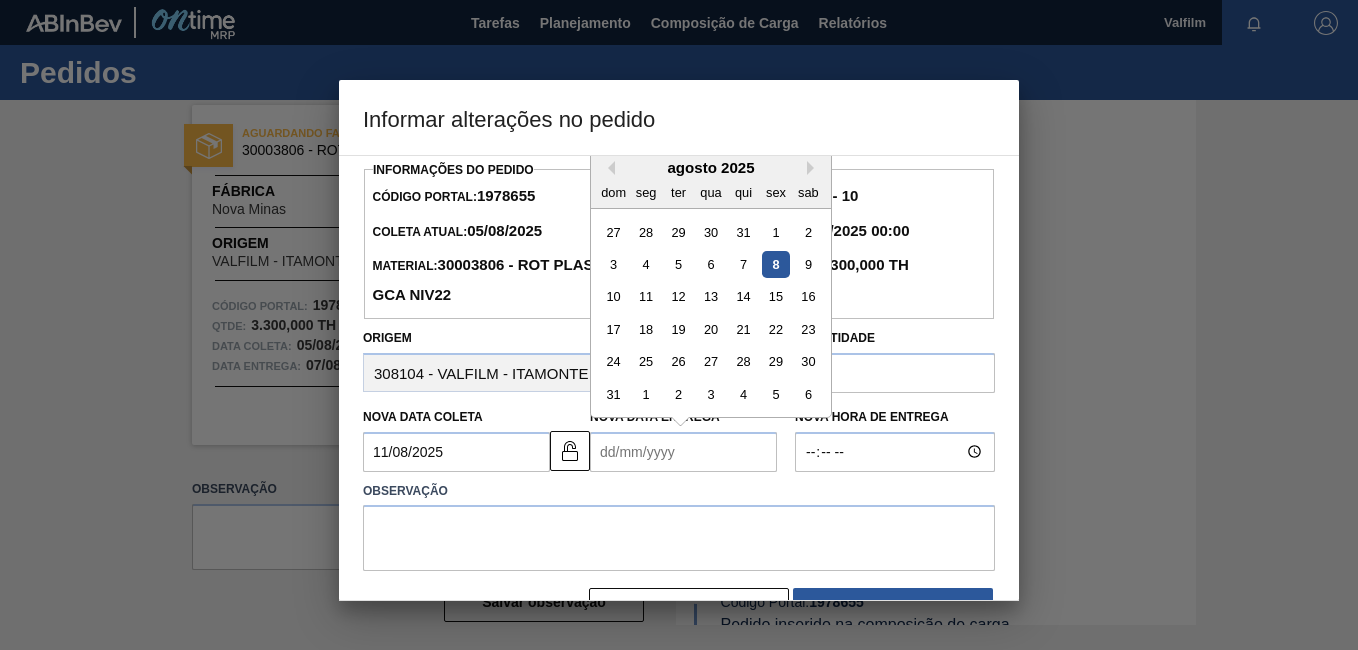 type on "12/08/2025" 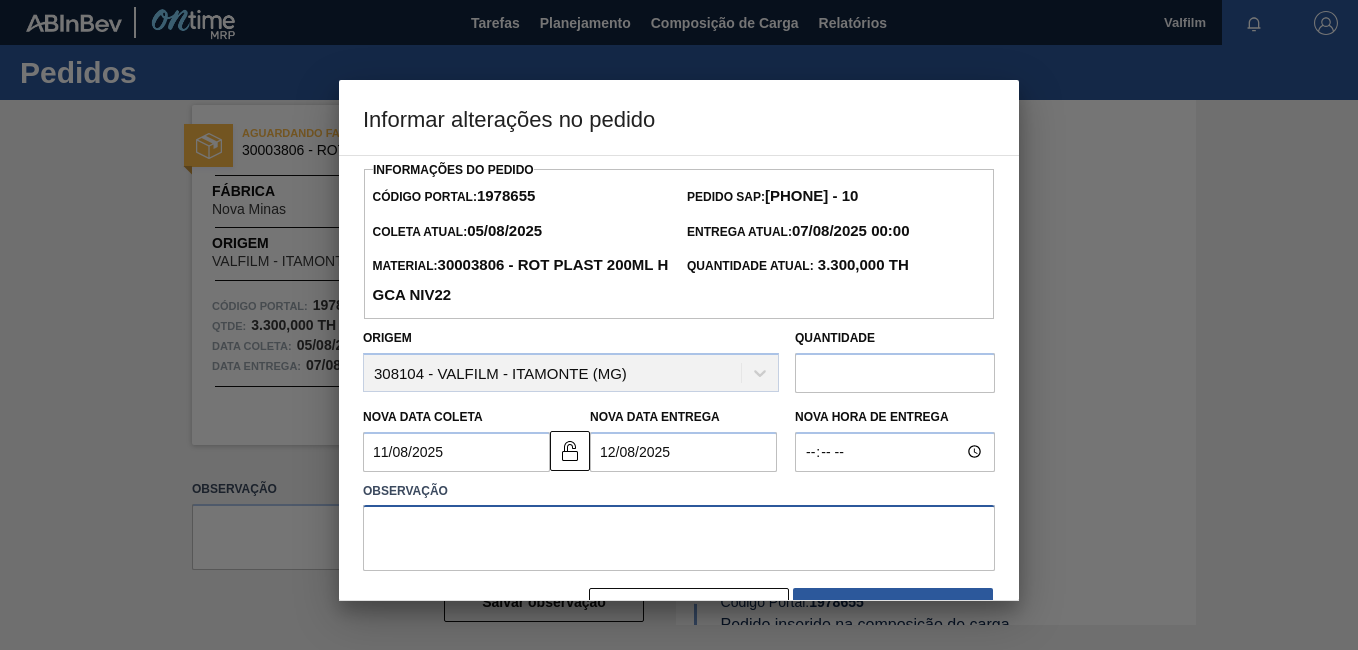 click at bounding box center (679, 538) 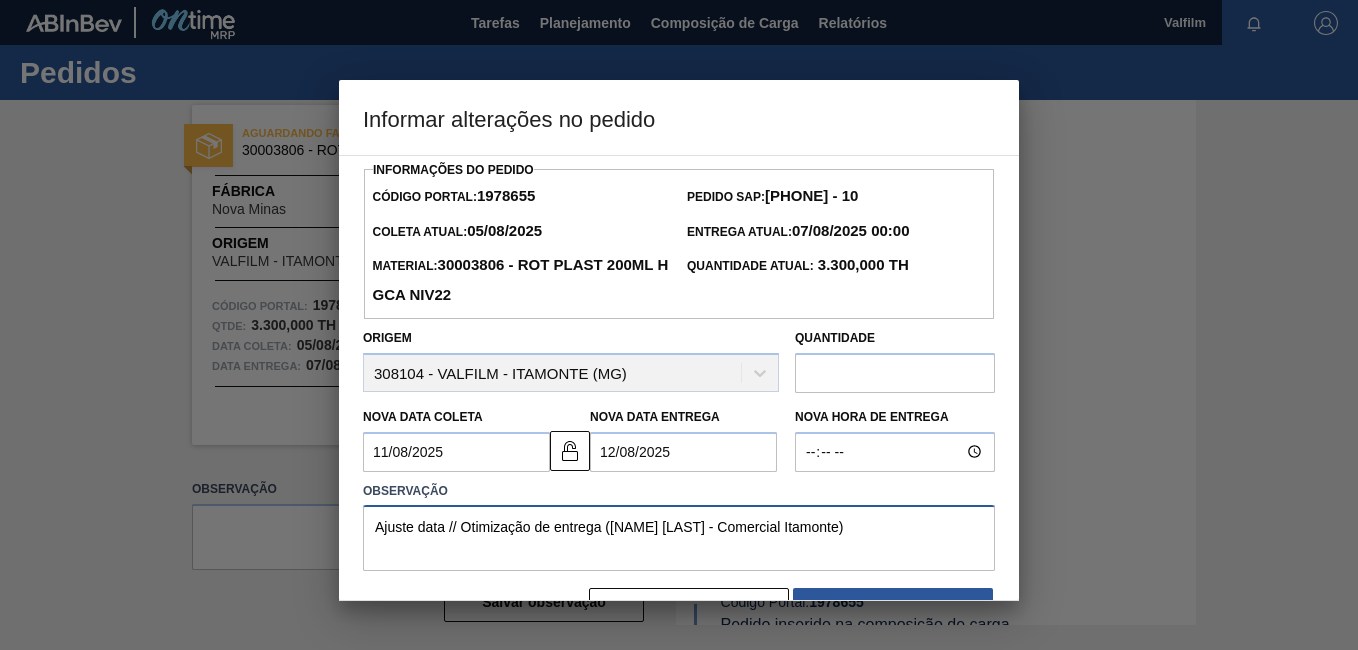type on "Ajuste data // Otimização de entrega ([NAME] [LAST] - Comercial Itamonte)" 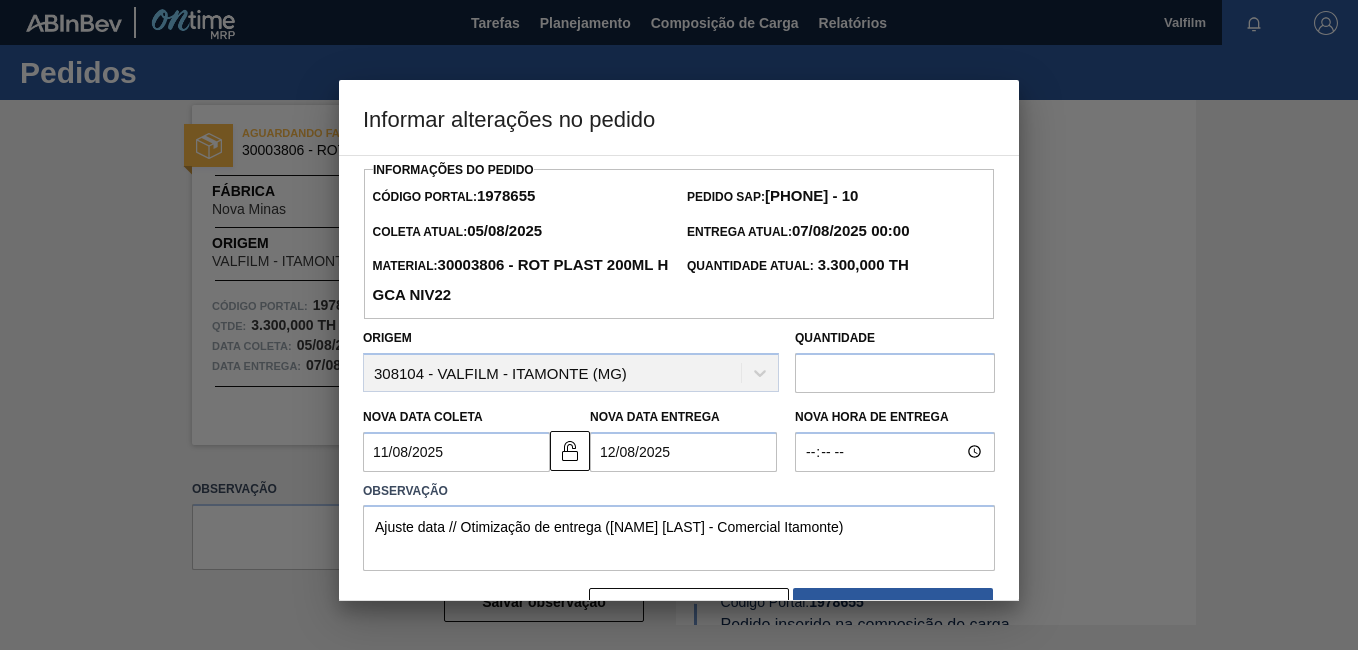 click on "Informações do Pedido Código Portal:  1978655 Pedido SAP:  5800321659 - 10 Coleta Atual:  05/08/2025 Entrega Atual:  07/08/2025 00:00 Material:  30003806 - ROT PLAST 200ML H GCA NIV22 Quantidade Atual:    3.300,000 TH Origem 308104 - VALFILM - ITAMONTE (MG) Quantidade Nova Data Coleta 11/08/2025 Nova Data Entrega 12/08/2025 Nova Hora de Entrega Observação Ajuste data // Otimização de entrega ([NAME] [LAST] - Comercial Itamonte) Fechar Salvar" at bounding box center (679, 393) 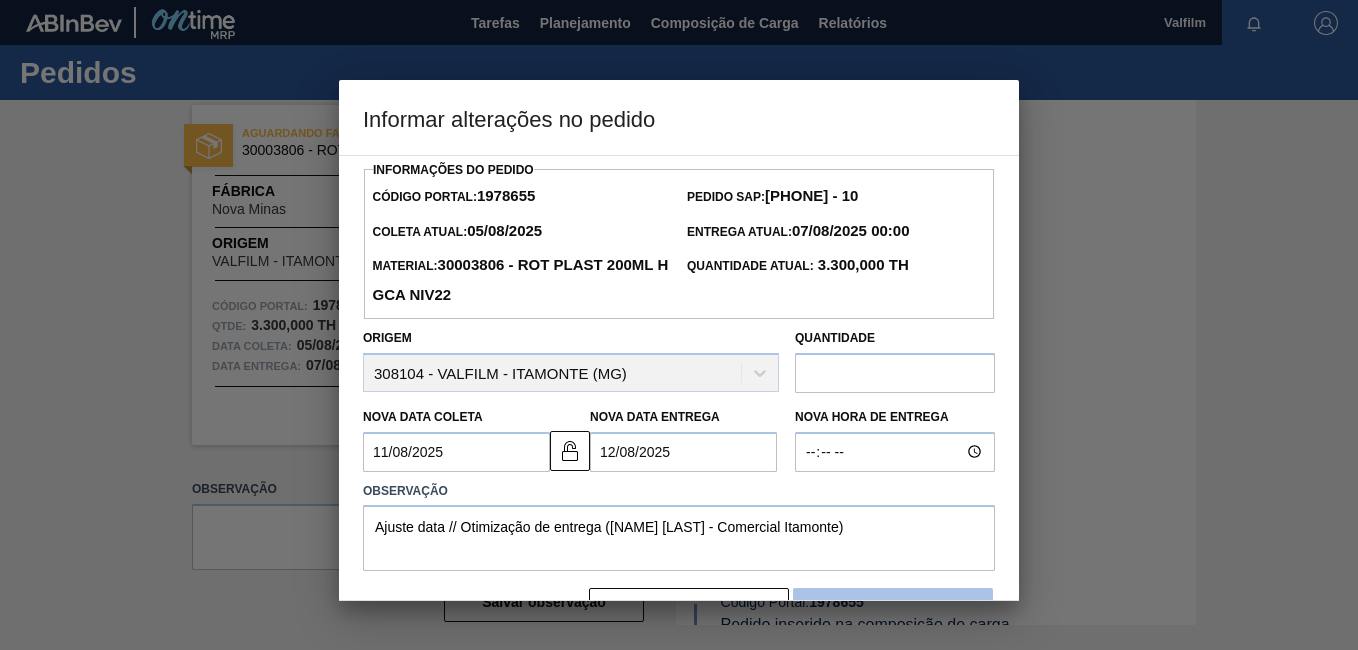 click on "Salvar" at bounding box center (893, 608) 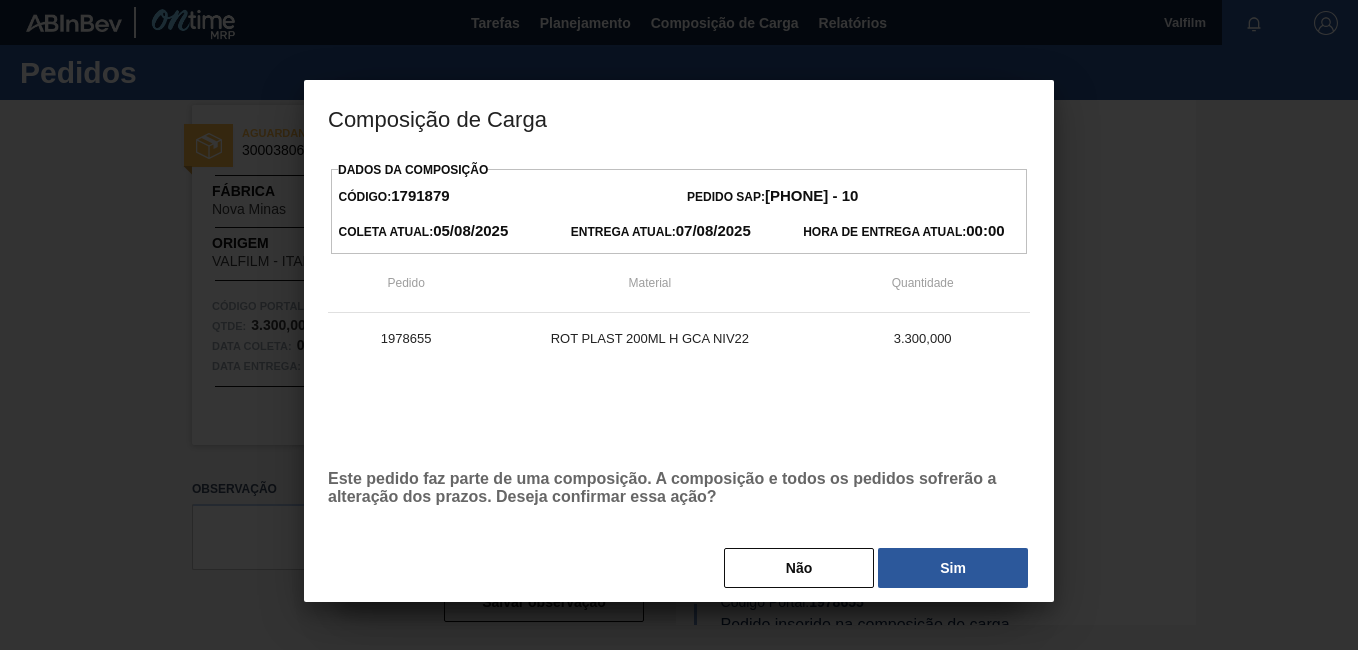 click on "Dados da Composição Código:  1791879 Pedido SAP:   5800321659 - 10 Coleta Atual:  05/08/2025 Entrega Atual:  07/08/2025 Hora de Entrega Atual:  00:00 Pedido Material Quantidade 1978655 ROT PLAST 200ML H GCA NIV22 3.300,000 Este pedido faz parte de uma composição. A composição e todos os pedidos sofrerão a alteração dos prazos. Deseja confirmar essa ação? Não Sim" at bounding box center [679, 373] 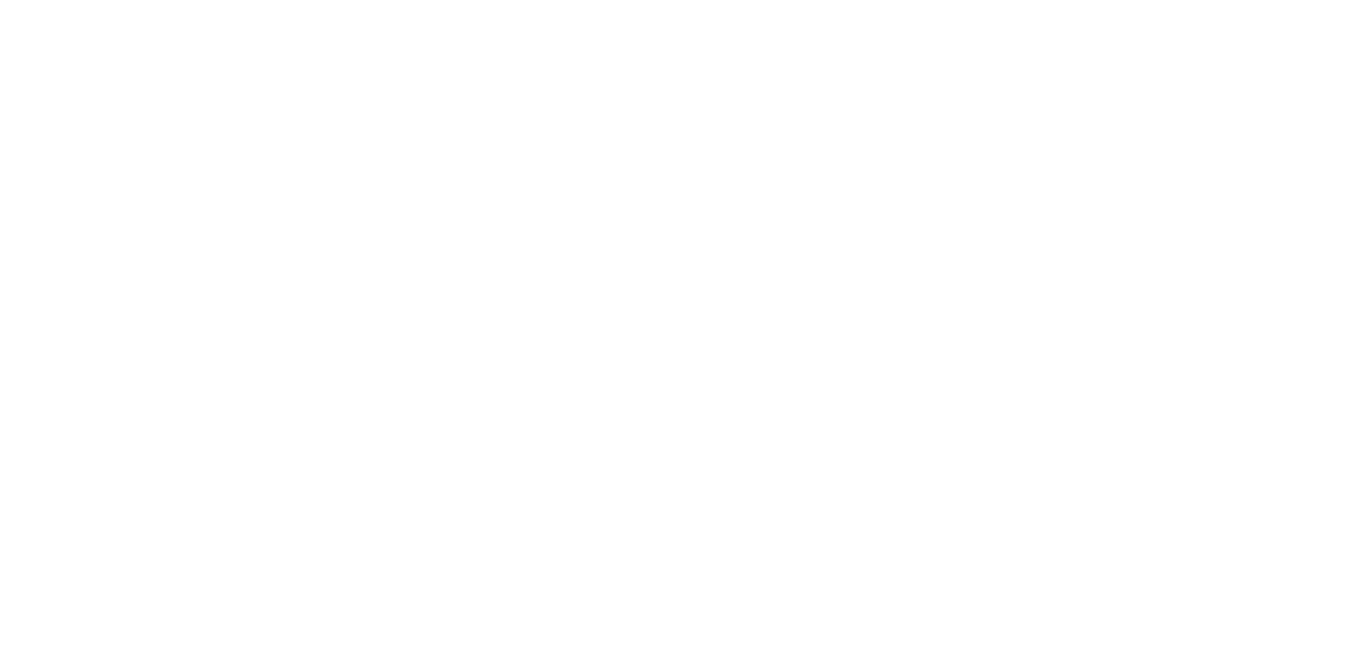 scroll, scrollTop: 0, scrollLeft: 0, axis: both 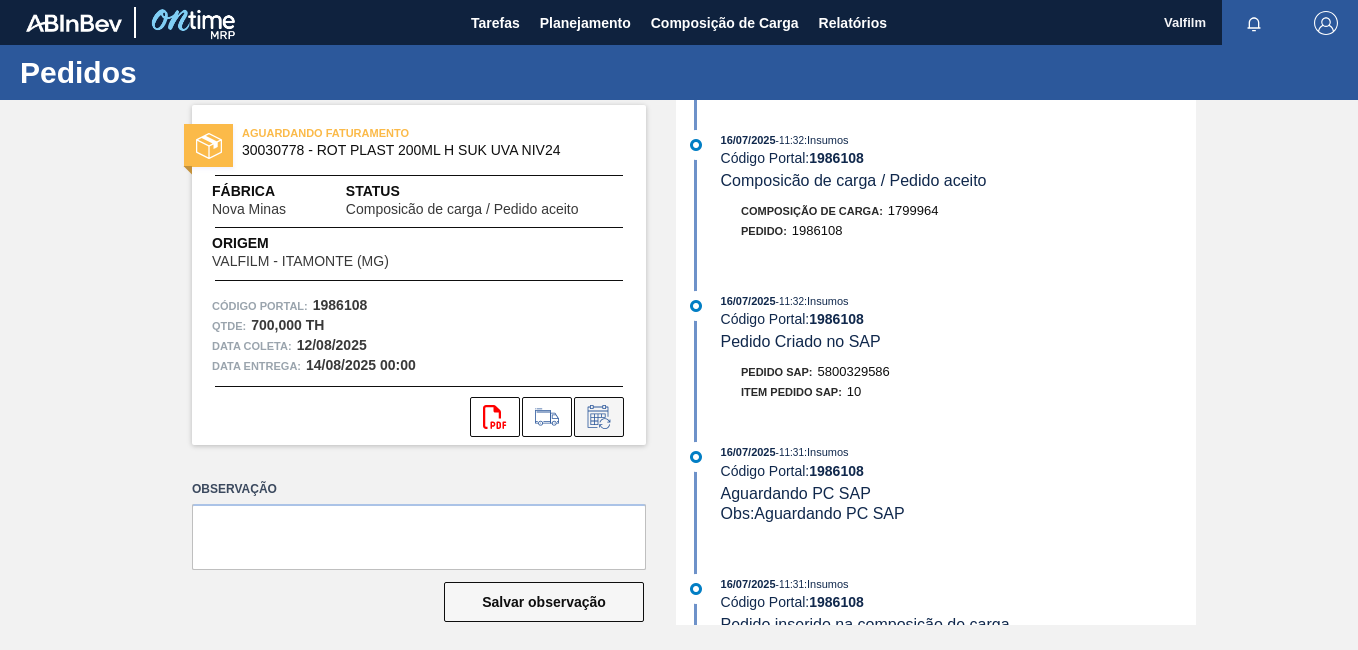 click 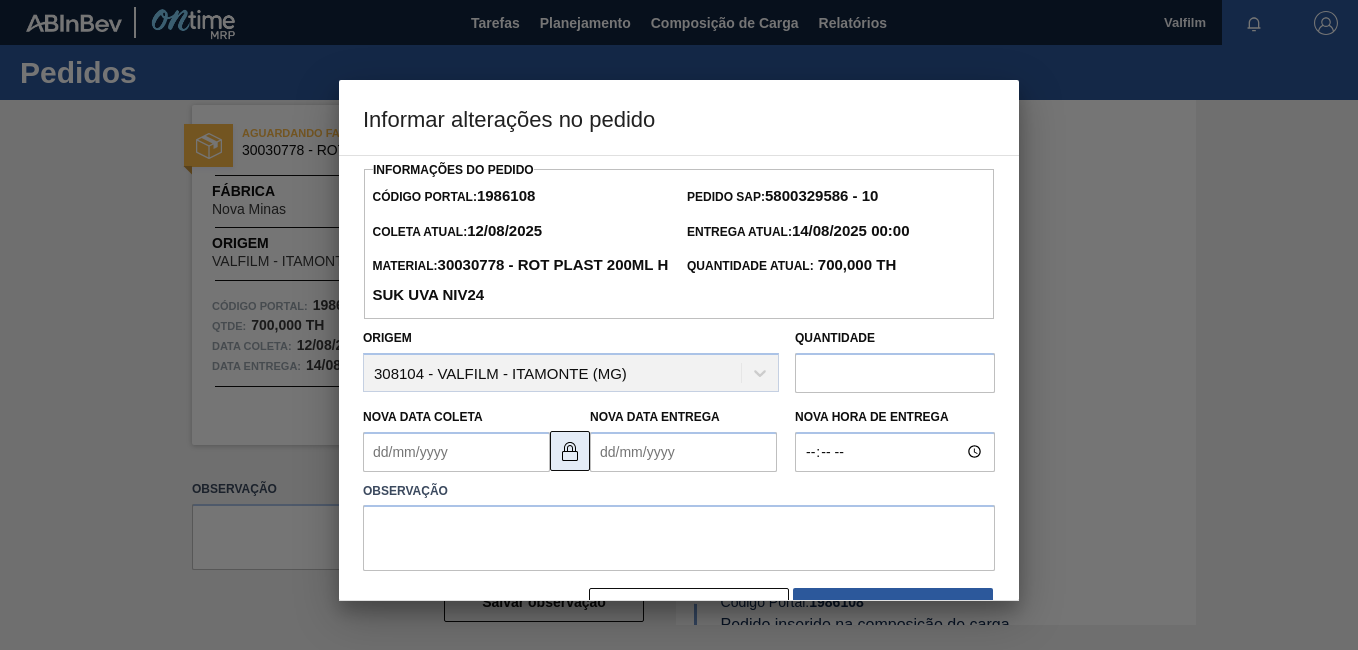 click at bounding box center (570, 451) 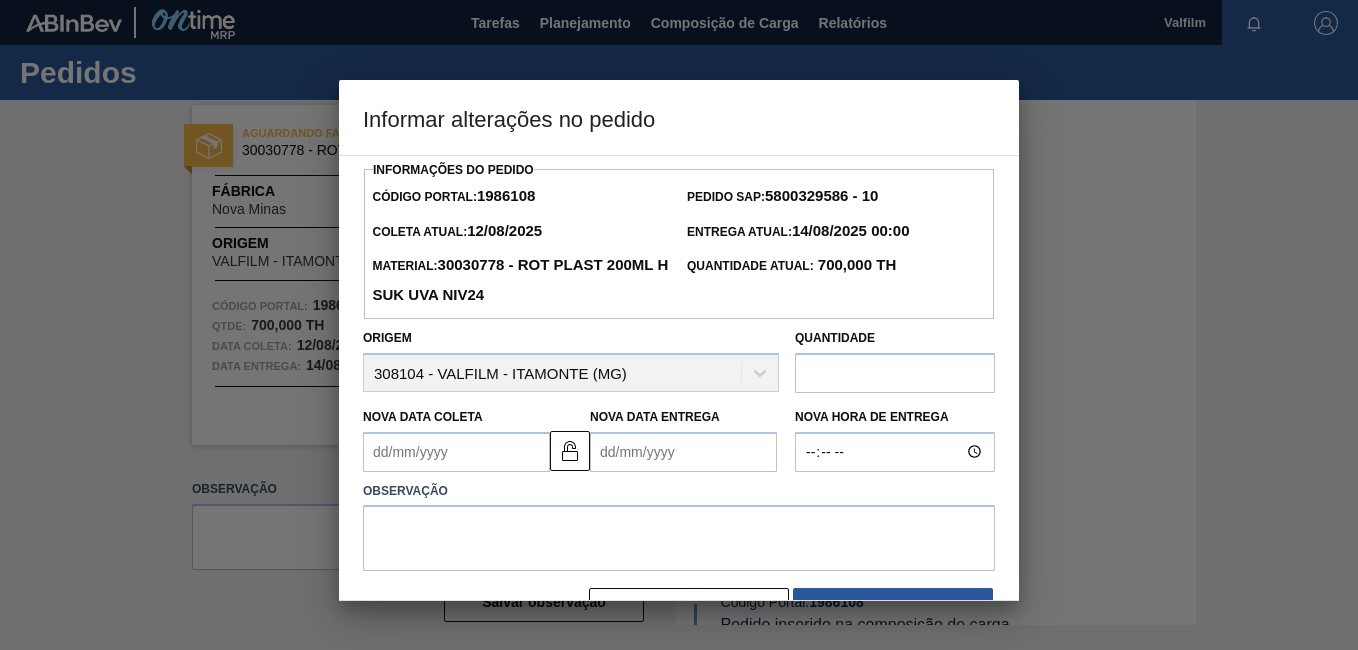 click on "Nova Data Coleta" at bounding box center [456, 452] 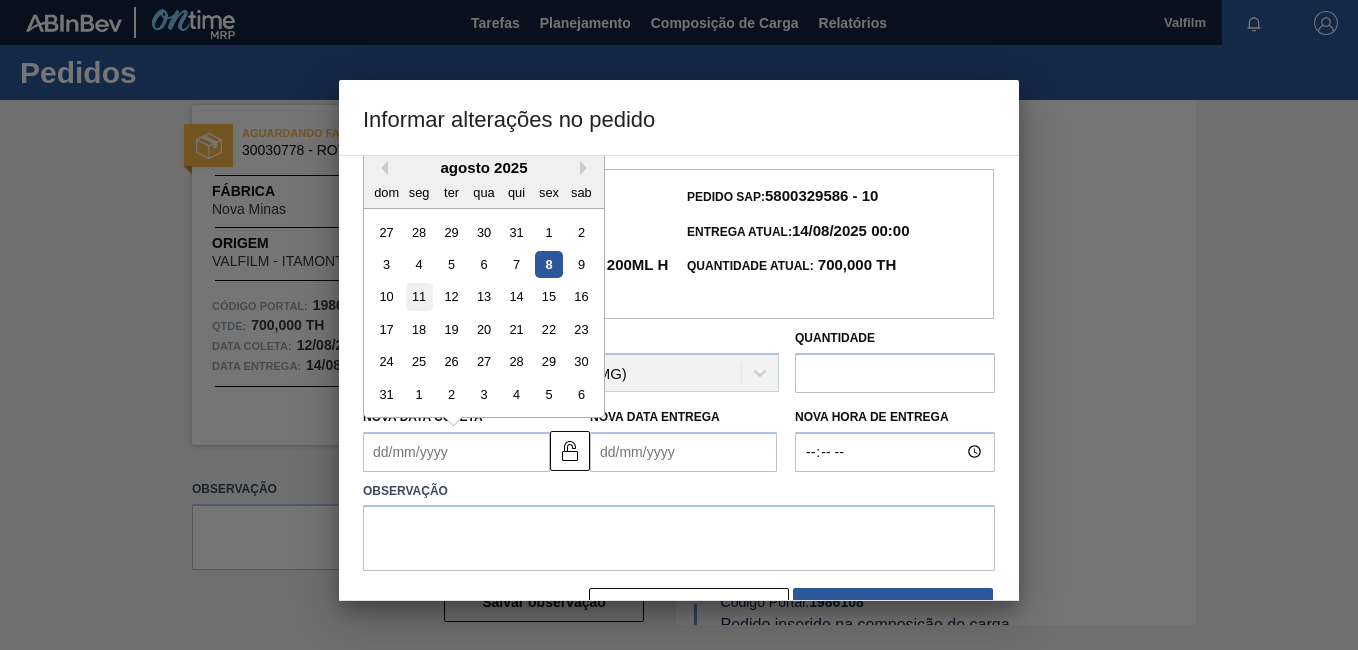 click on "11" at bounding box center [419, 296] 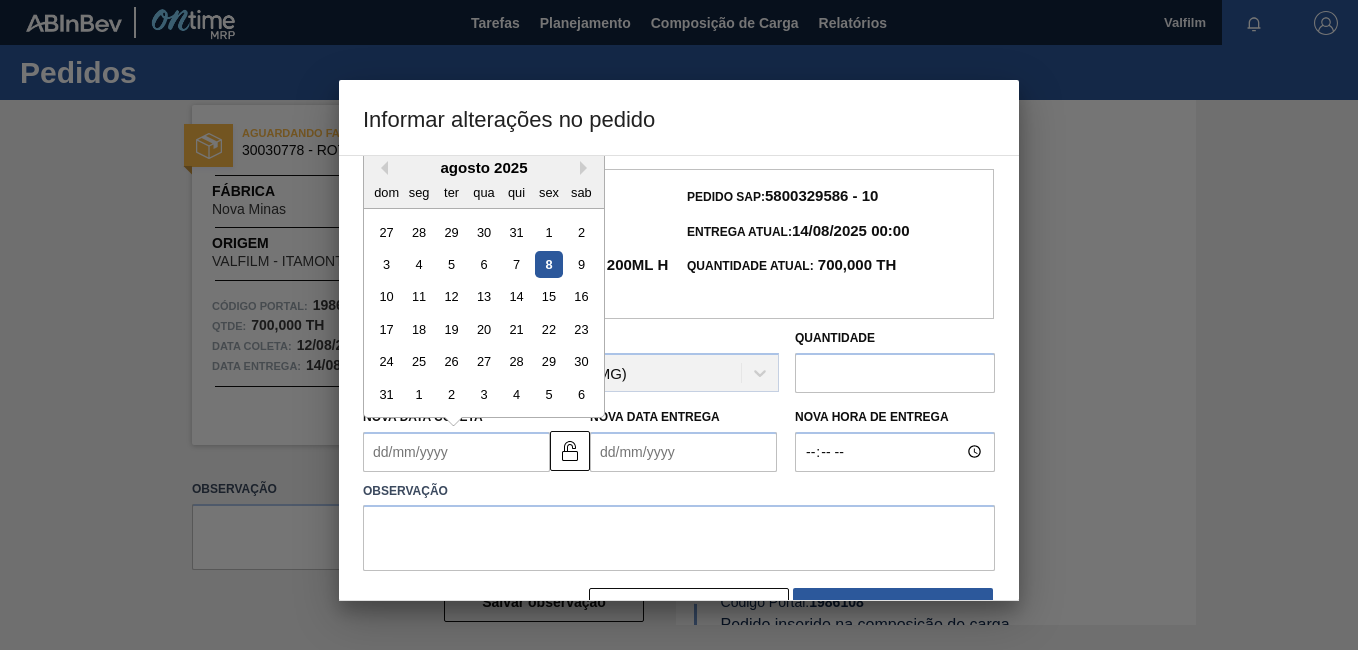 type on "11/08/2025" 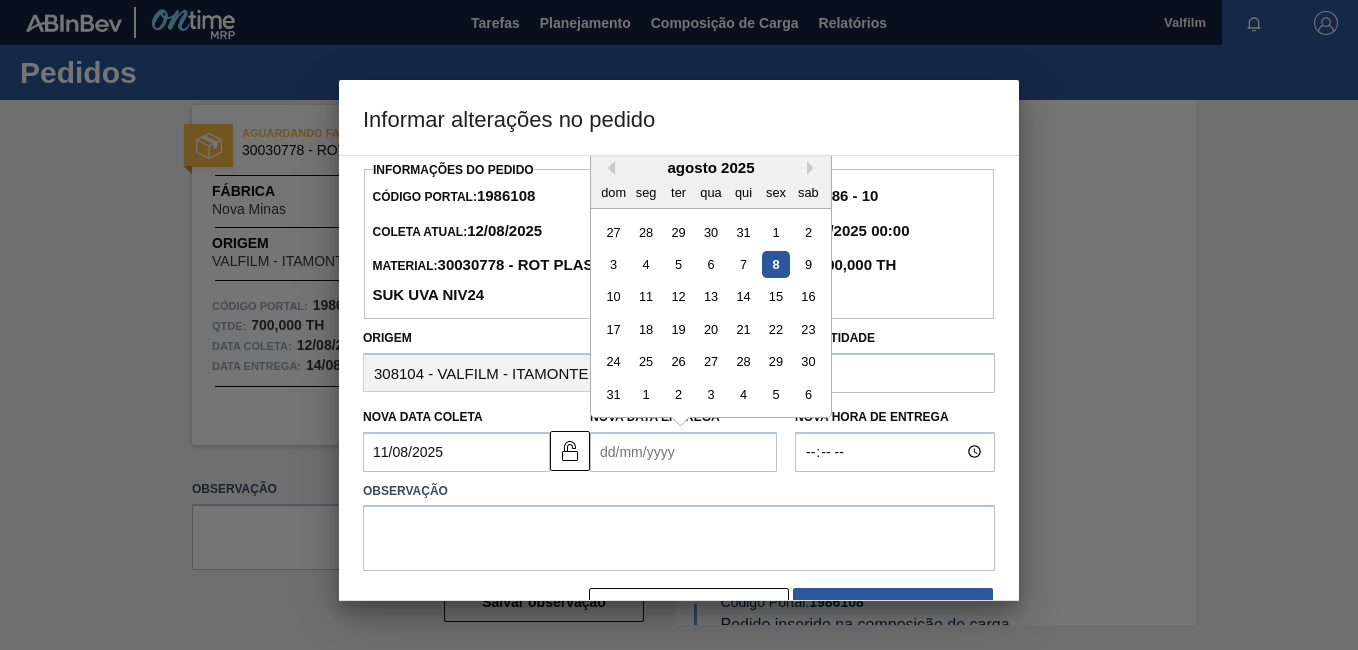 click on "Nova Data Entrega" at bounding box center (683, 452) 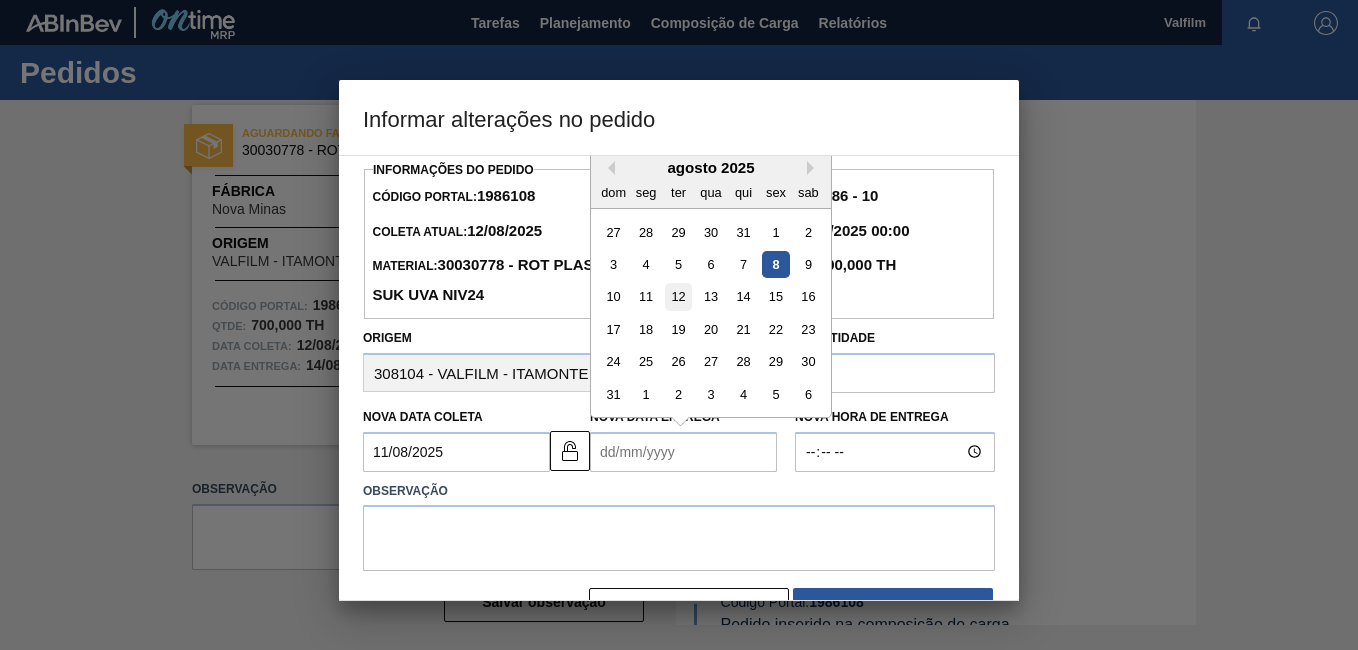 click on "12" at bounding box center [678, 296] 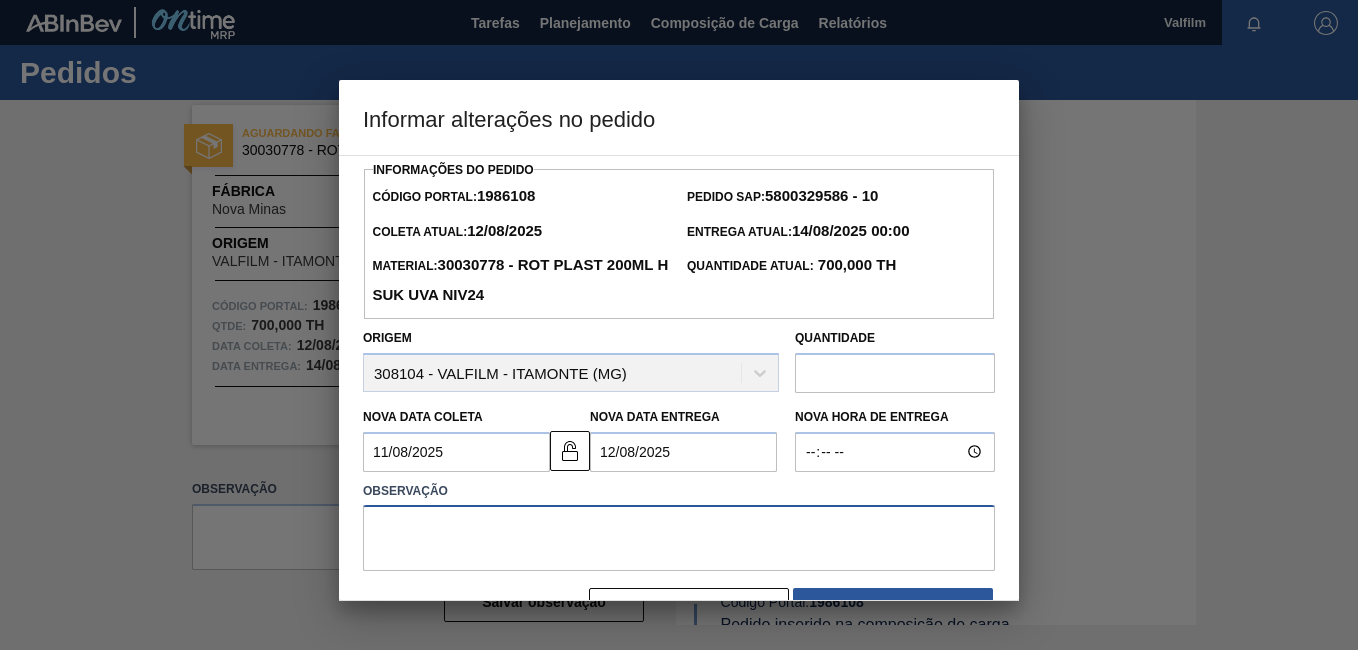 click at bounding box center [679, 538] 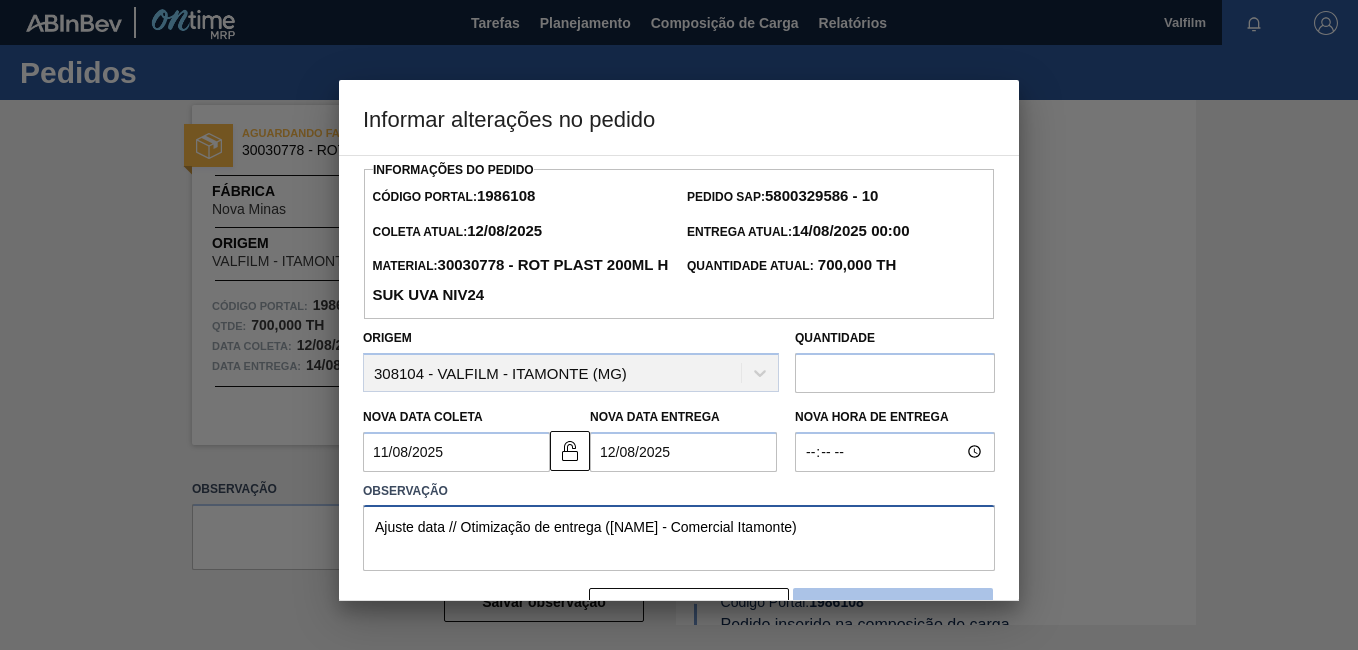 type on "Ajuste data // Otimização de entrega (Ana Carolina - Comercial Itamonte)" 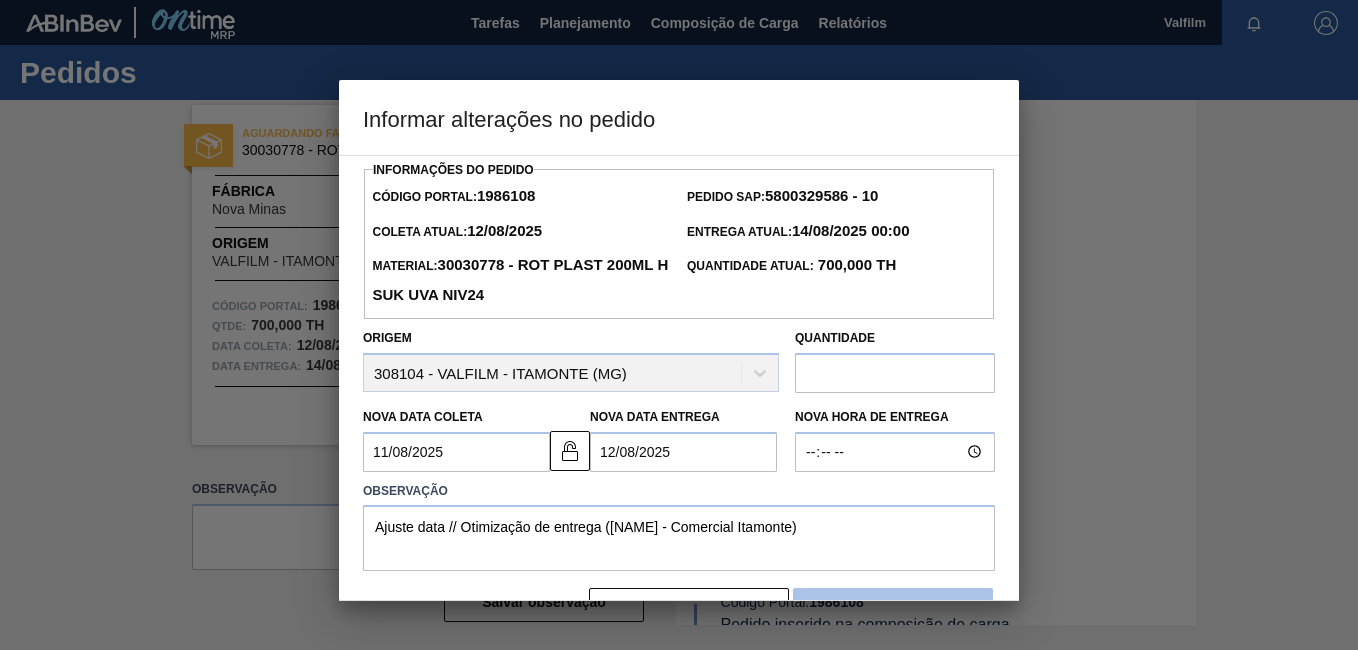 click on "Salvar" at bounding box center (893, 608) 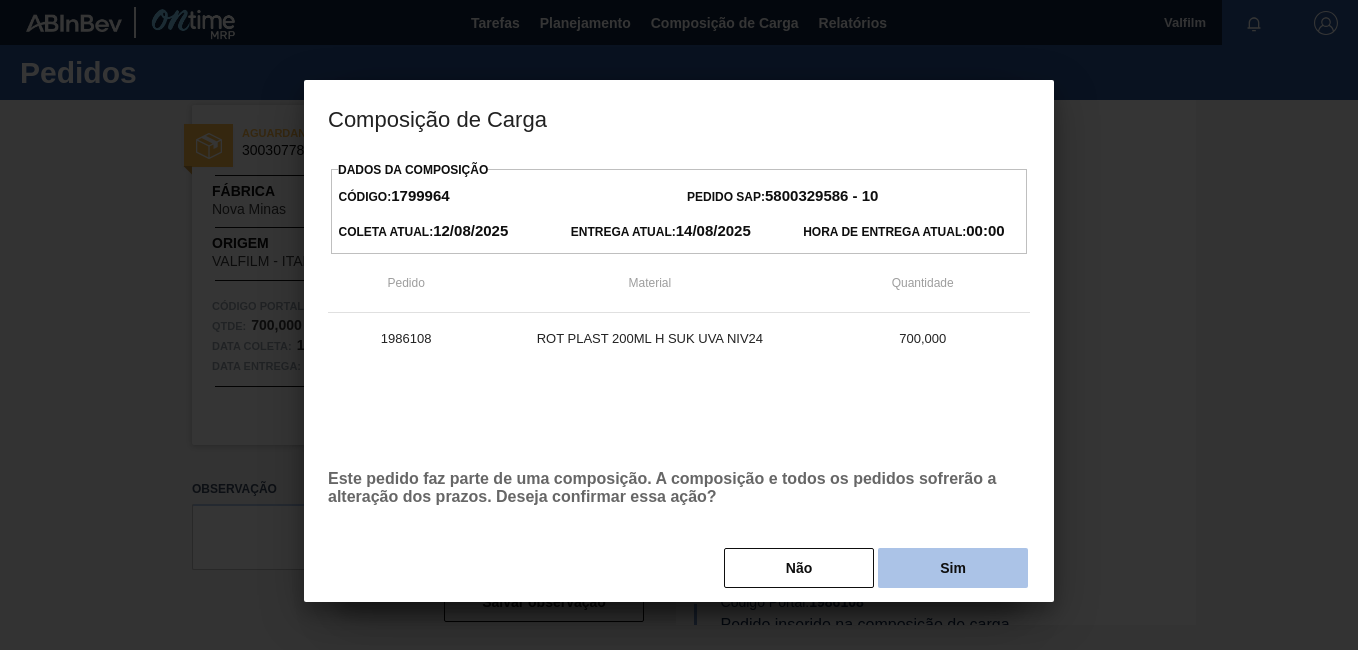 click on "Sim" at bounding box center [953, 568] 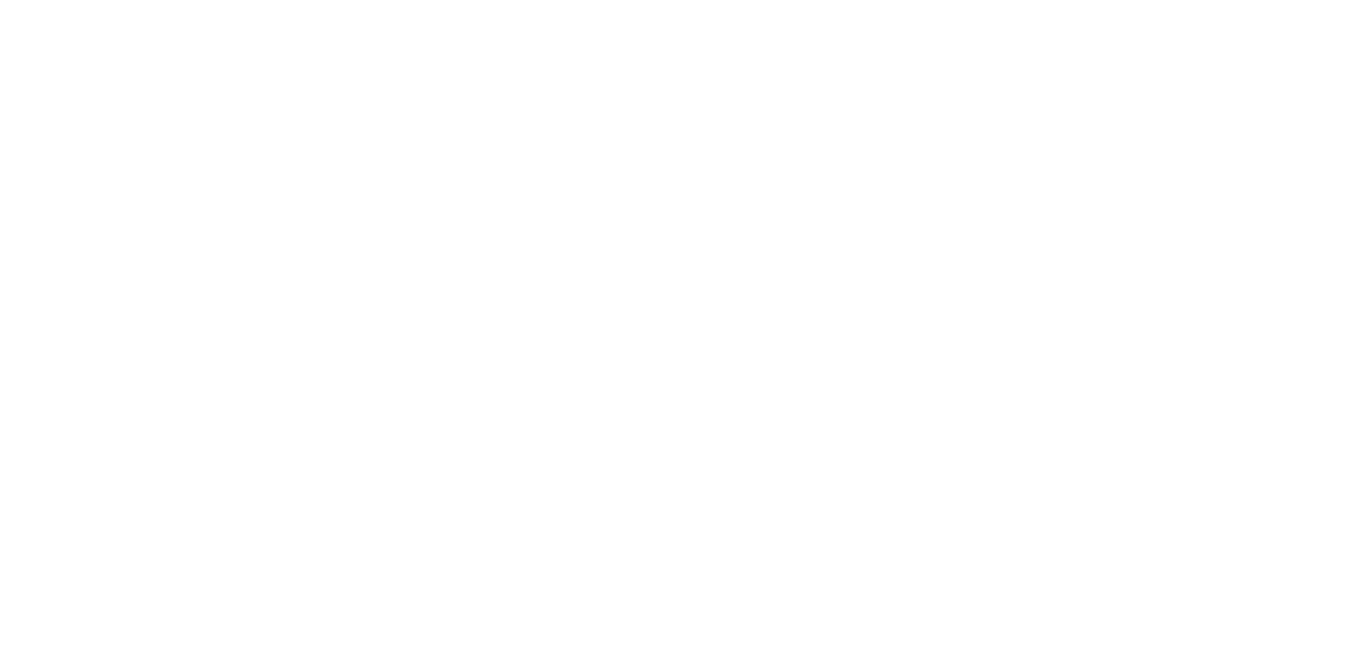 scroll, scrollTop: 0, scrollLeft: 0, axis: both 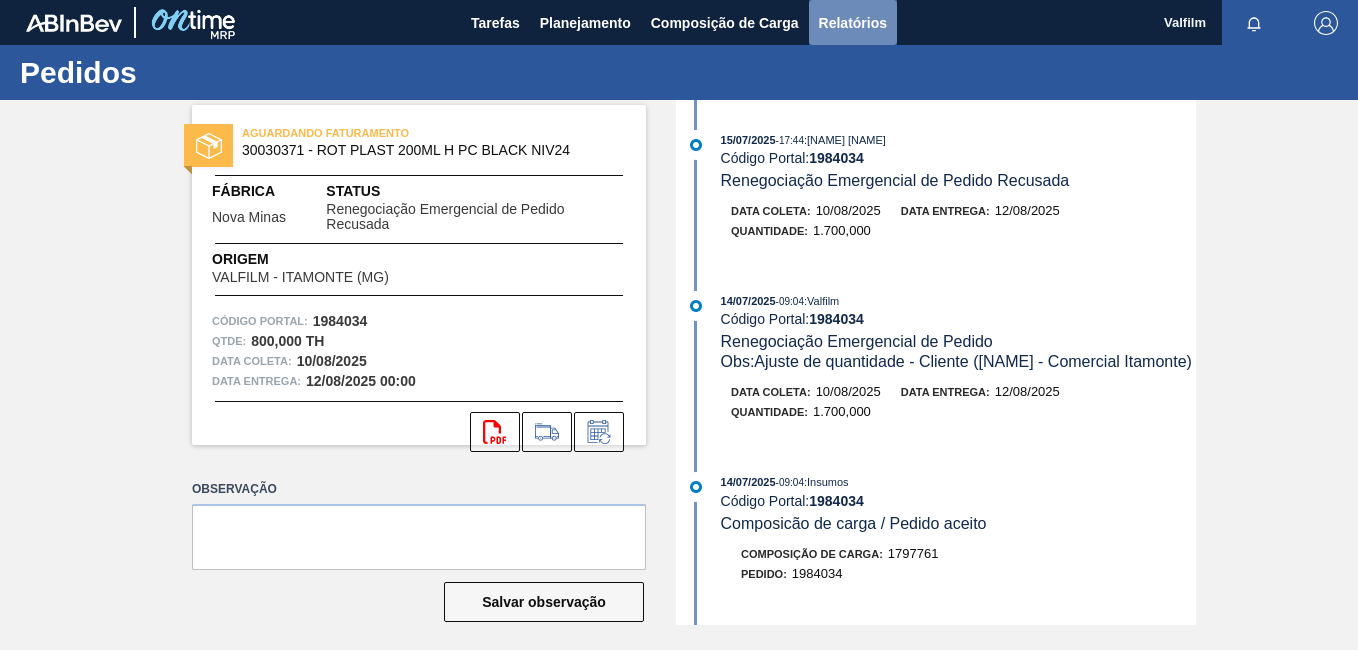 click on "Relatórios" at bounding box center [853, 23] 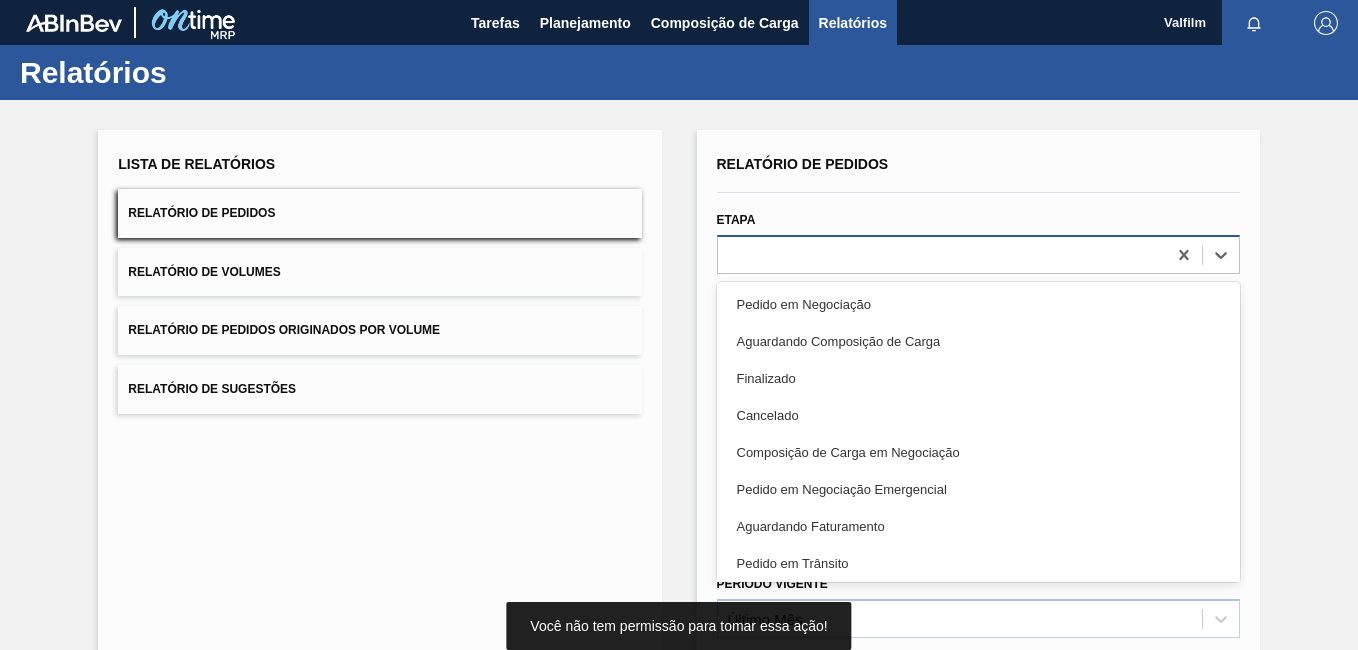 click at bounding box center [978, 254] 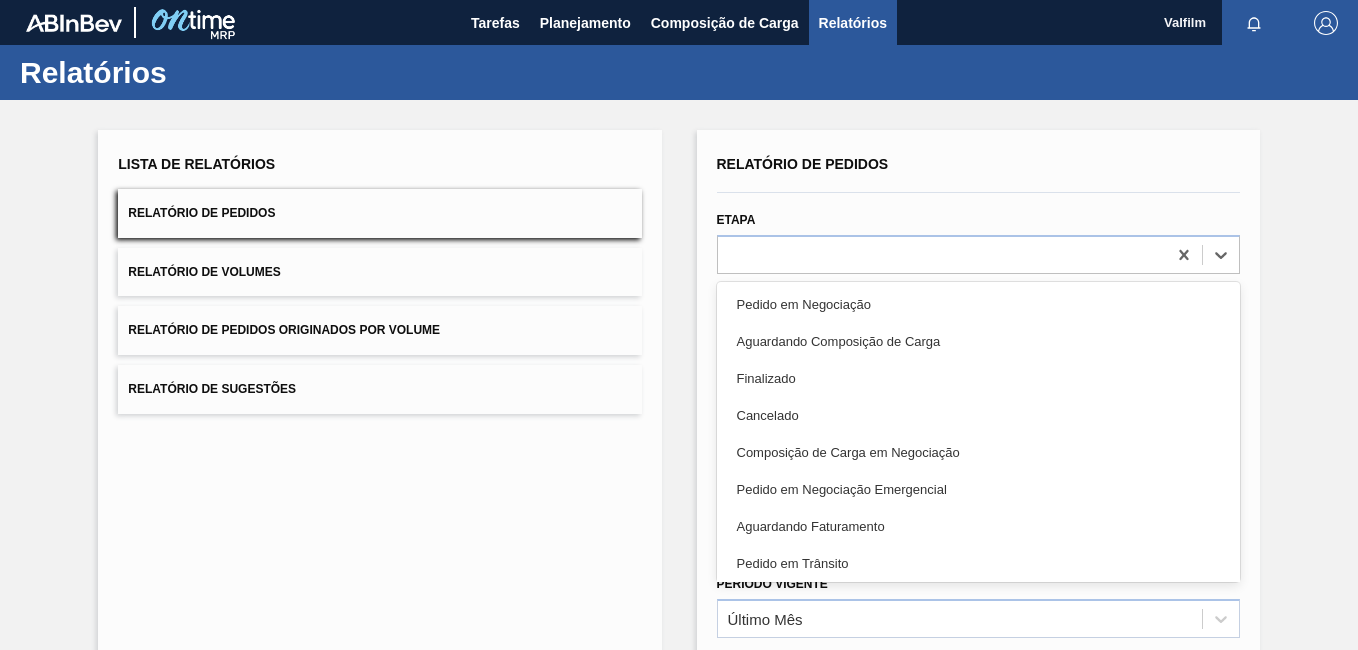 click on "Pedido em Negociação" at bounding box center [978, 304] 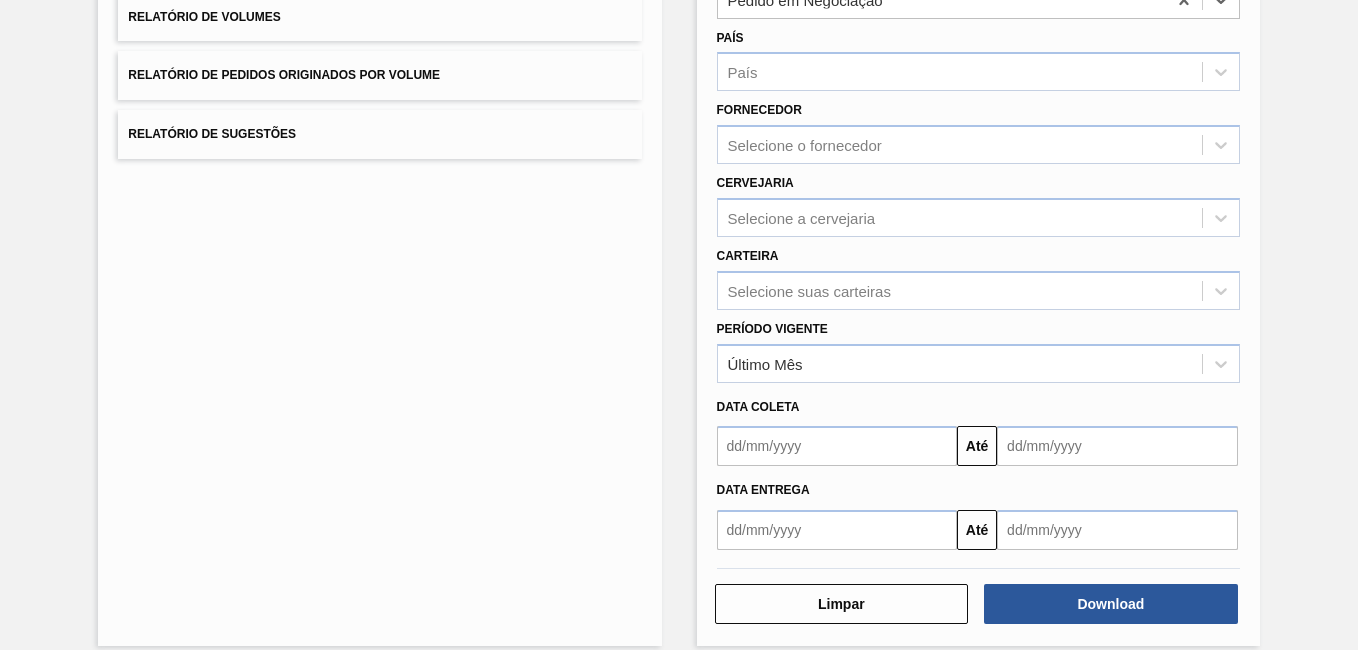 scroll, scrollTop: 276, scrollLeft: 0, axis: vertical 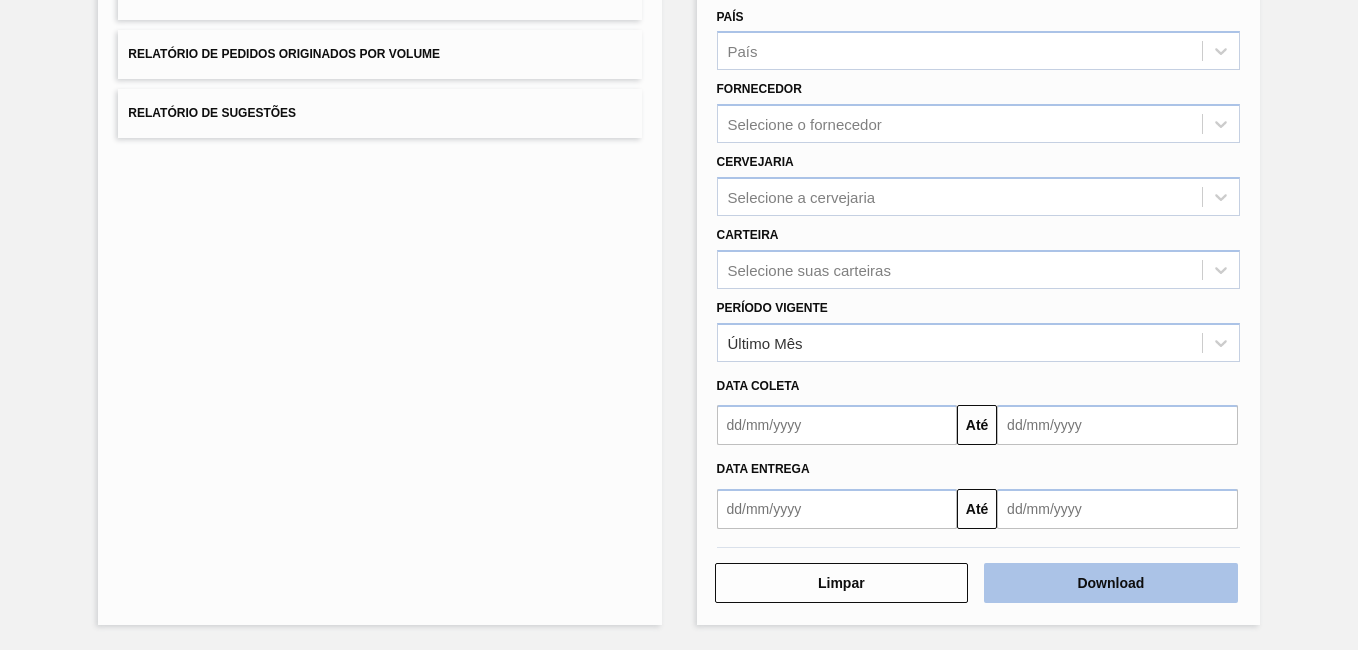 click on "Download" at bounding box center (1111, 583) 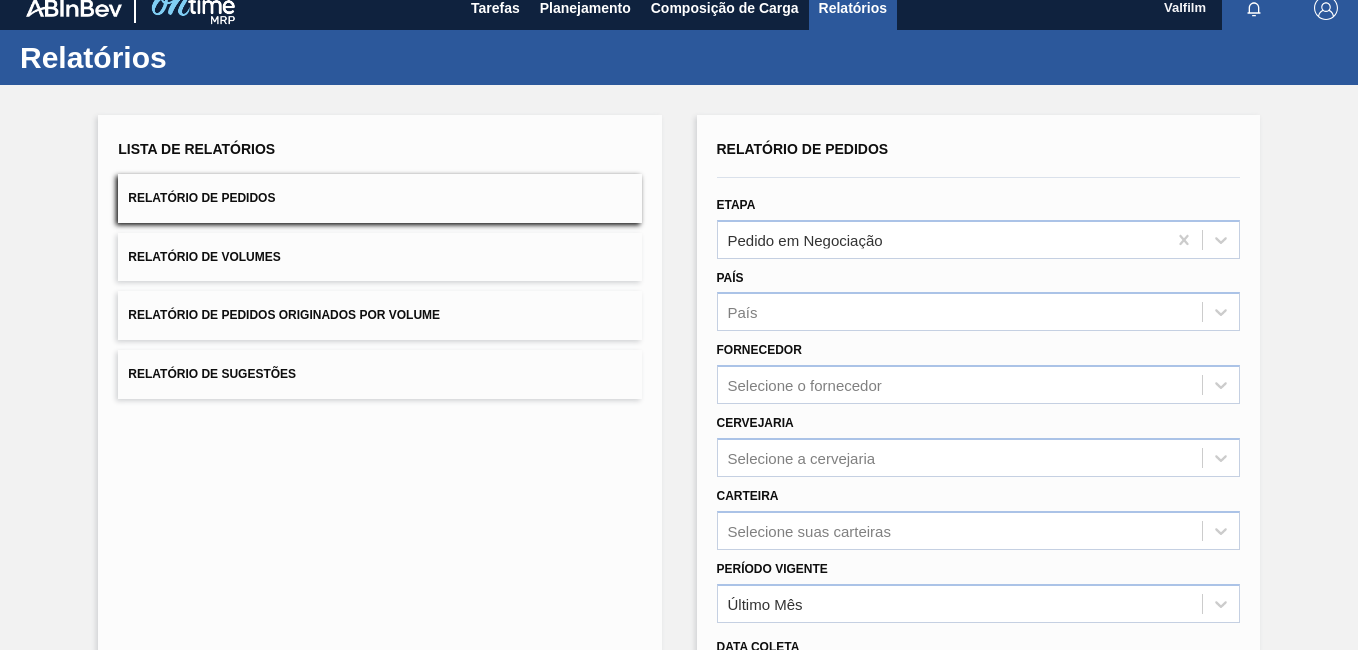 scroll, scrollTop: 0, scrollLeft: 0, axis: both 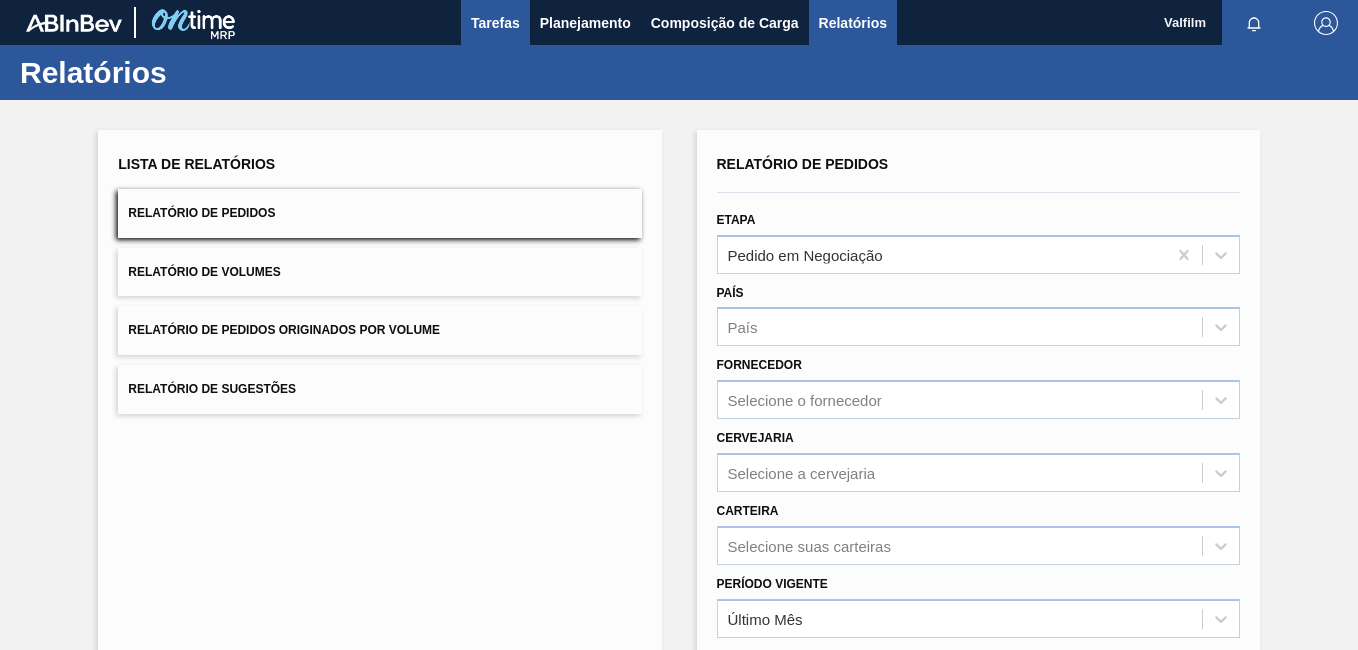 click on "Tarefas" at bounding box center [495, 23] 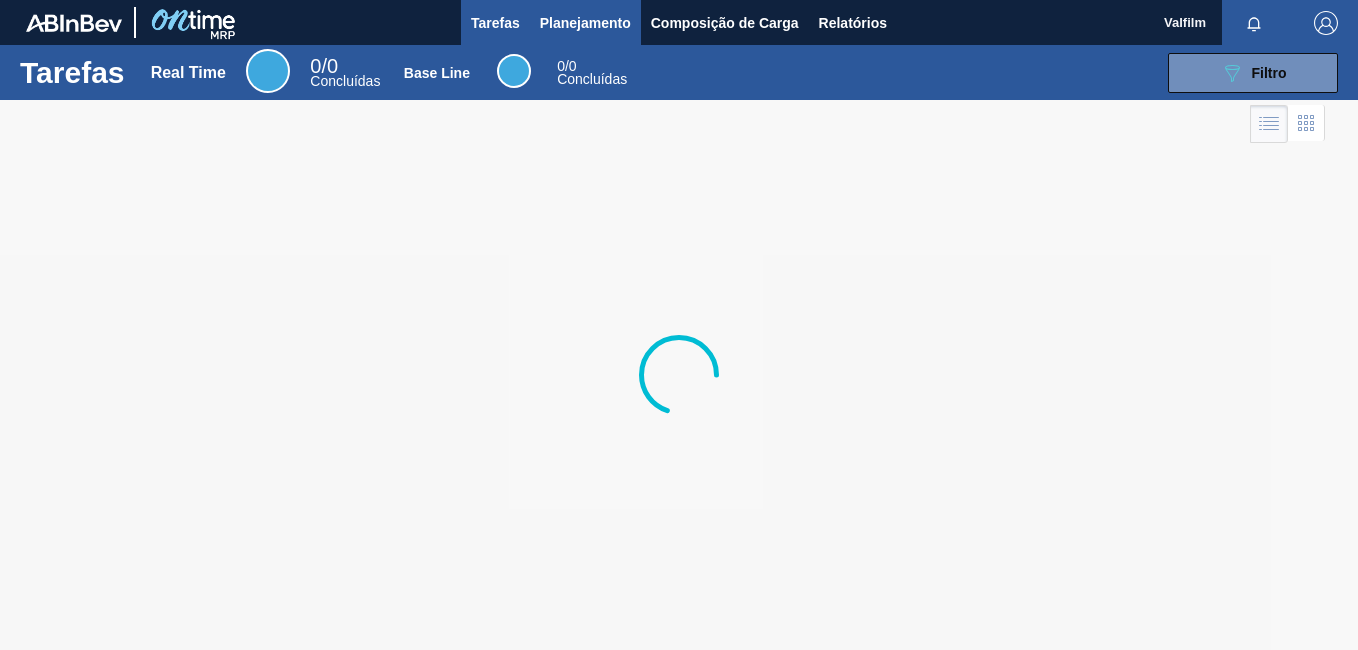 click on "Planejamento" at bounding box center (585, 23) 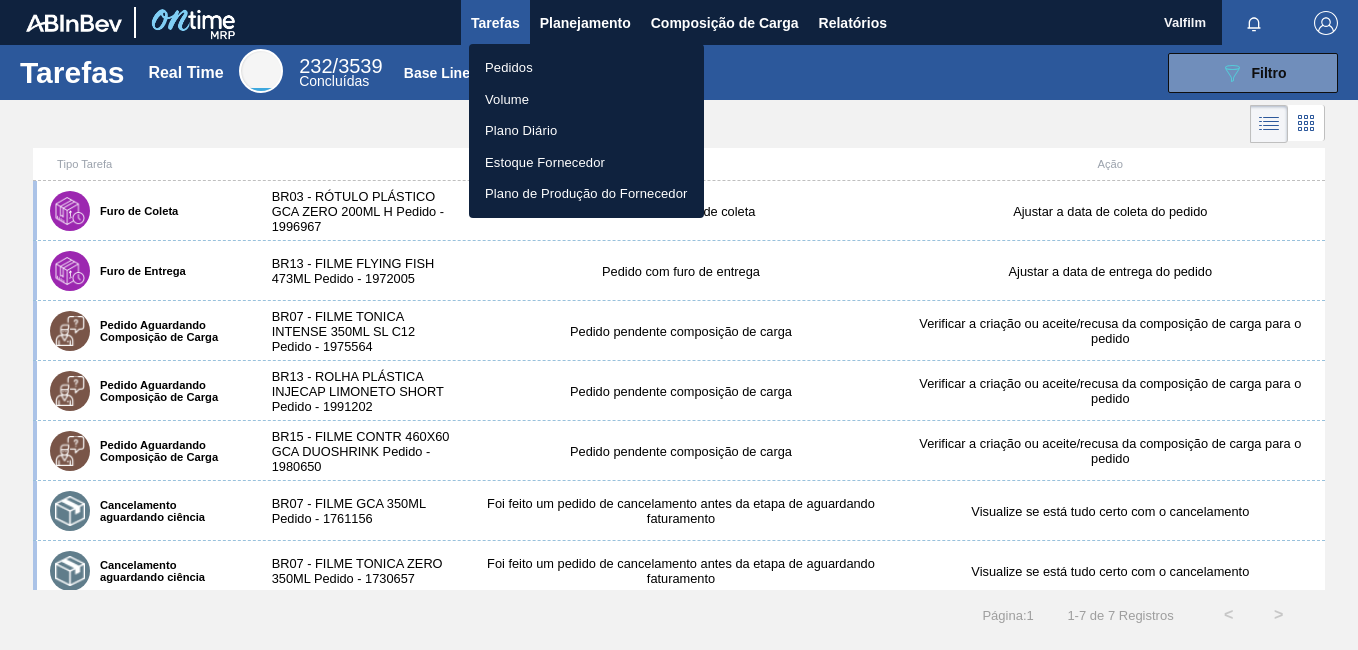 drag, startPoint x: 255, startPoint y: 175, endPoint x: 264, endPoint y: 181, distance: 10.816654 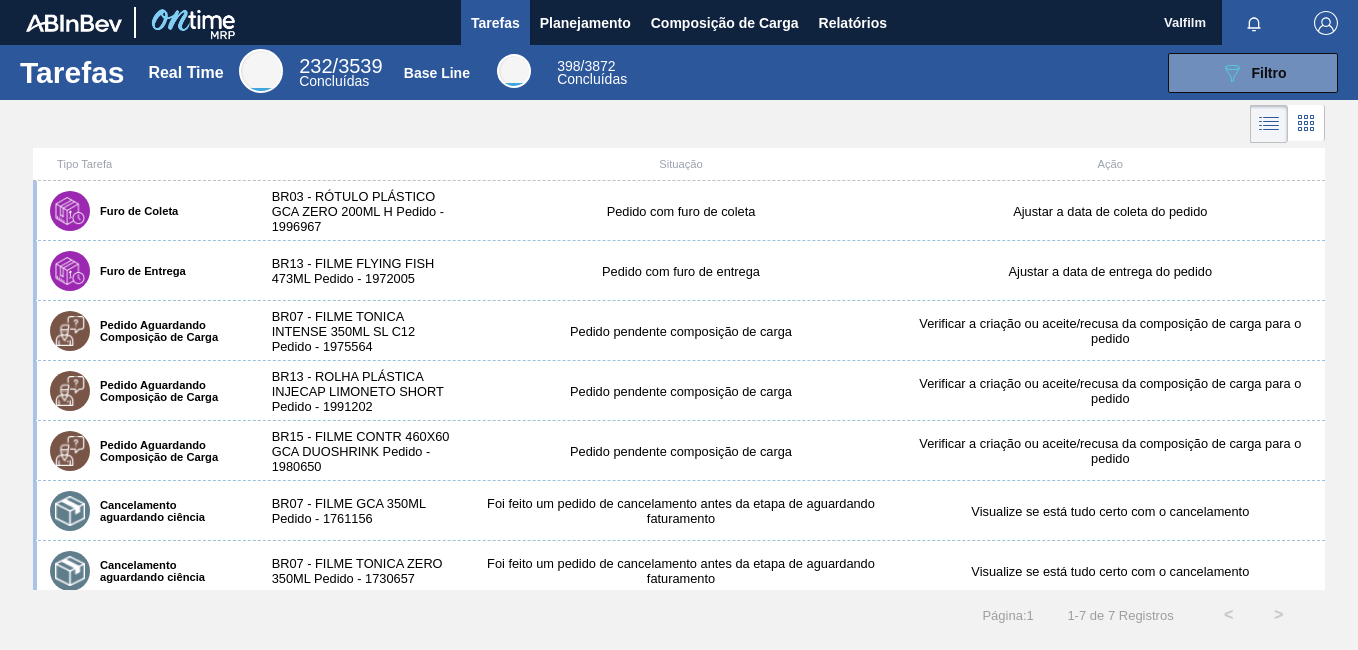 click on "Pedidos Volume Plano Diário Estoque Fornecedor  Plano de Produção do Fornecedor" at bounding box center [679, 325] 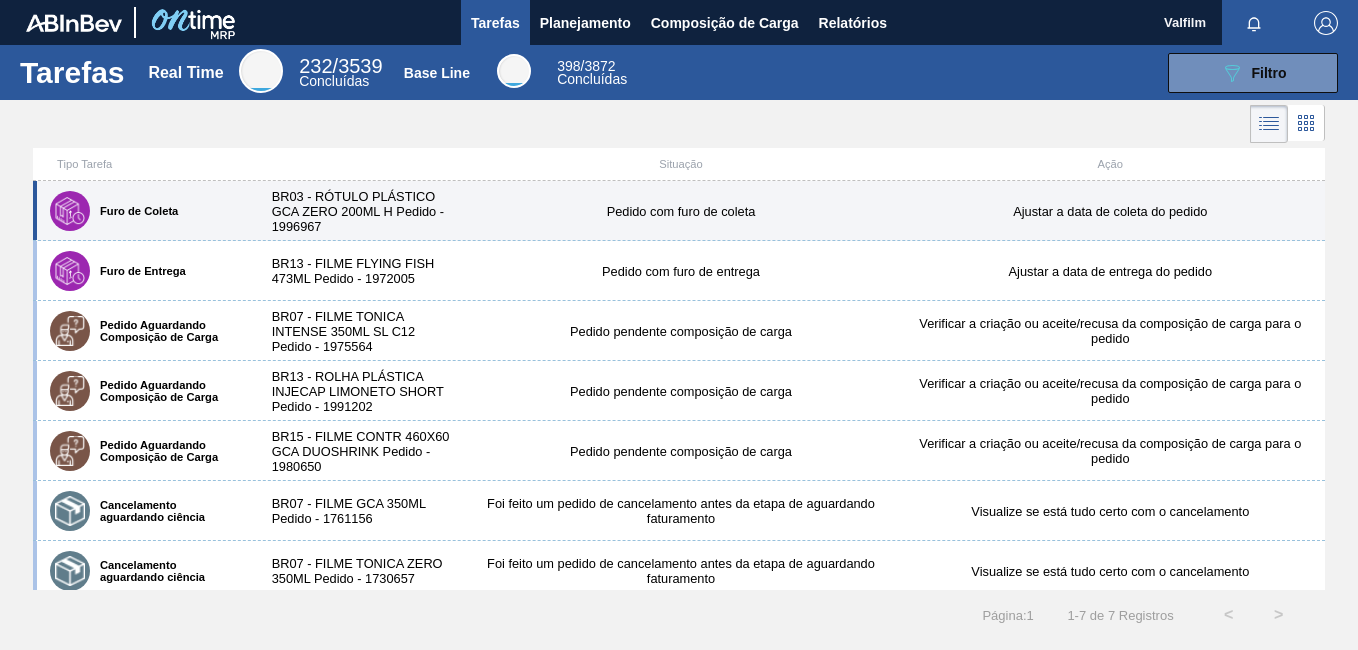 click on "BR03 - RÓTULO PLÁSTICO GCA ZERO 200ML H Pedido - 1996967" at bounding box center [359, 211] 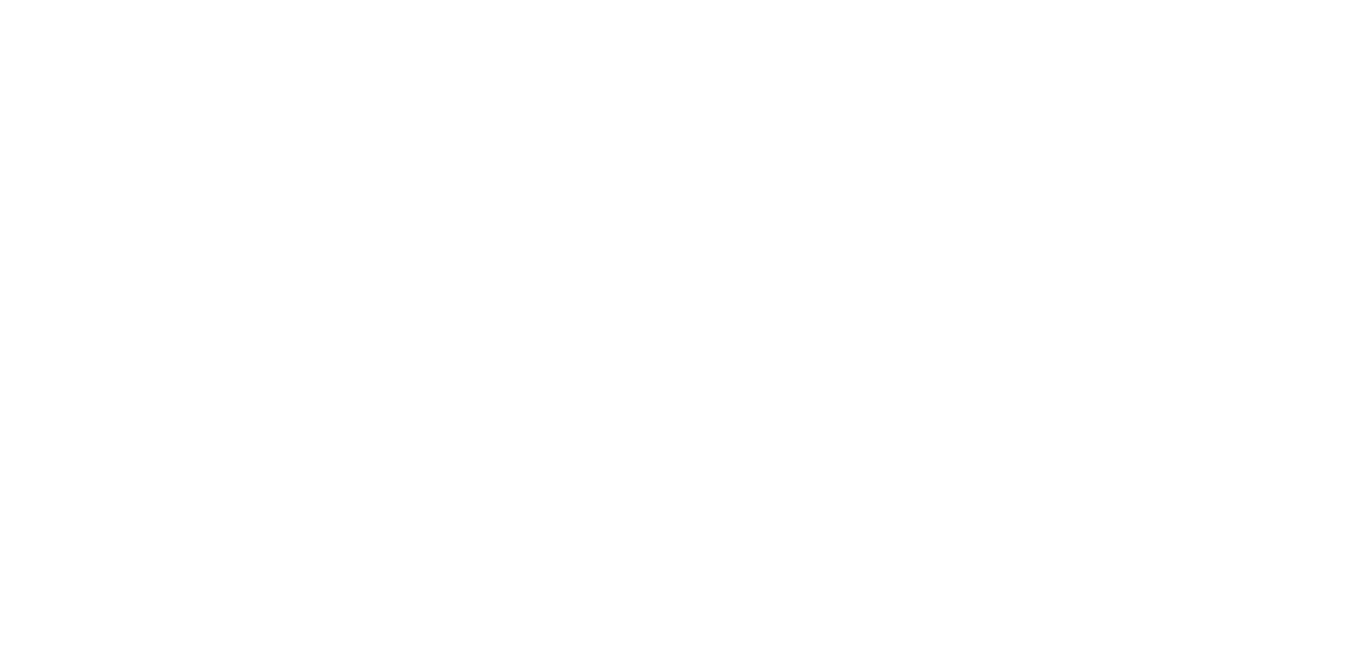 scroll, scrollTop: 0, scrollLeft: 0, axis: both 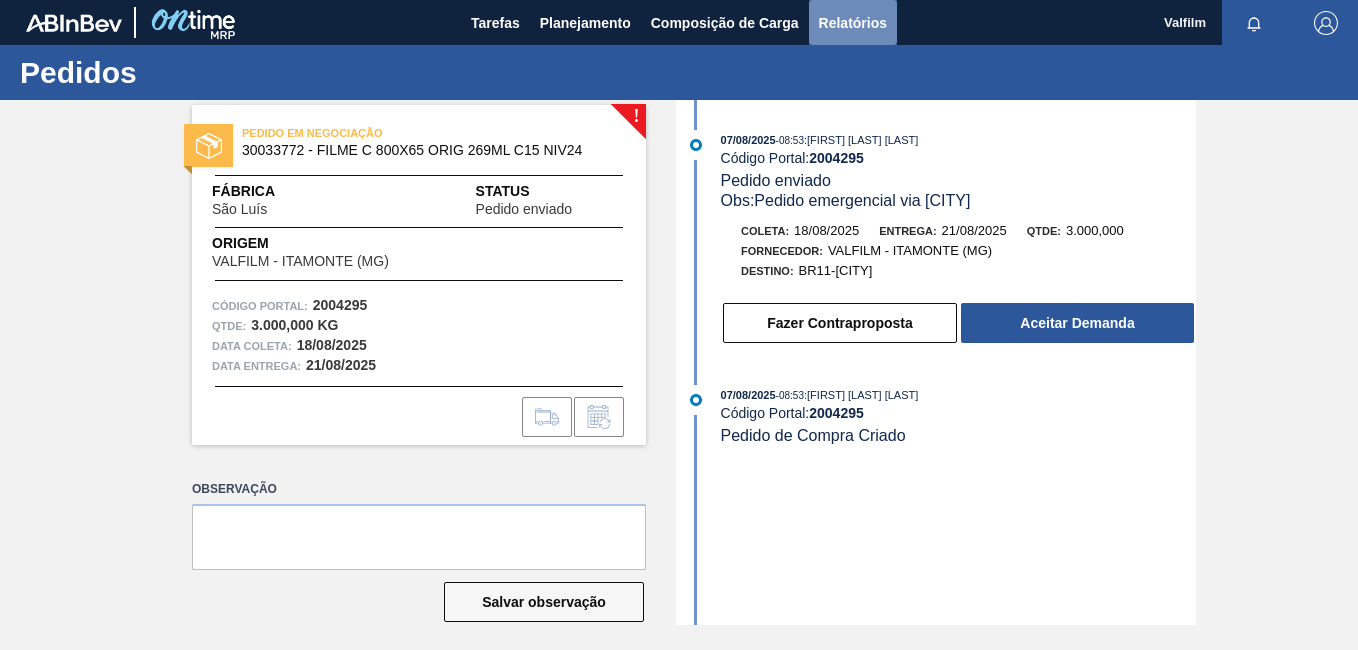 click on "Relatórios" at bounding box center [853, 23] 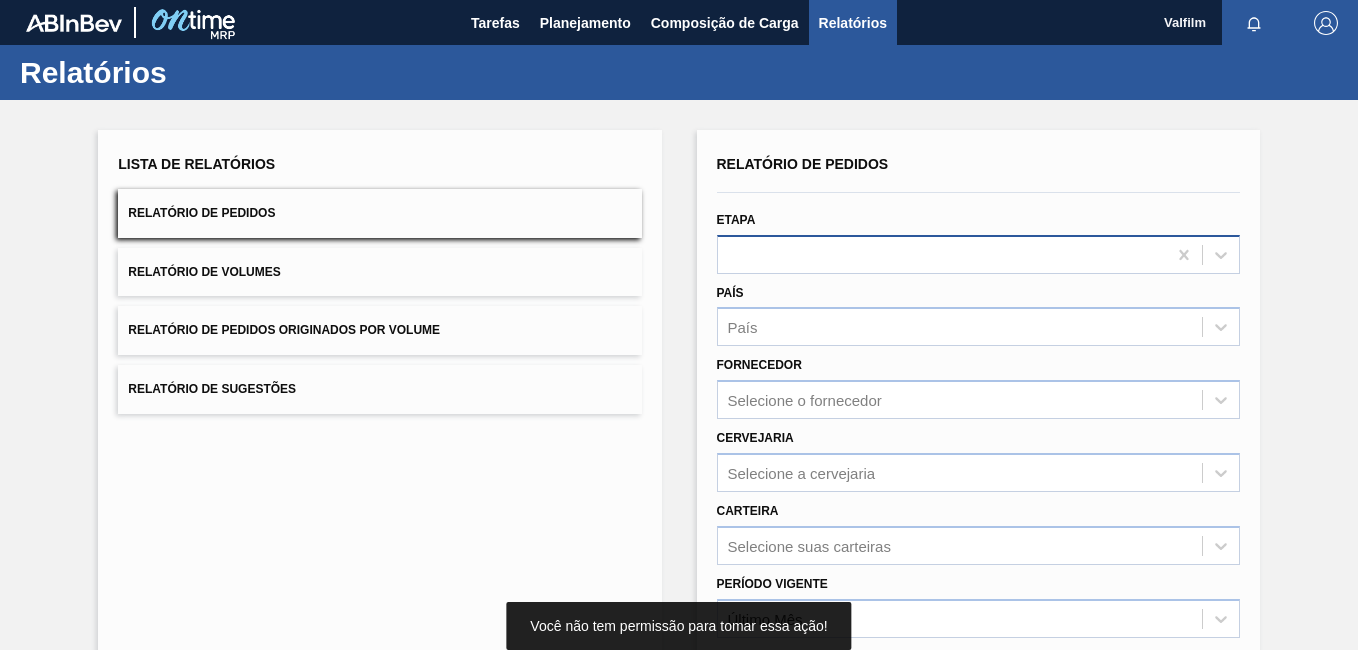 click at bounding box center [942, 254] 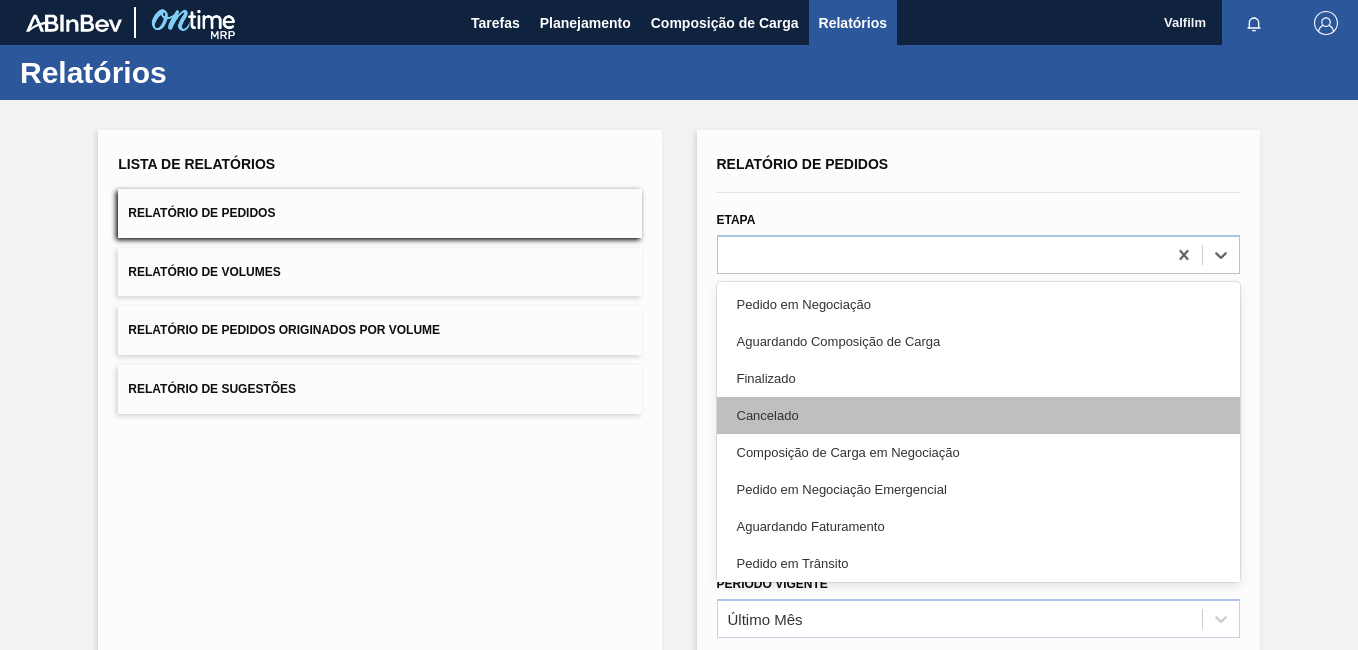 click on "Cancelado" at bounding box center [978, 415] 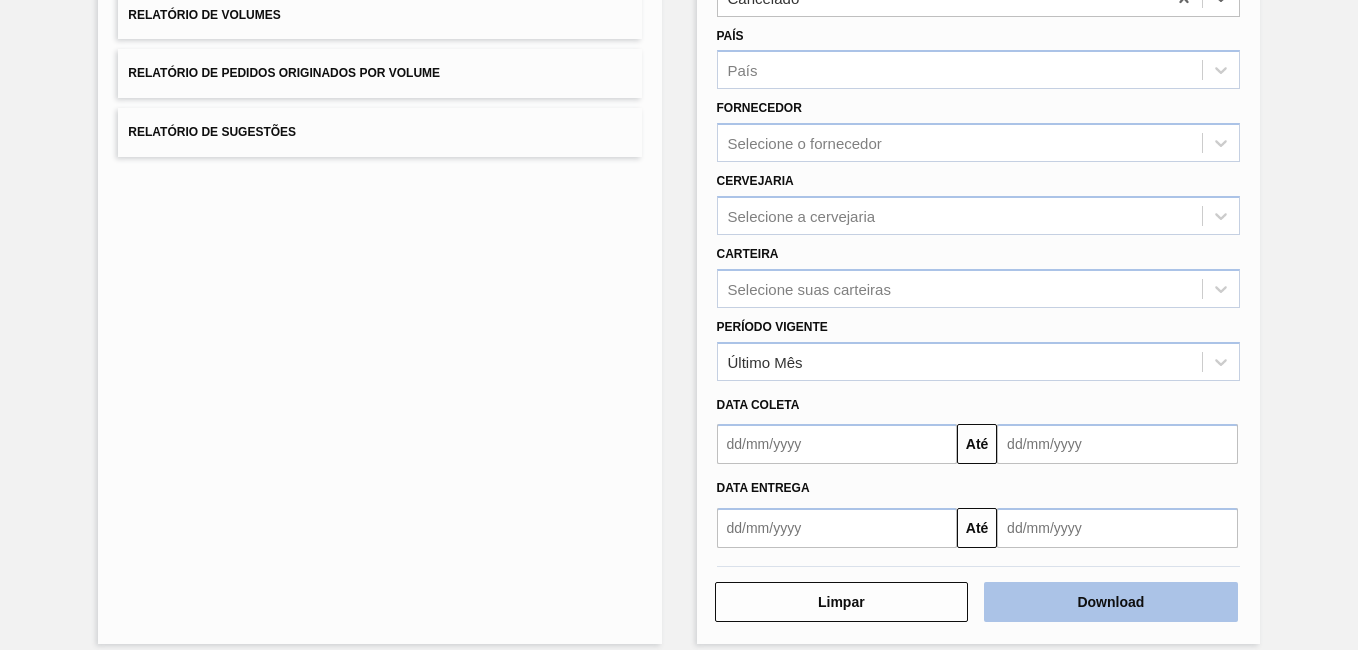 scroll, scrollTop: 276, scrollLeft: 0, axis: vertical 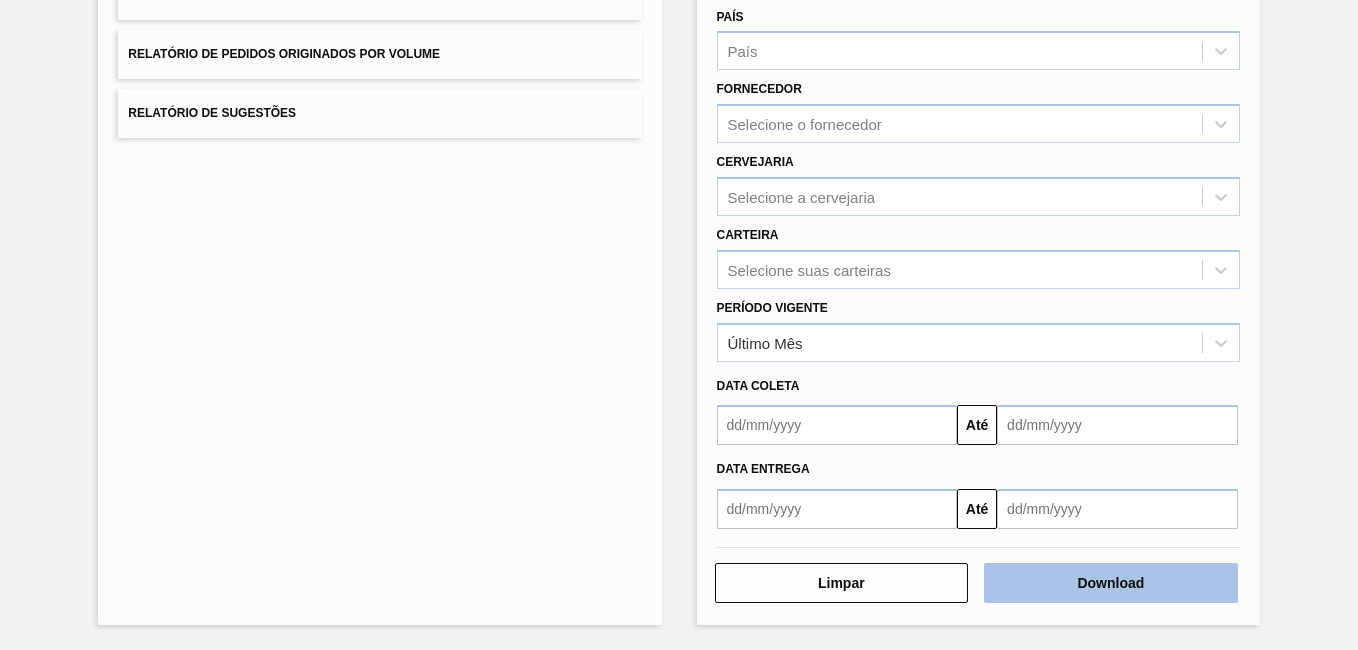 click on "Download" at bounding box center (1111, 583) 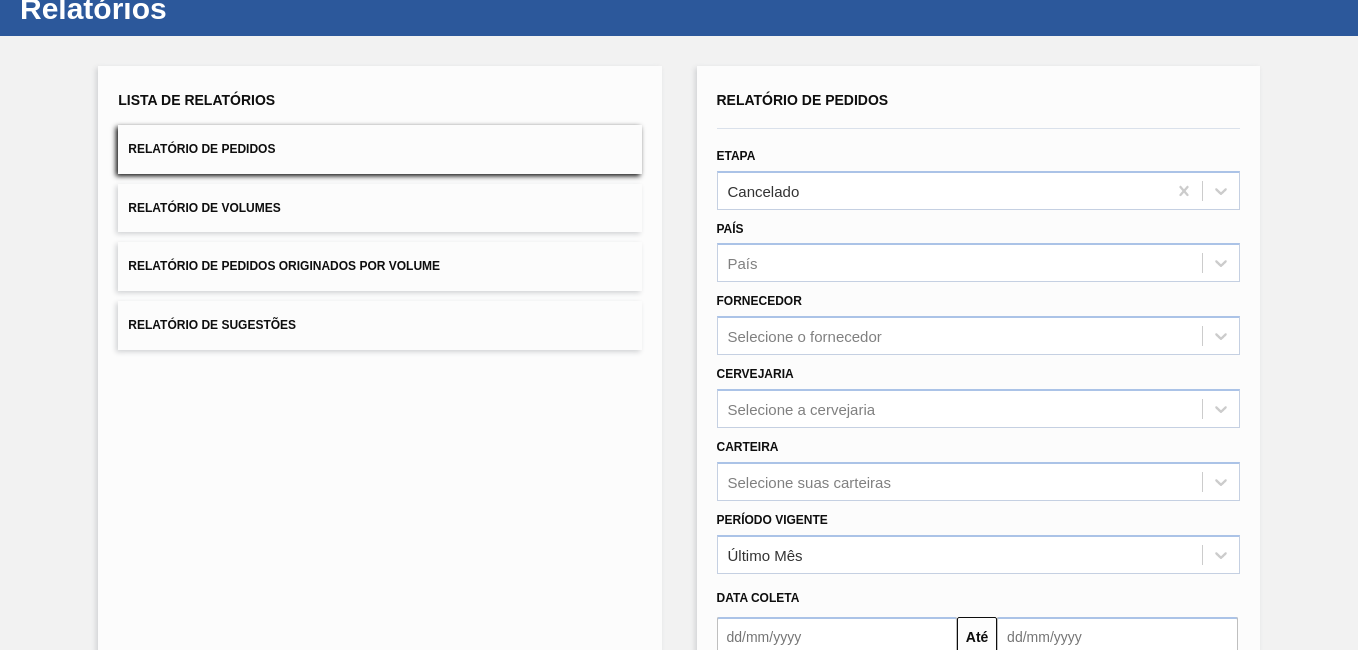 scroll, scrollTop: 0, scrollLeft: 0, axis: both 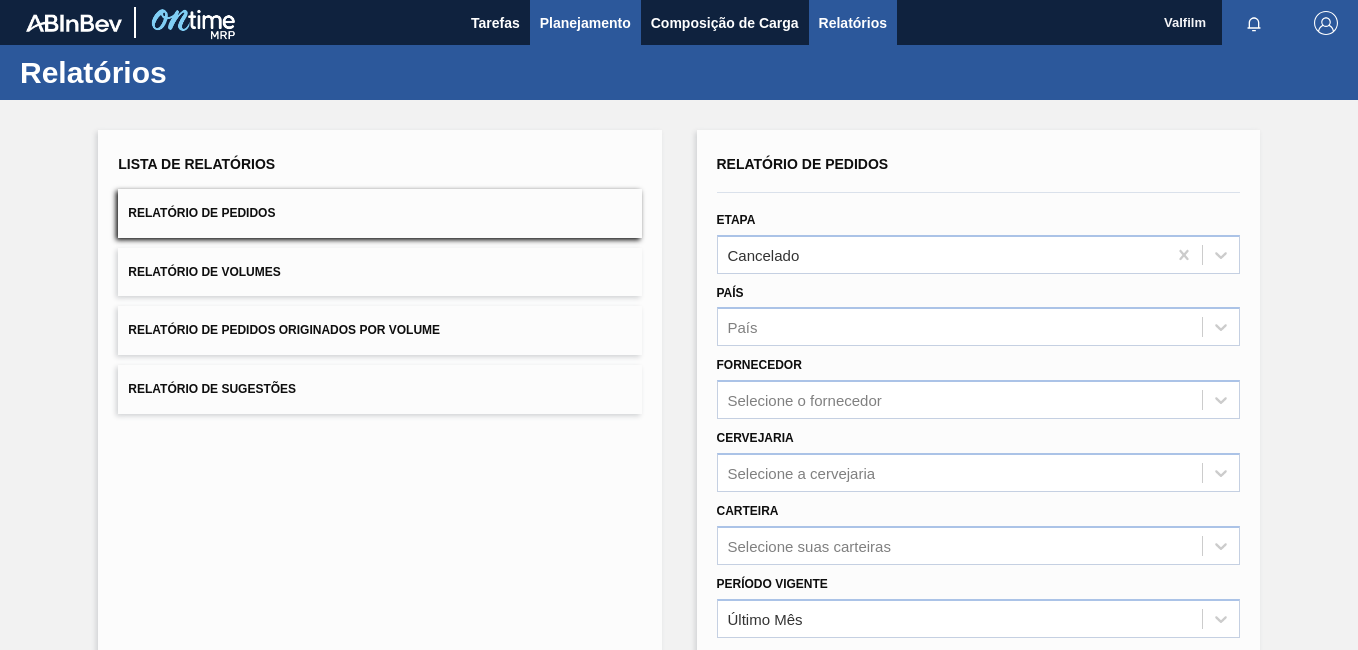 click on "Planejamento" at bounding box center (585, 22) 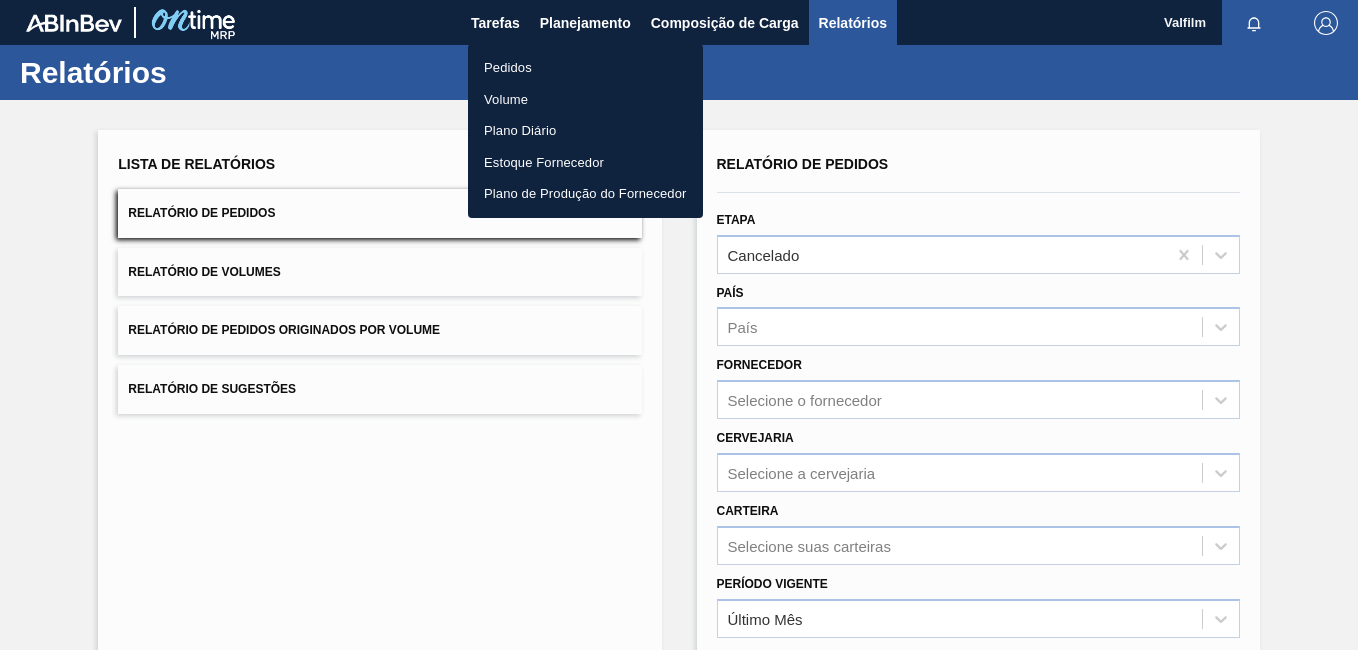 click at bounding box center (679, 325) 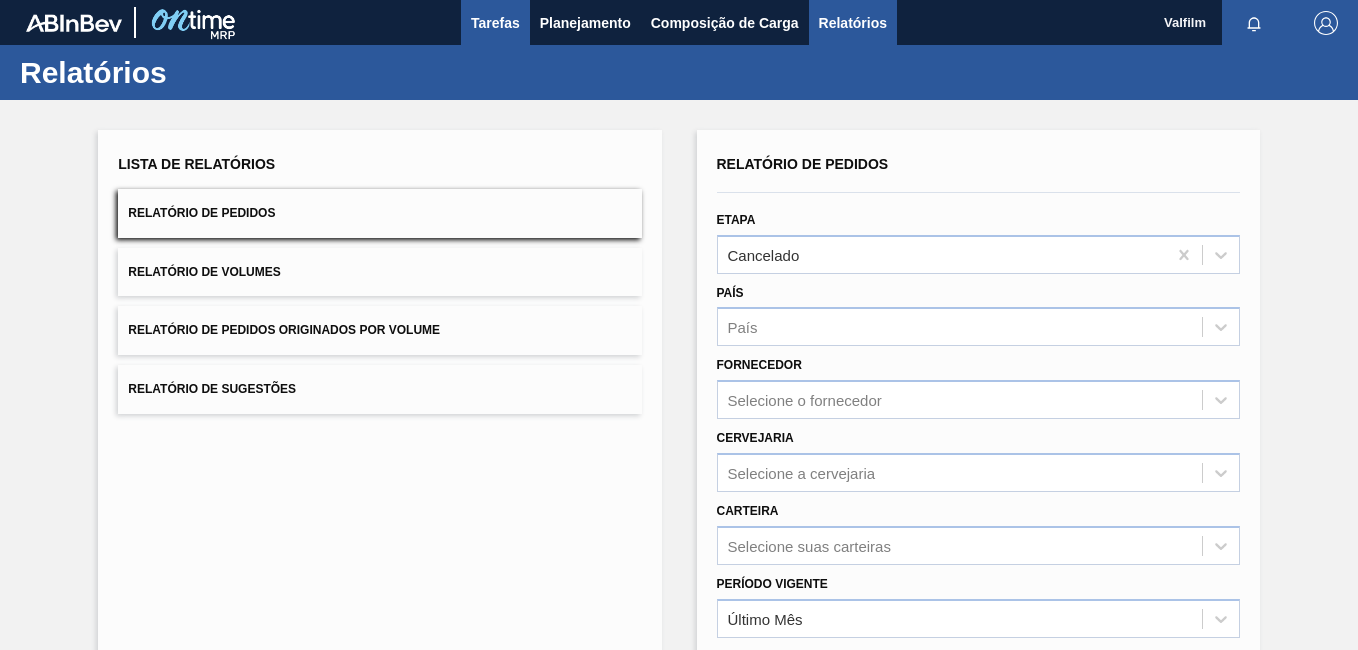 click on "Tarefas" at bounding box center (495, 23) 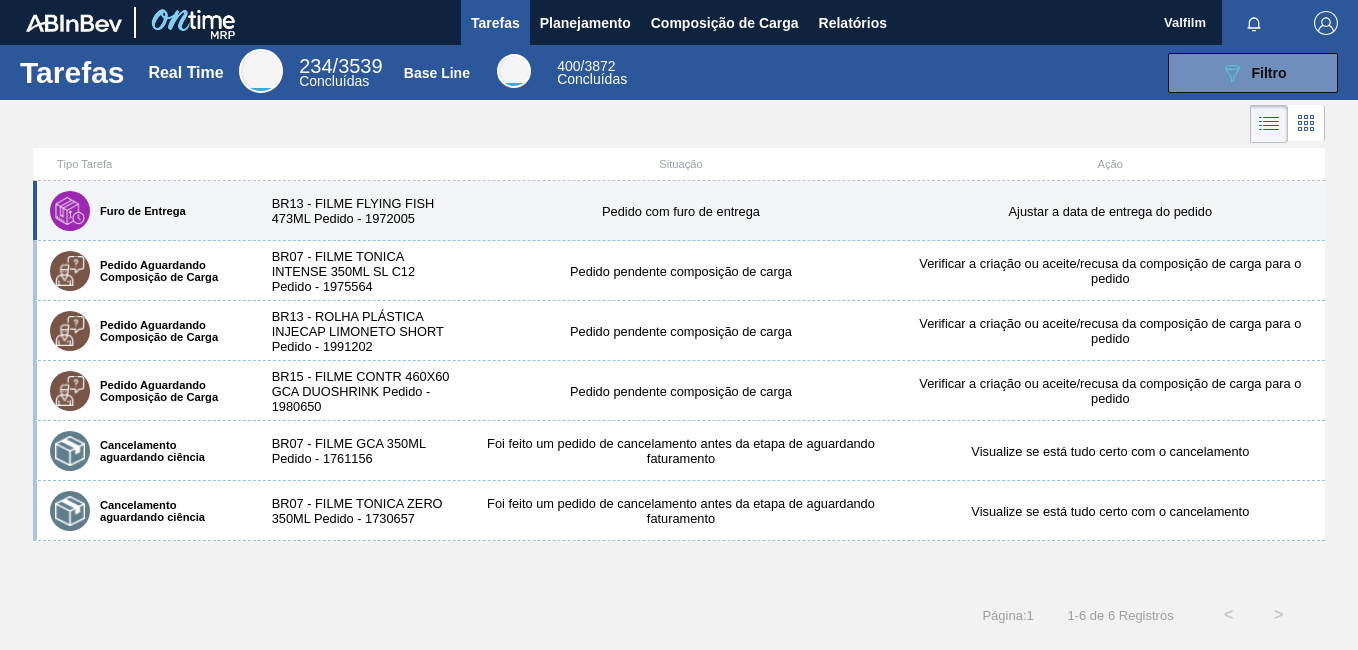 click on "Furo de Entrega BR13 - FILME FLYING FISH 473ML Pedido - 1972005 Pedido com furo de entrega Ajustar a data de entrega do pedido" at bounding box center [679, 211] 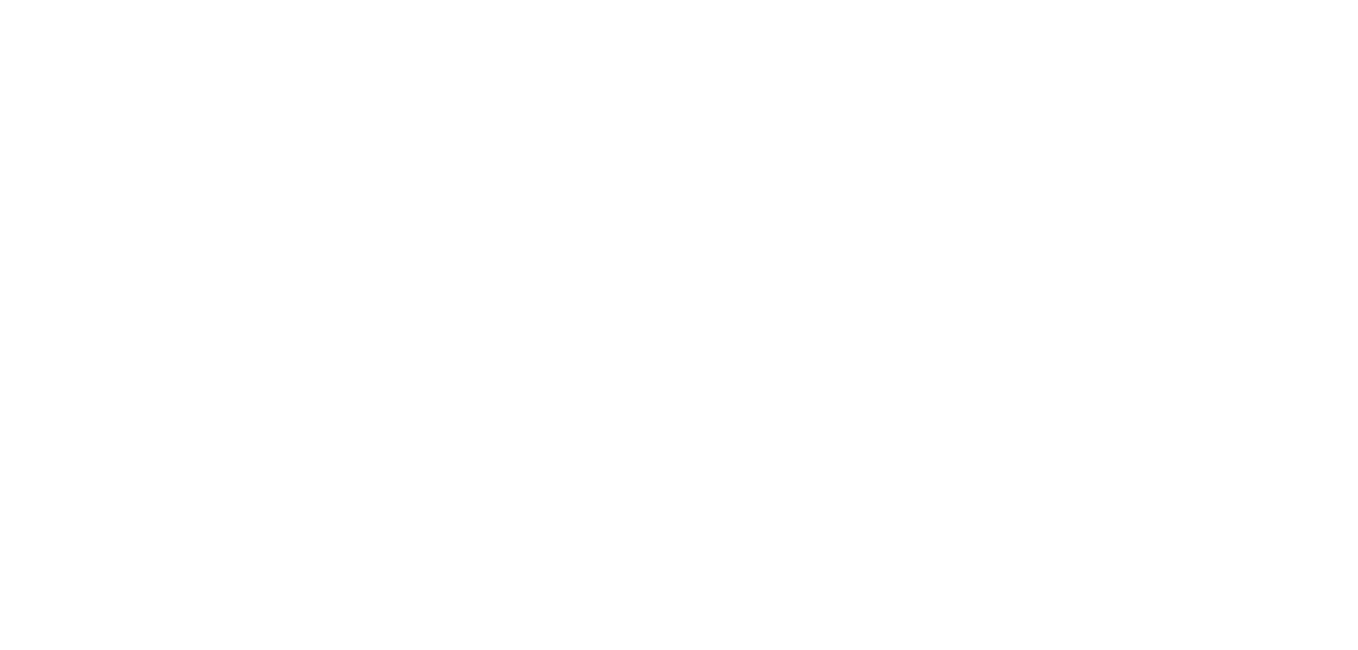 scroll, scrollTop: 0, scrollLeft: 0, axis: both 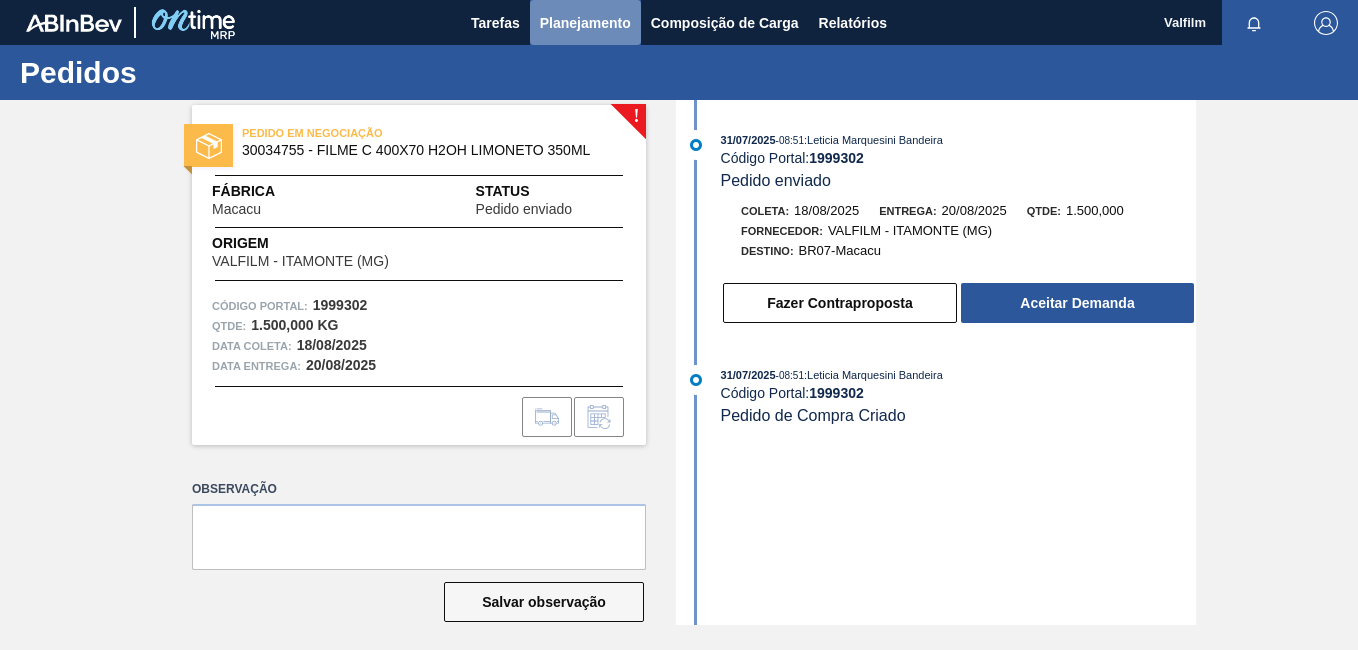 click on "Planejamento" at bounding box center [585, 23] 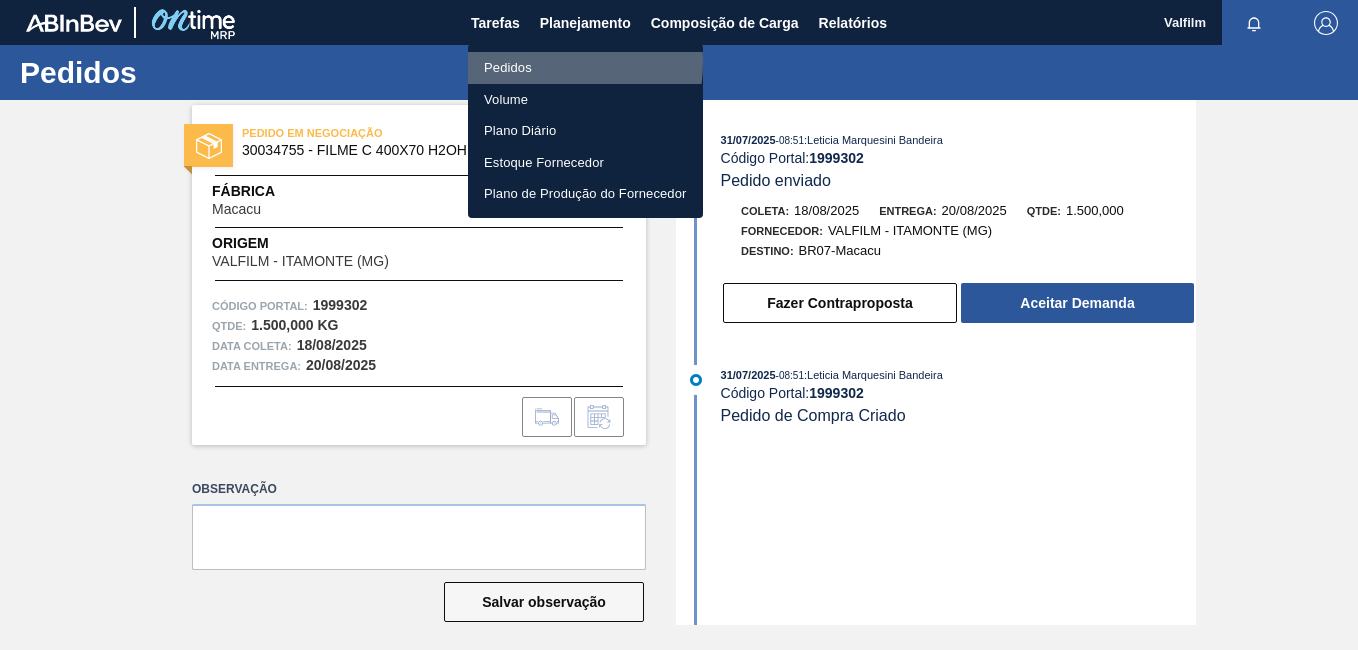 click on "Pedidos" at bounding box center (585, 68) 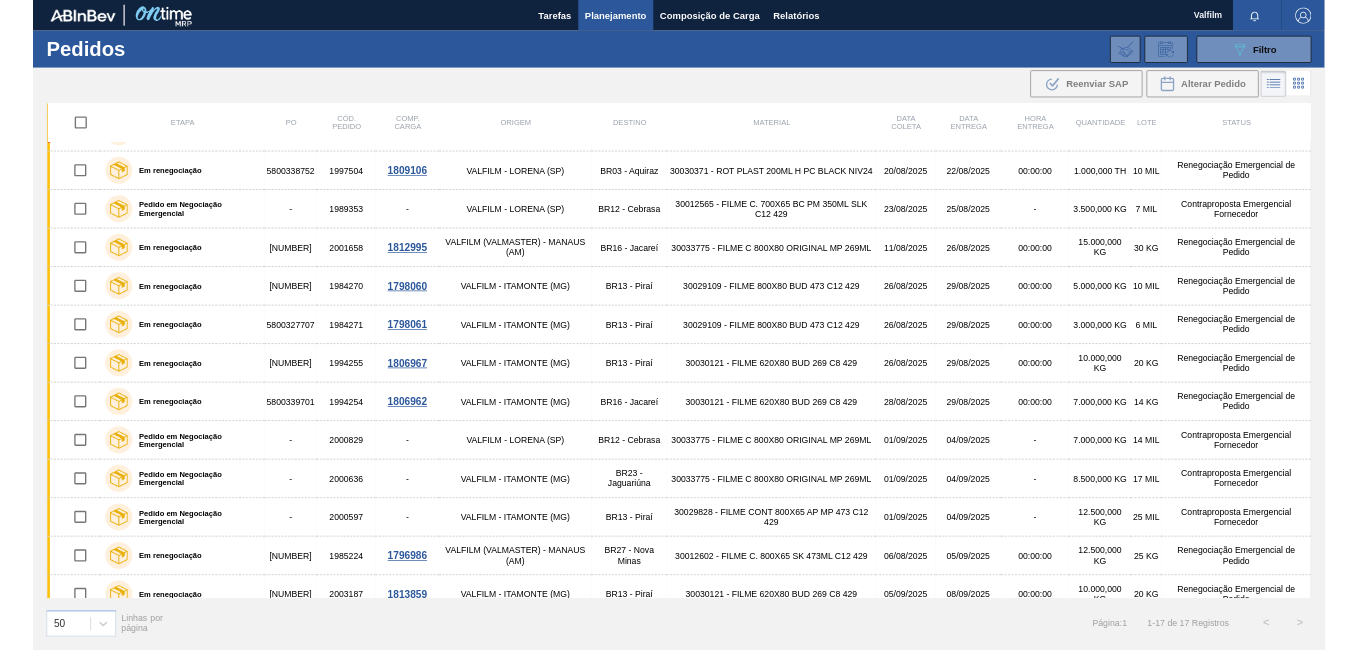 scroll, scrollTop: 197, scrollLeft: 0, axis: vertical 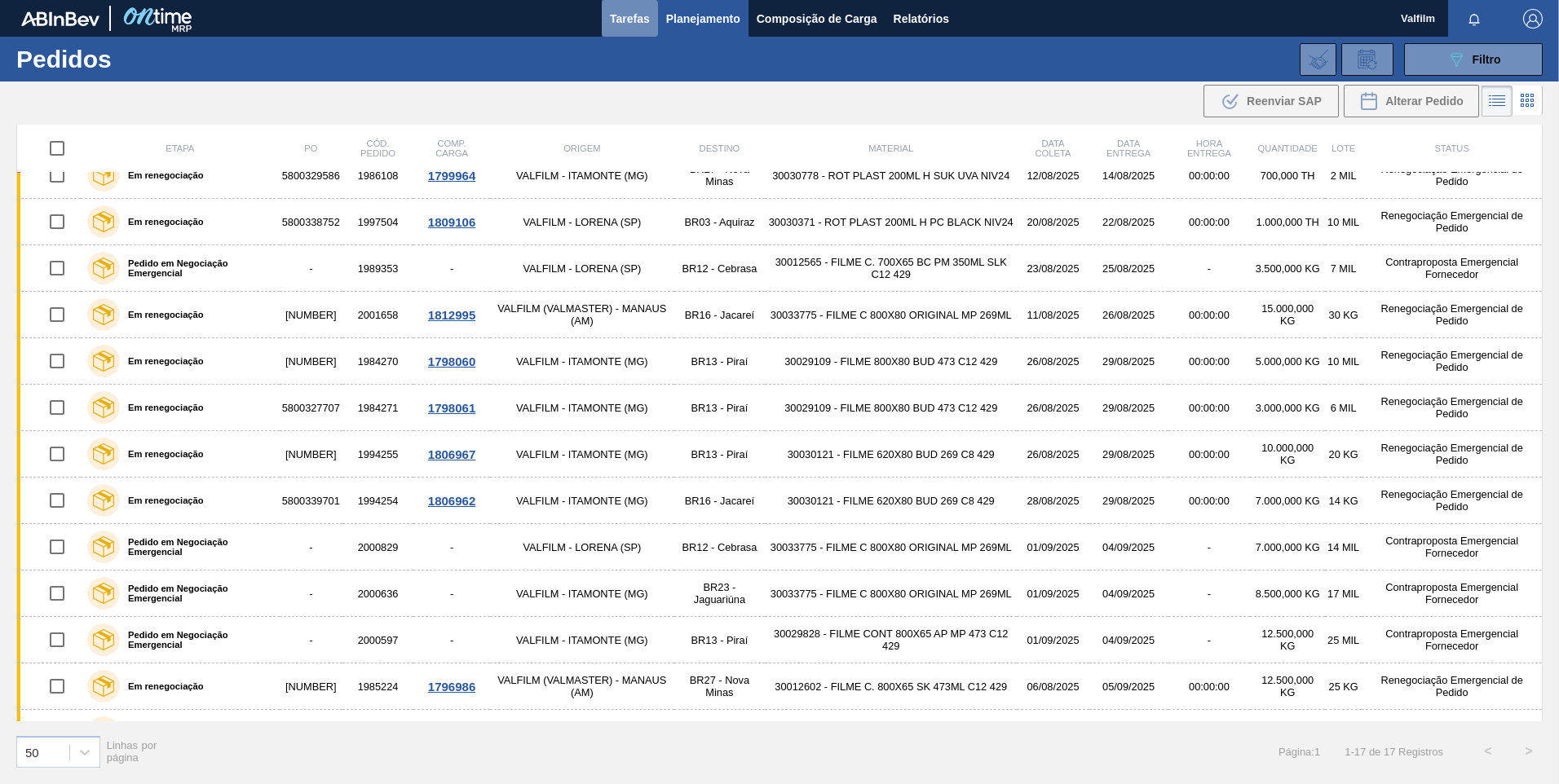 click on "Tarefas" at bounding box center (629, 19) 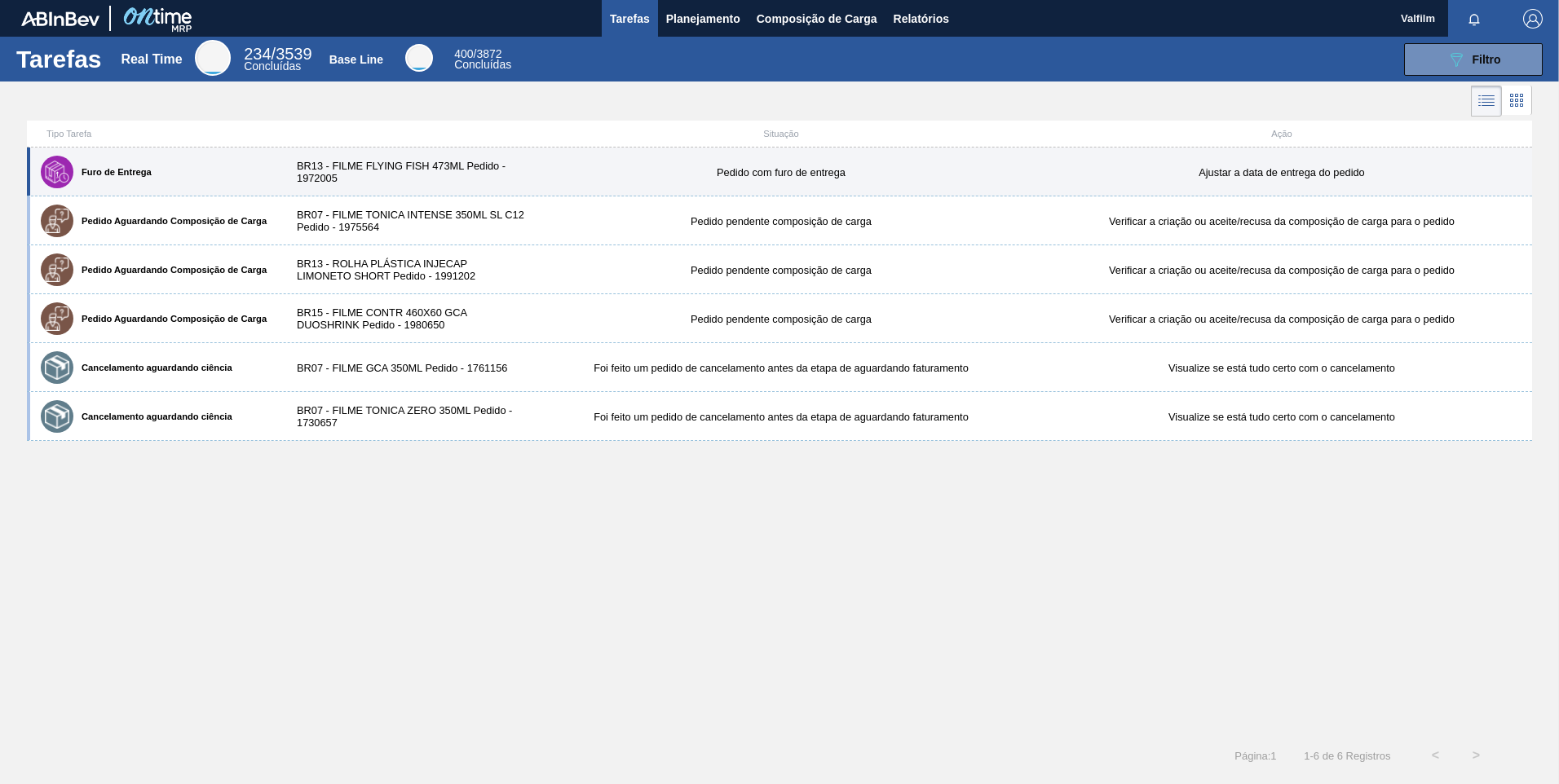 click on "BR13 - FILME FLYING FISH 473ML Pedido - 1972005" at bounding box center [405, 172] 